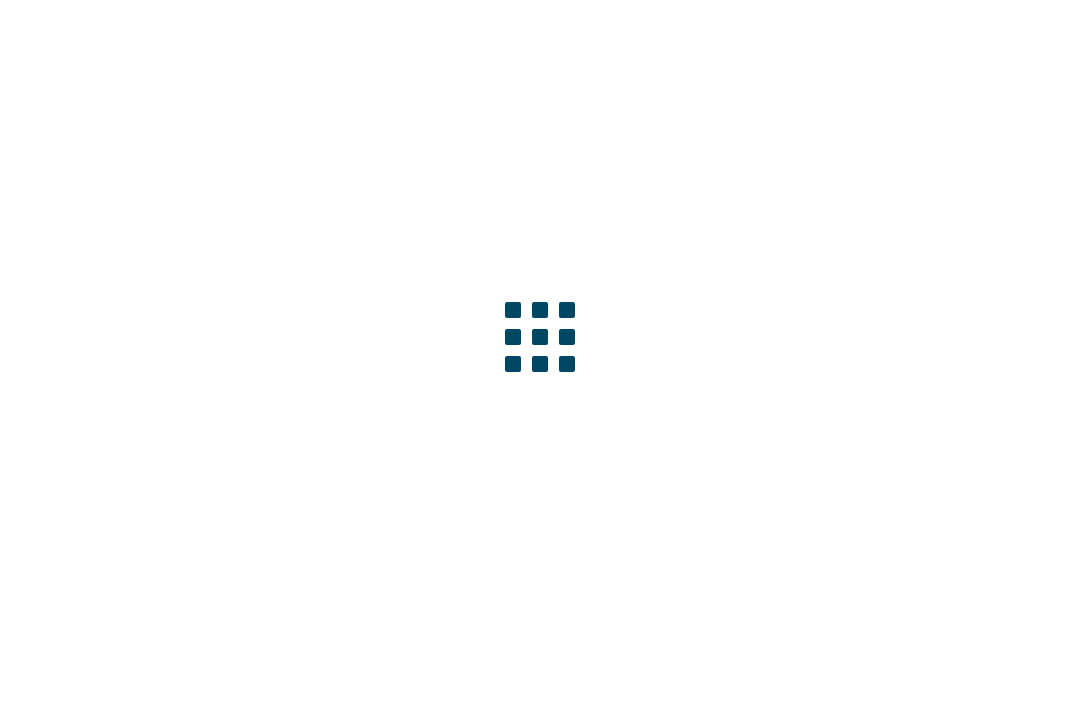 scroll, scrollTop: 0, scrollLeft: 0, axis: both 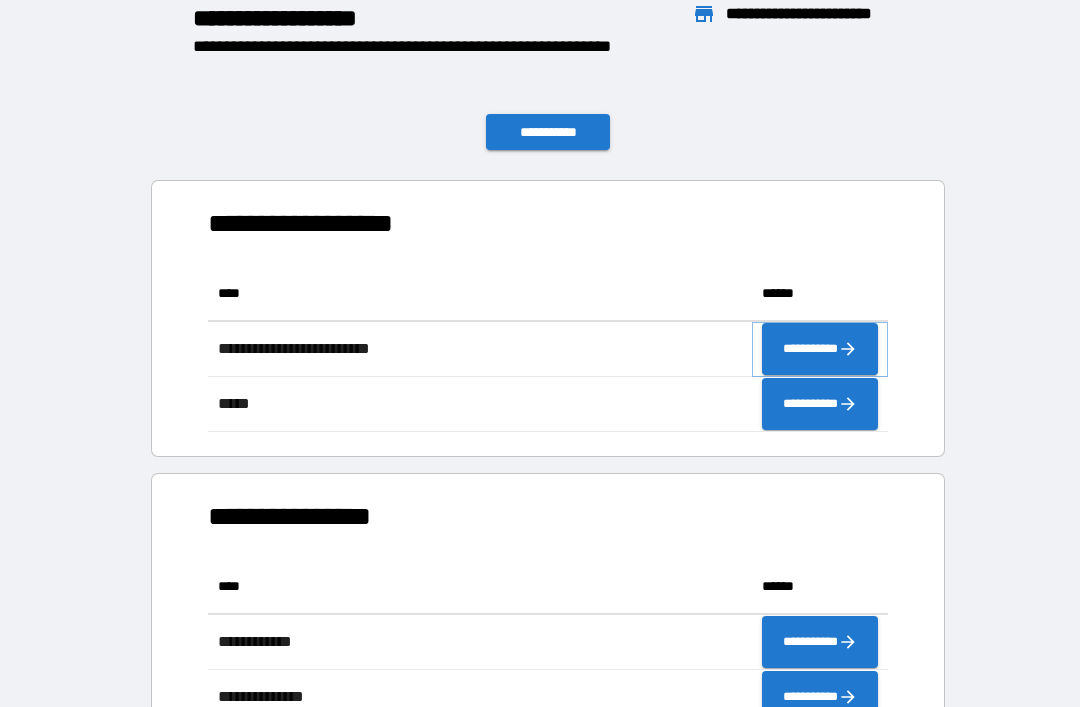 click on "**********" at bounding box center (820, 349) 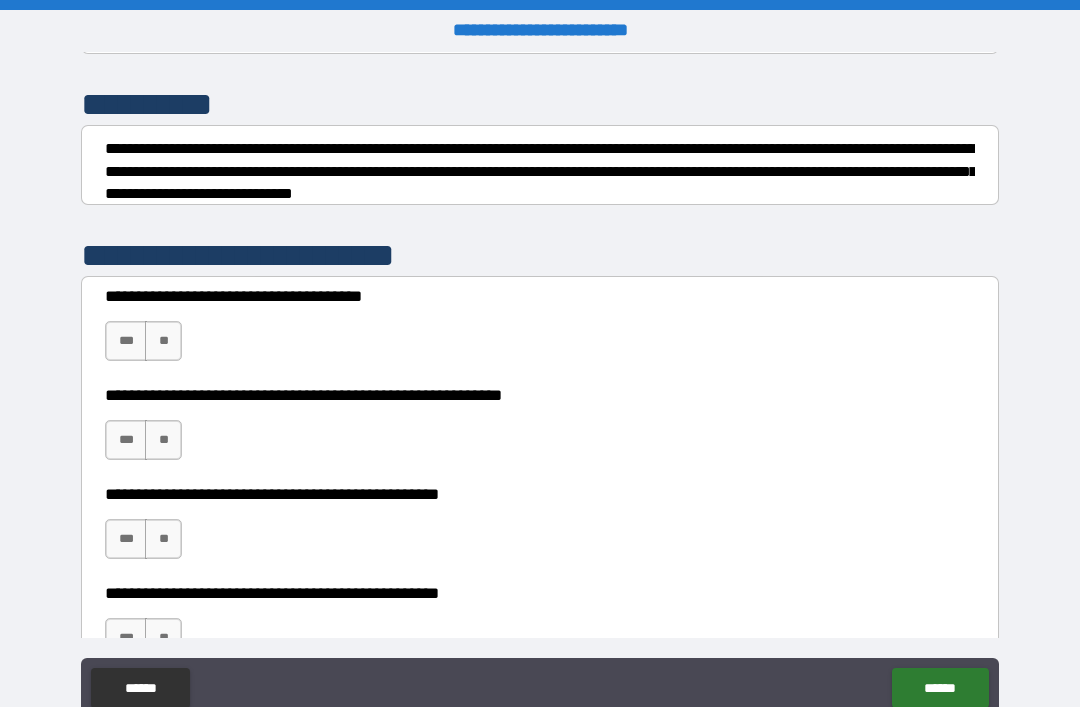 scroll, scrollTop: 244, scrollLeft: 0, axis: vertical 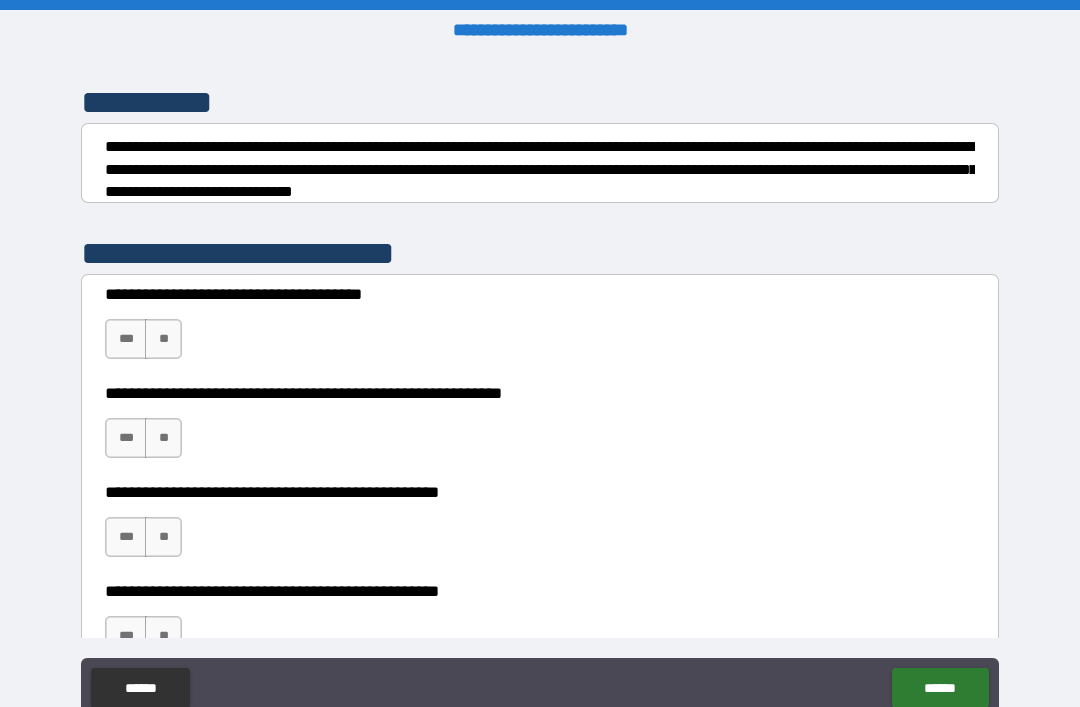click on "**" at bounding box center [163, 339] 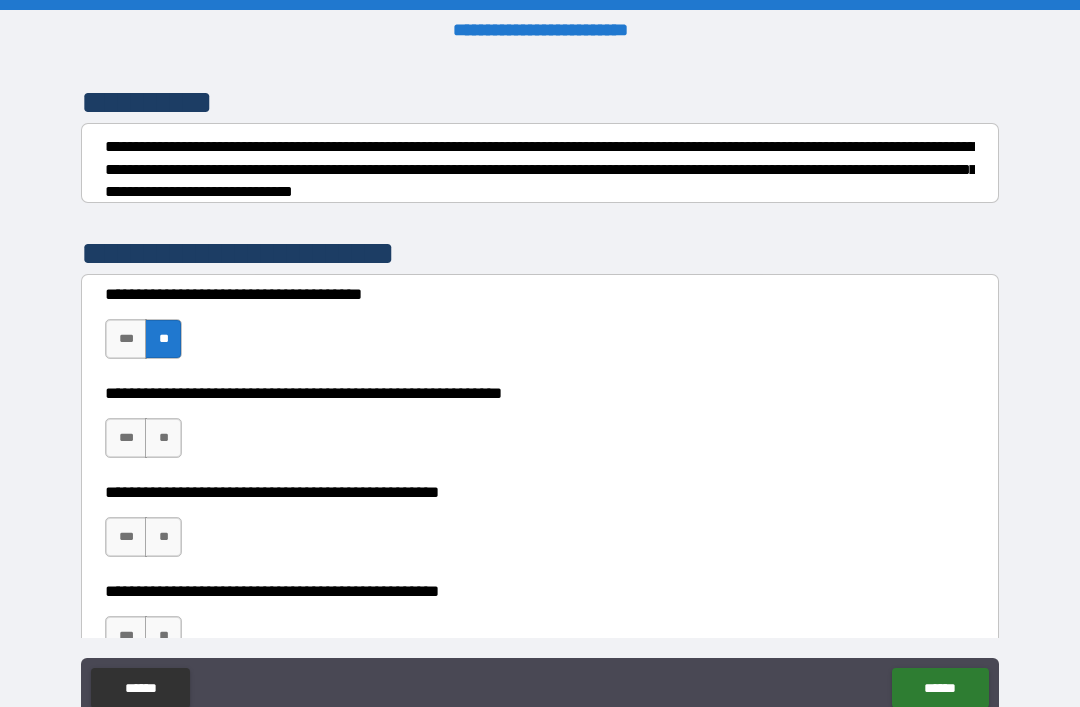 click on "**" at bounding box center [163, 438] 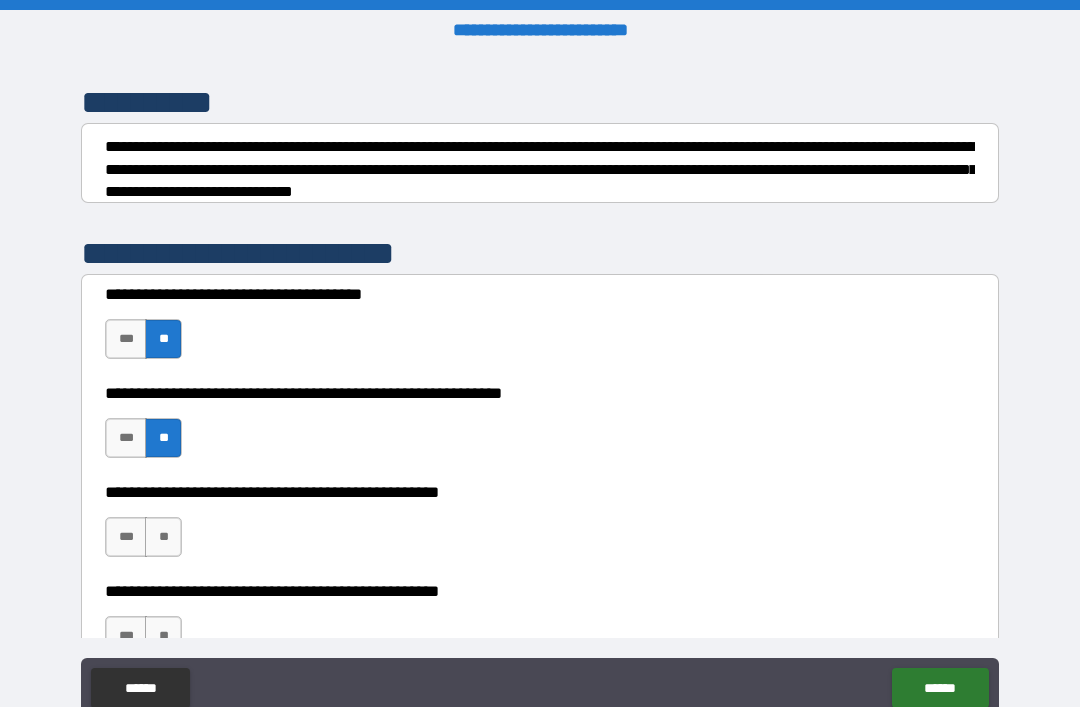 click on "**" at bounding box center (163, 537) 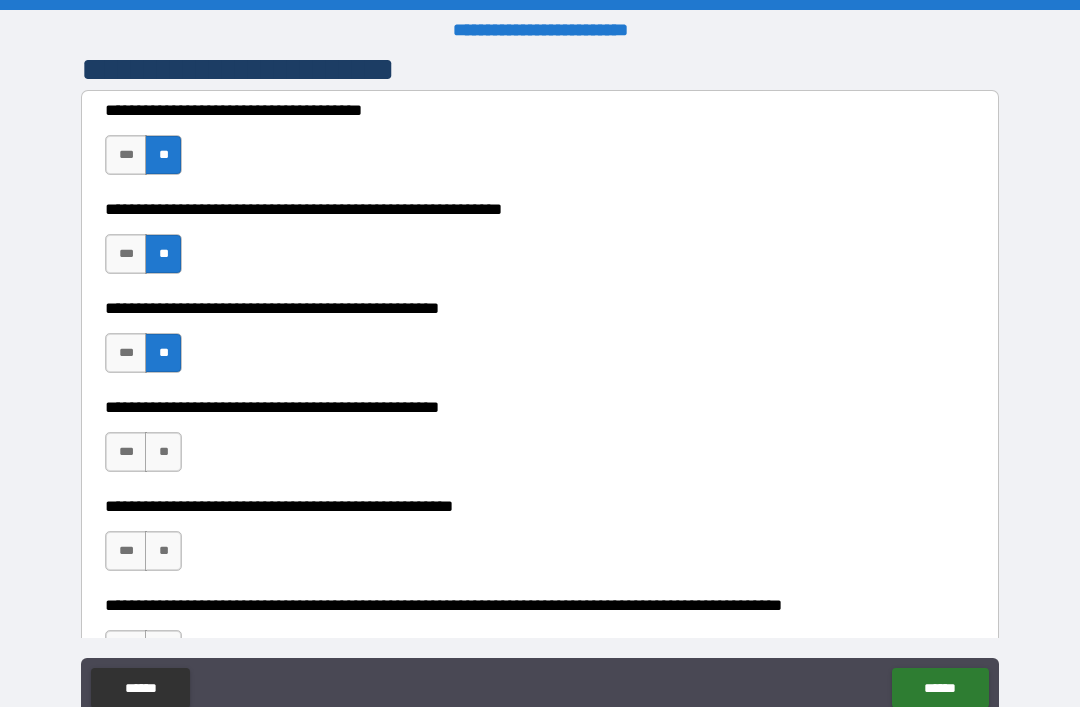 scroll, scrollTop: 436, scrollLeft: 0, axis: vertical 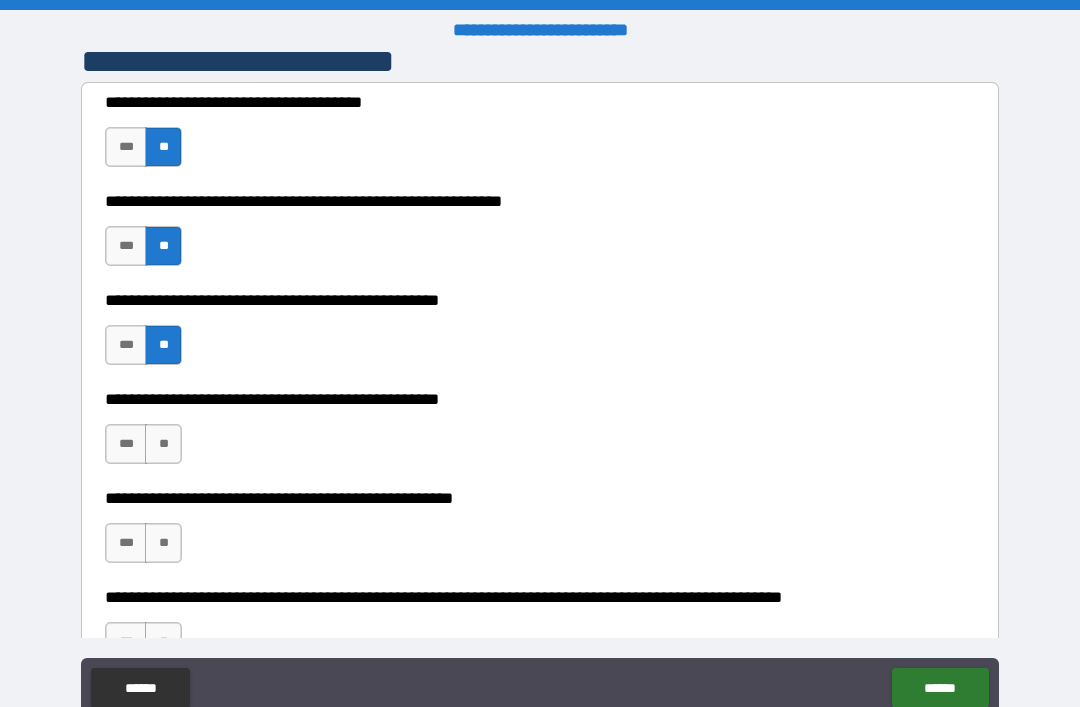 click on "**" at bounding box center [163, 444] 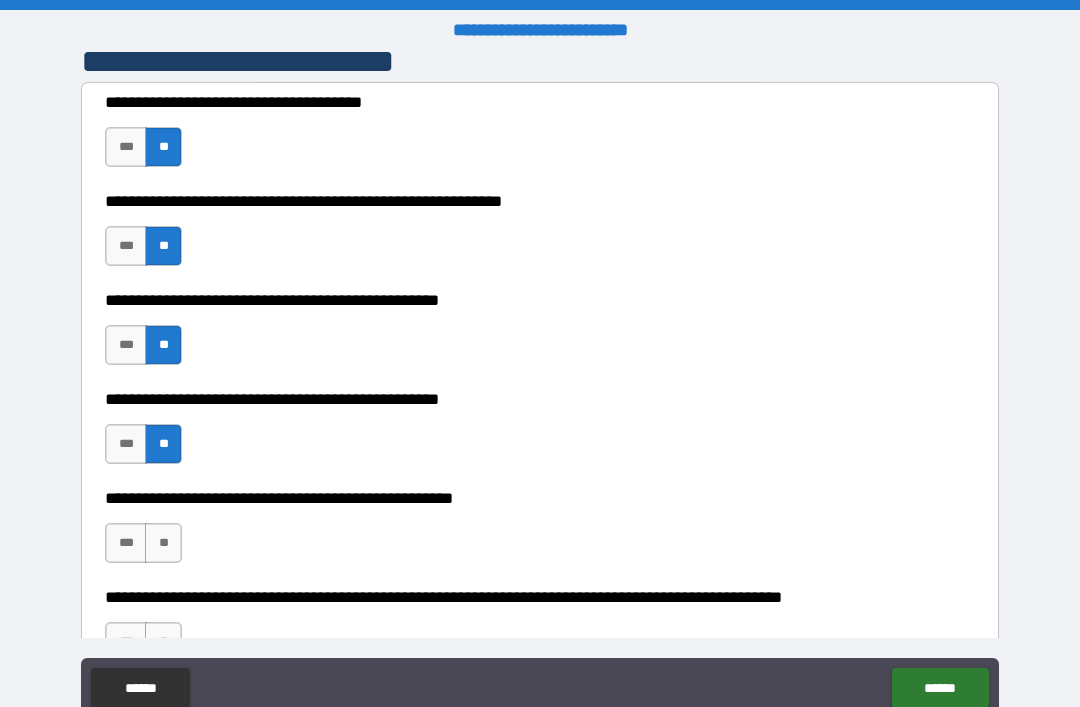 click on "**" at bounding box center (163, 543) 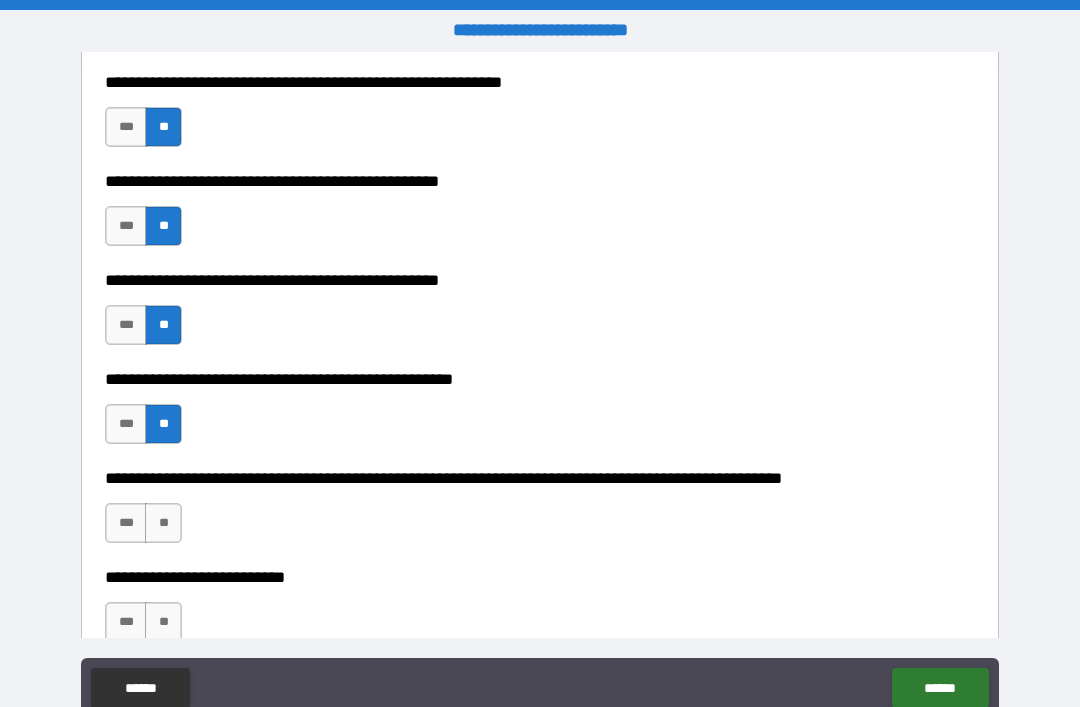 scroll, scrollTop: 566, scrollLeft: 0, axis: vertical 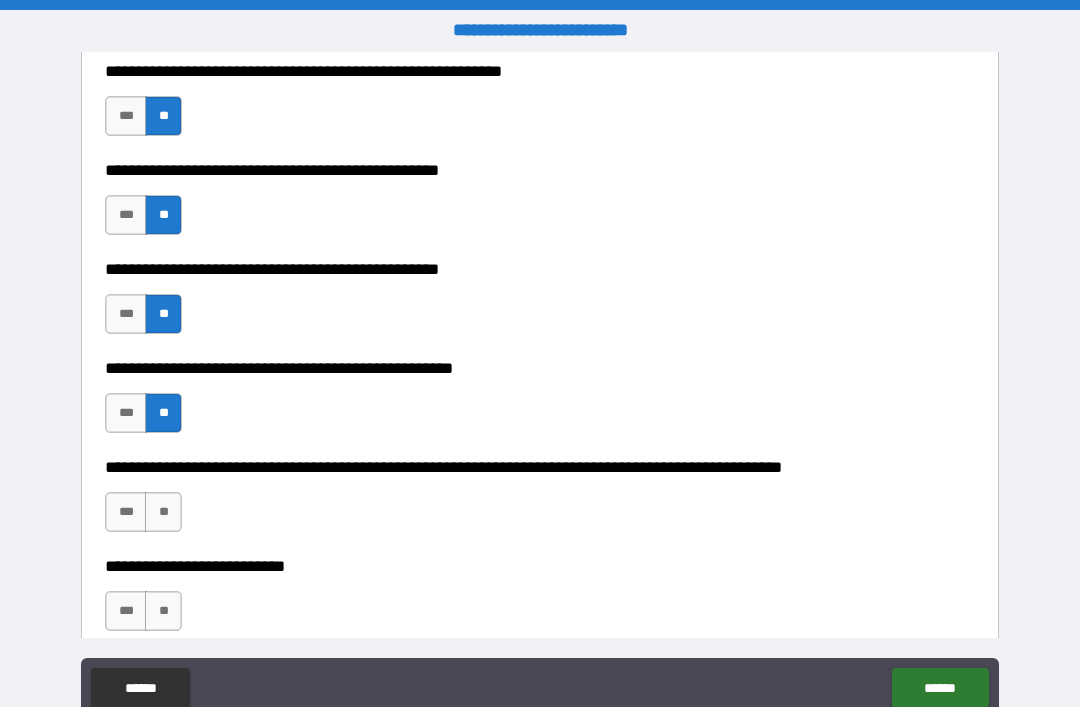 click on "**" at bounding box center (163, 512) 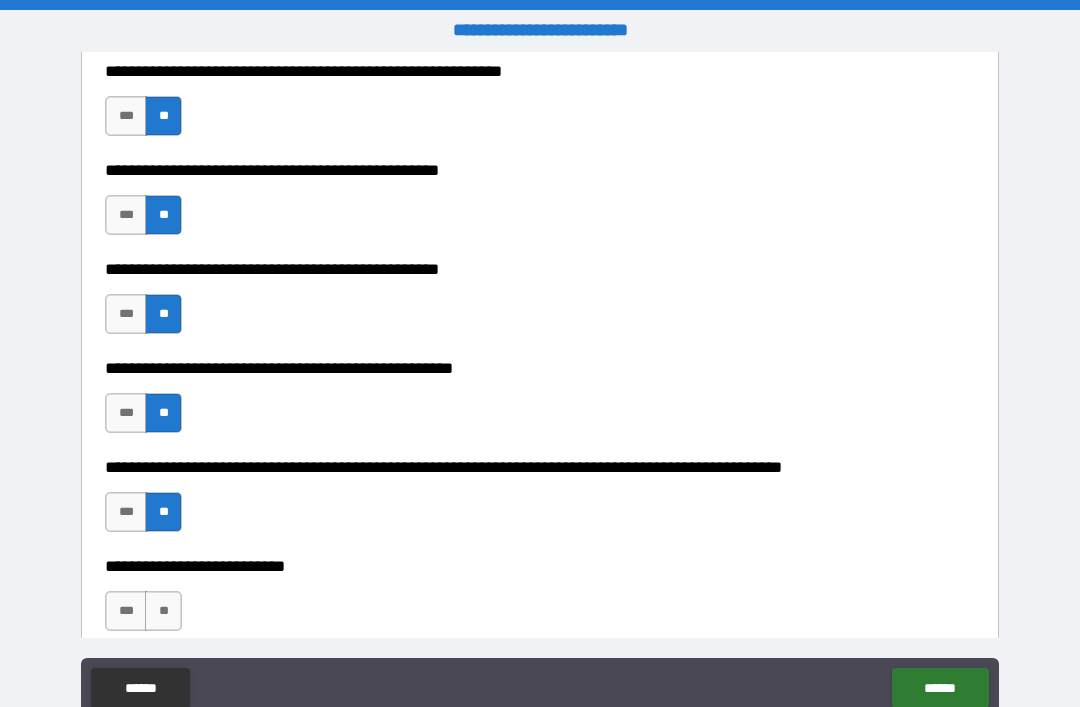 click on "**" at bounding box center [163, 611] 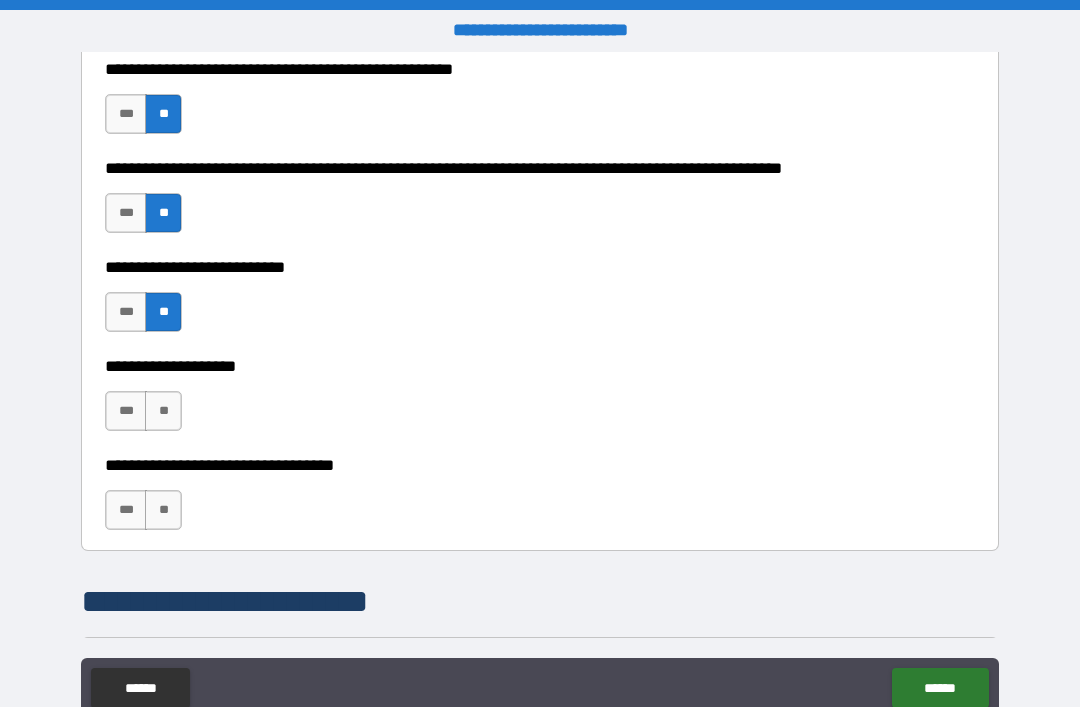 scroll, scrollTop: 894, scrollLeft: 0, axis: vertical 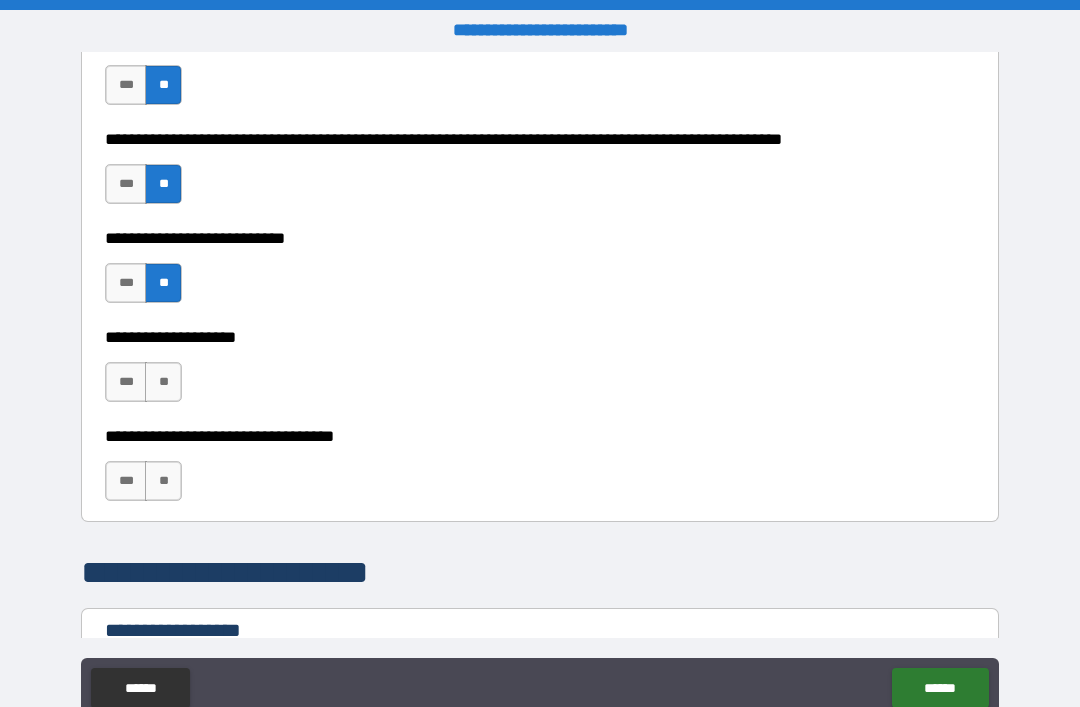 click on "**" at bounding box center [163, 382] 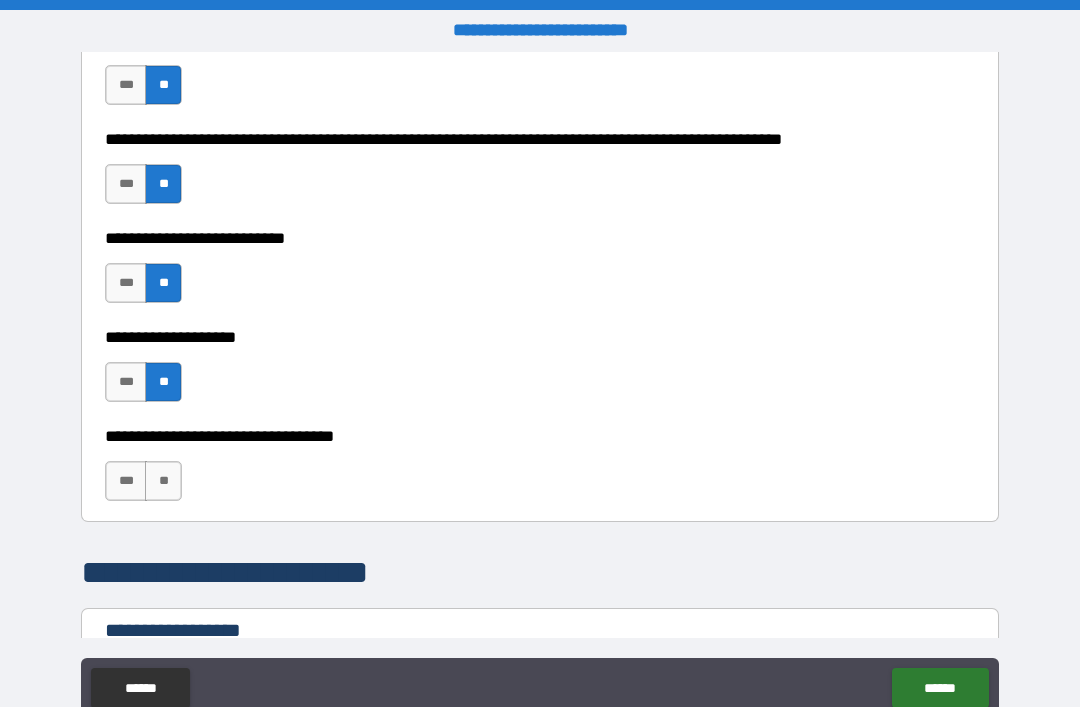 click on "**" at bounding box center (163, 481) 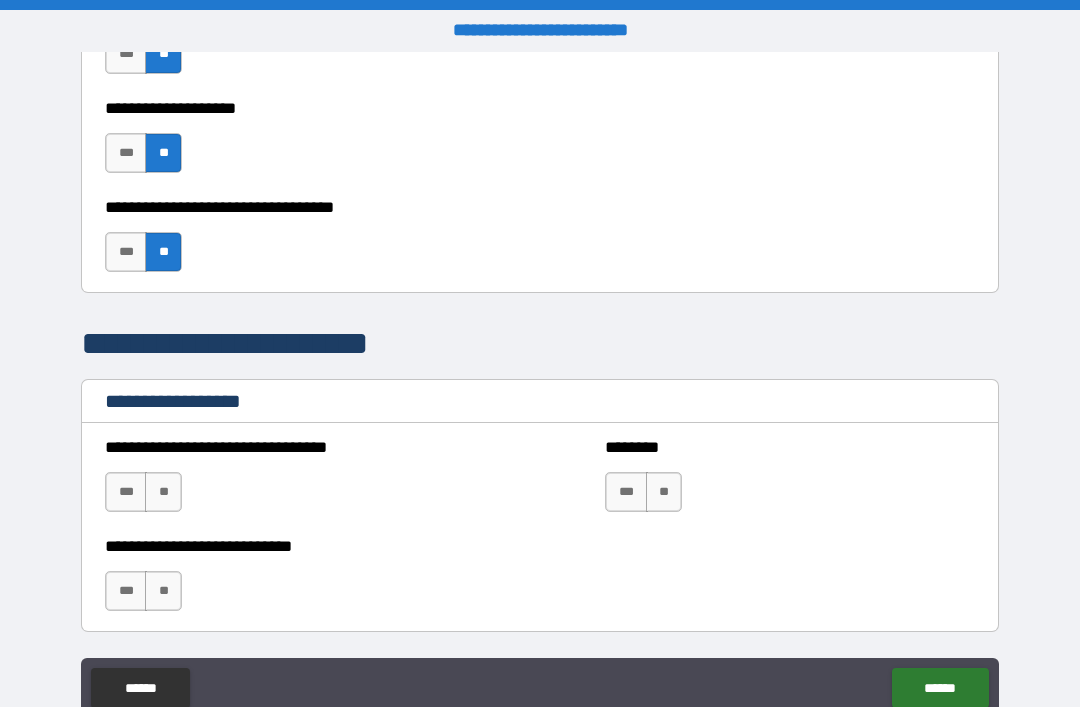 scroll, scrollTop: 1148, scrollLeft: 0, axis: vertical 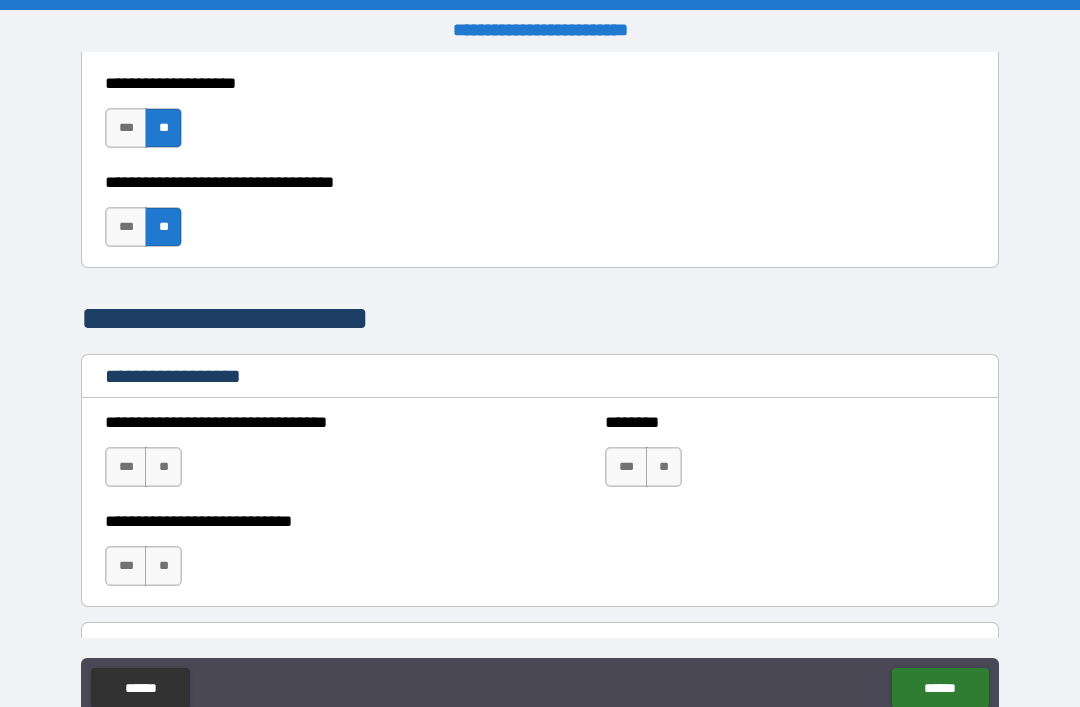 click on "**" at bounding box center [163, 467] 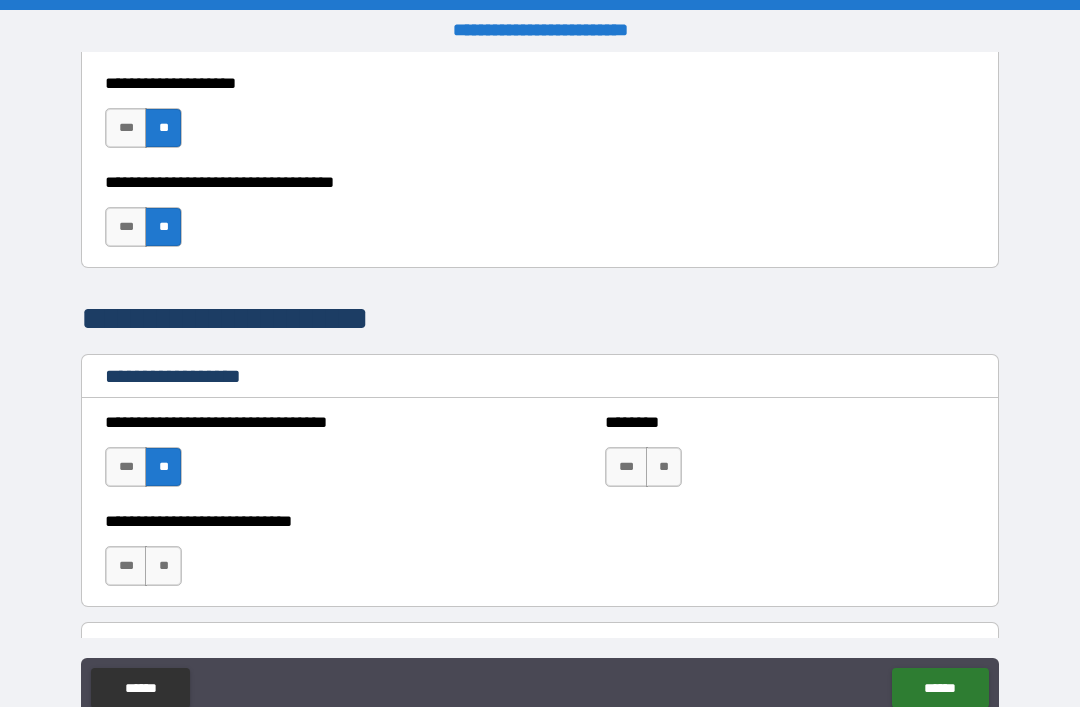 click on "**" at bounding box center [163, 566] 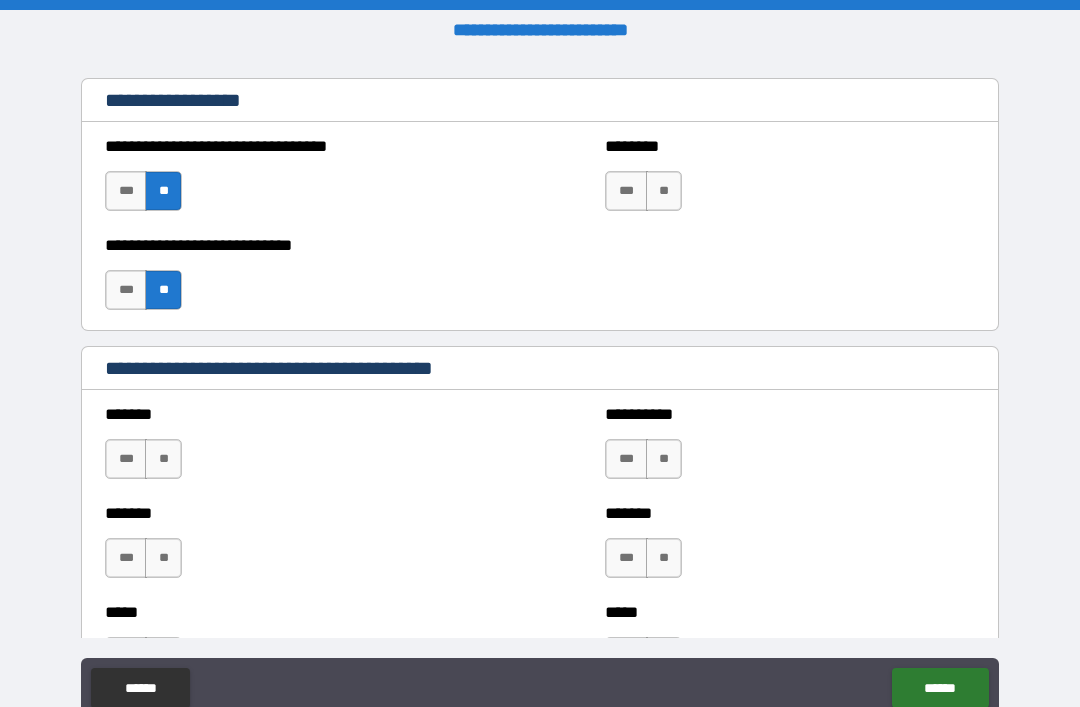 scroll, scrollTop: 1430, scrollLeft: 0, axis: vertical 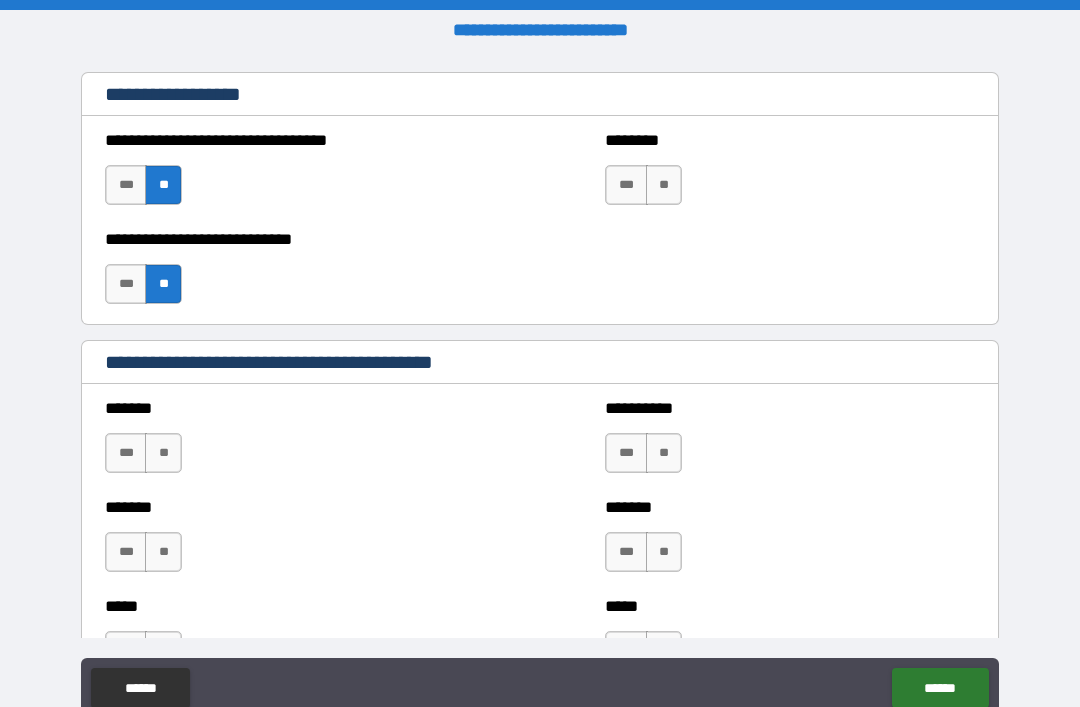 click on "**" at bounding box center [163, 453] 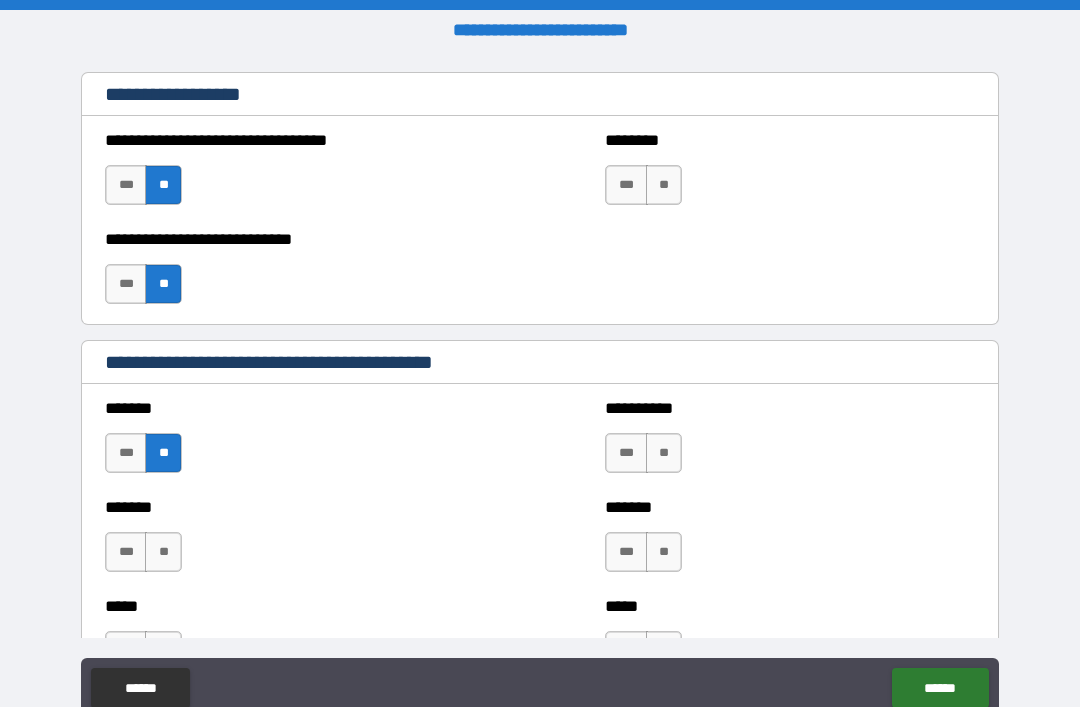 click on "**" at bounding box center (163, 552) 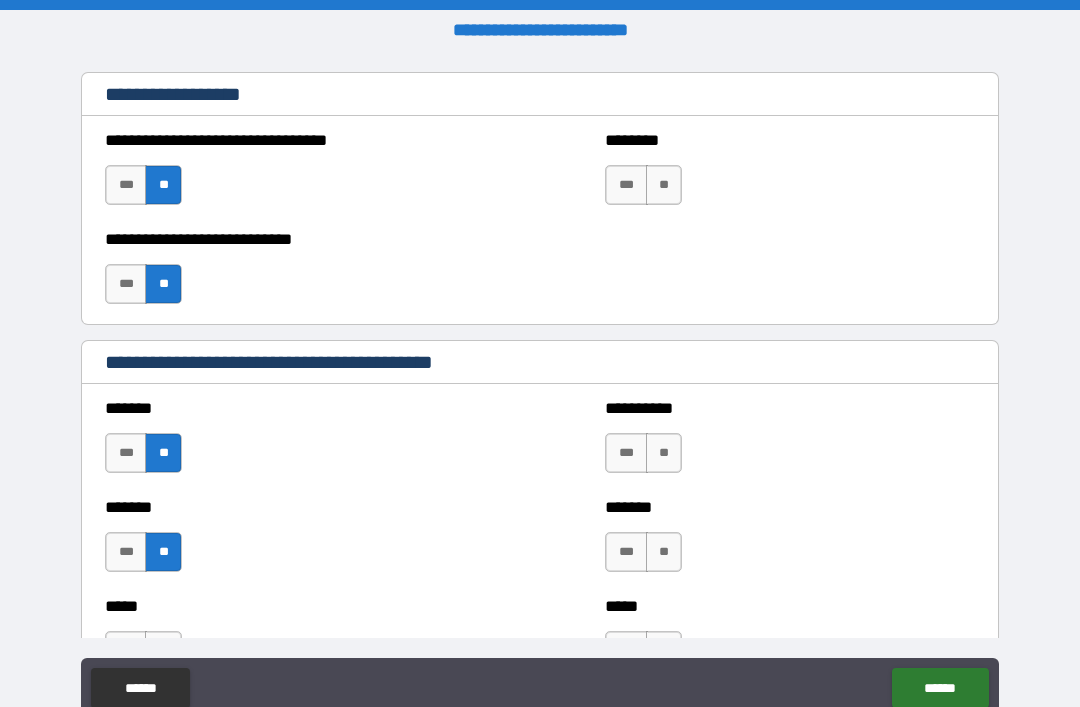 click on "**" at bounding box center (664, 453) 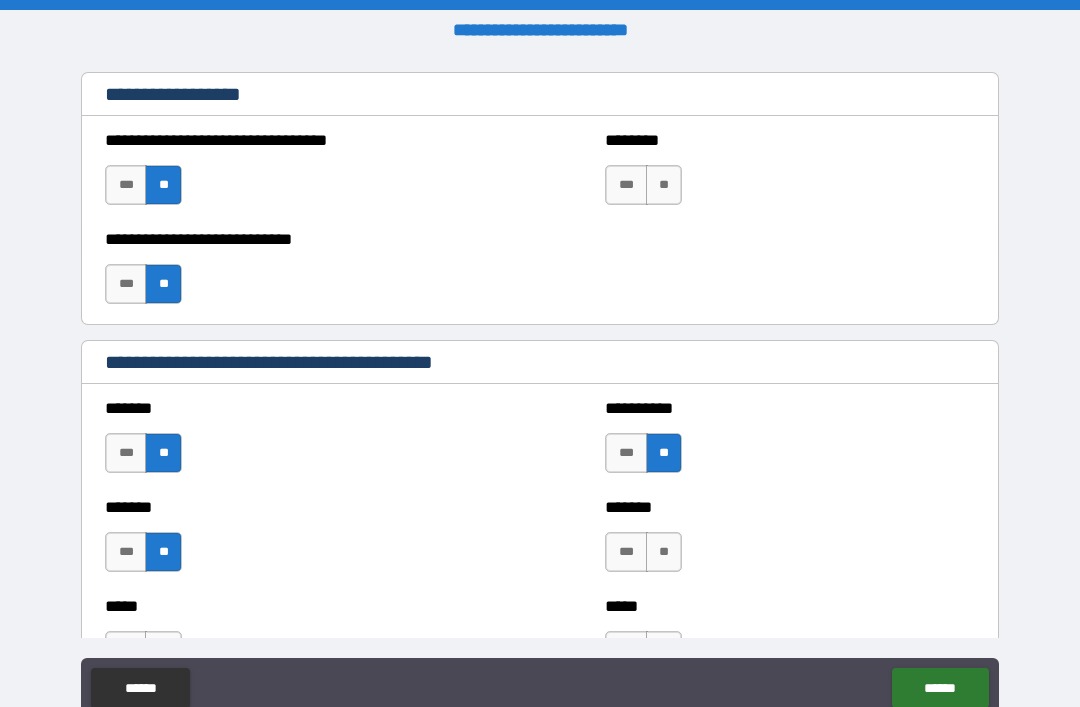 click on "**" at bounding box center (664, 552) 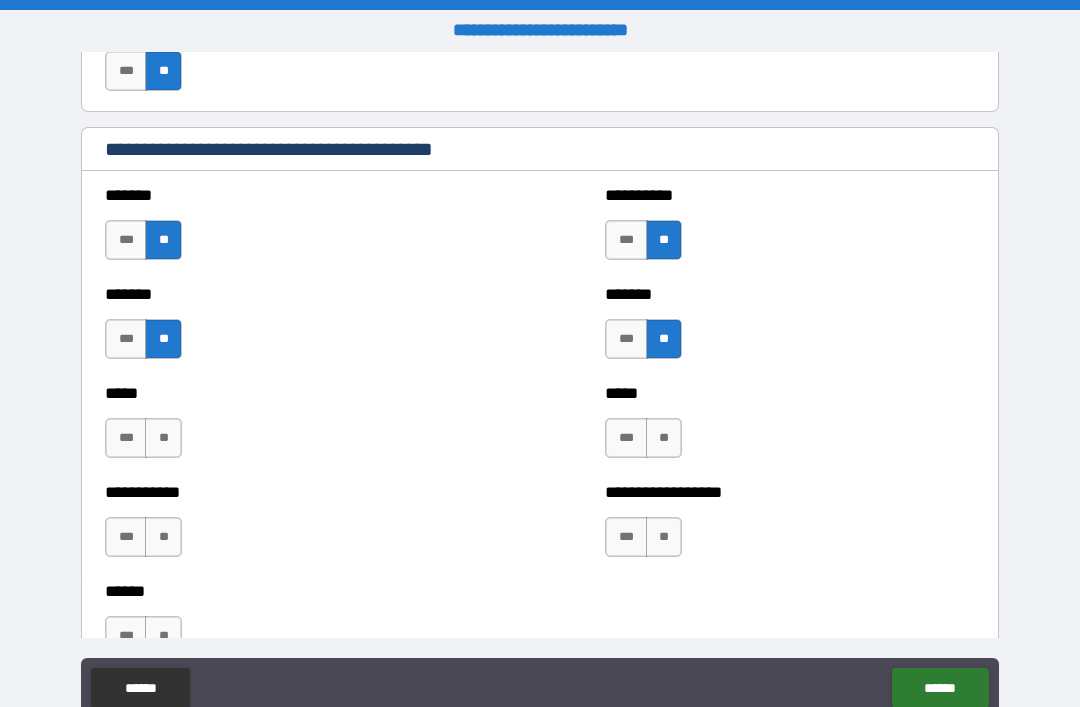scroll, scrollTop: 1677, scrollLeft: 0, axis: vertical 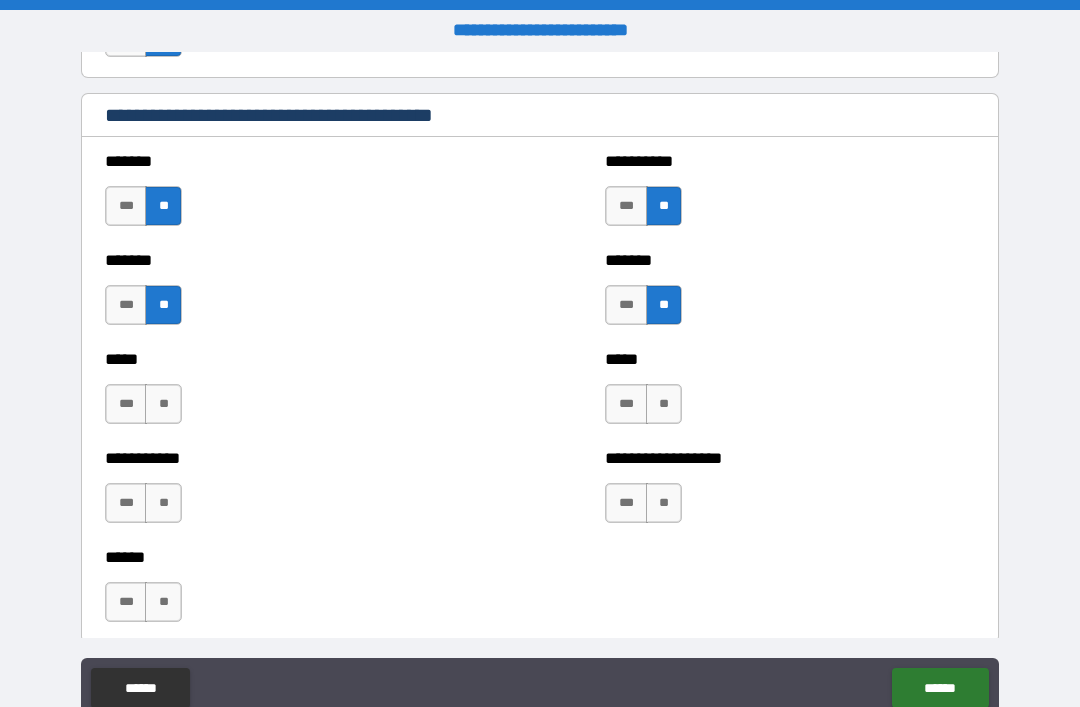 click on "**" at bounding box center [163, 404] 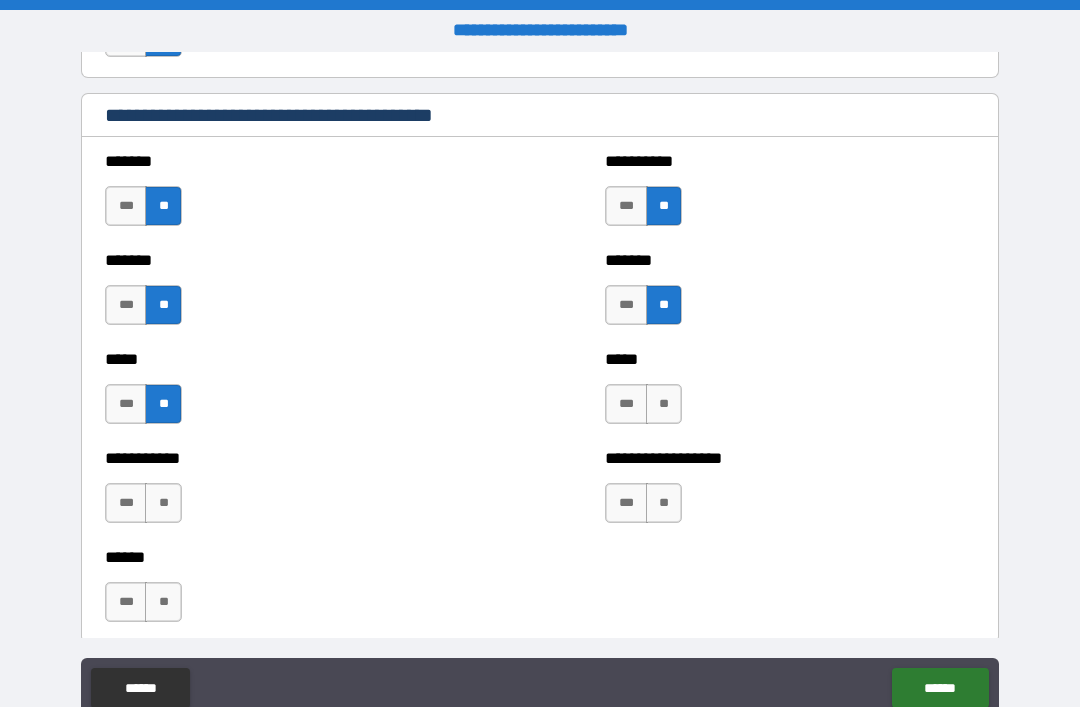 click on "**" at bounding box center (163, 503) 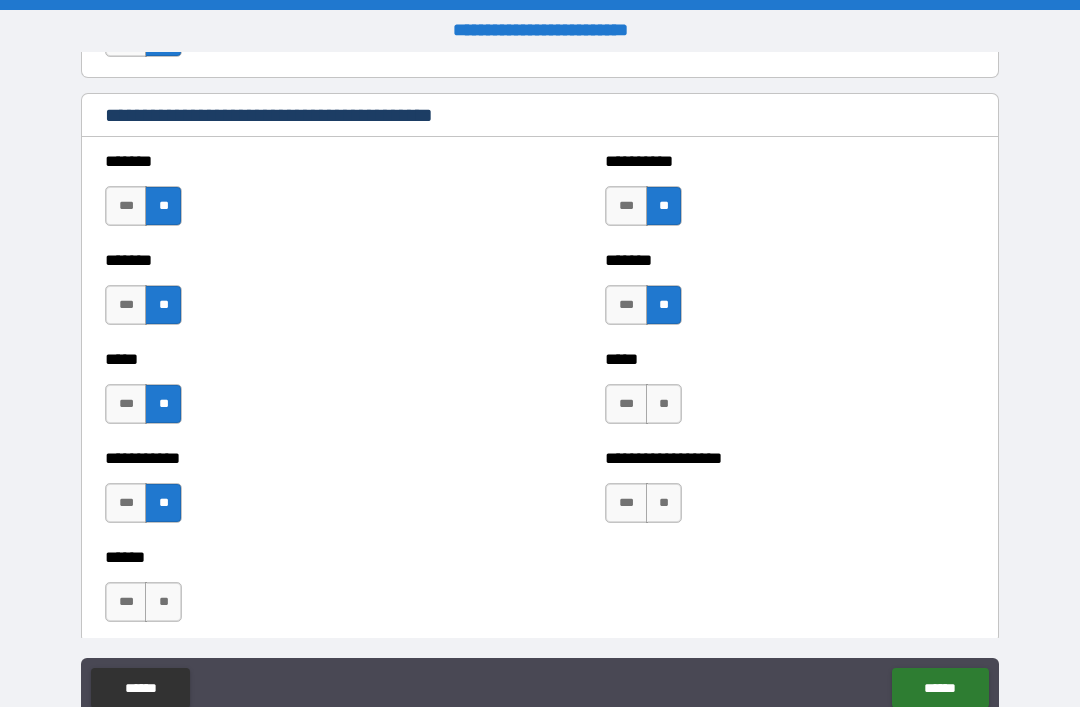 click on "**" at bounding box center [163, 602] 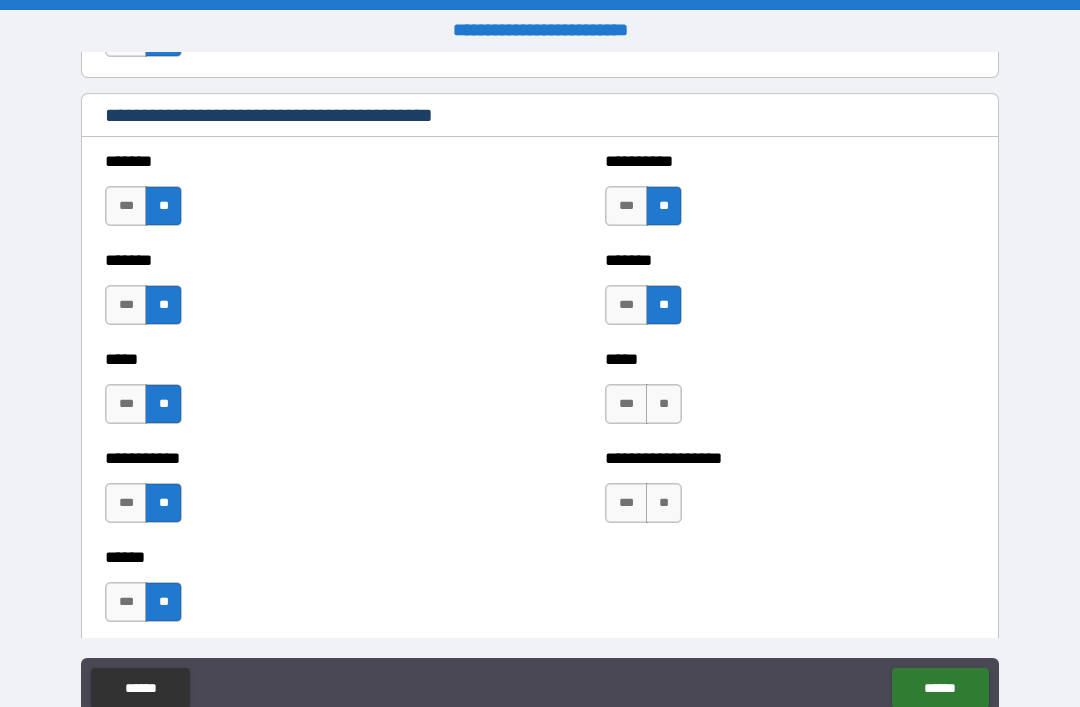 click on "**" at bounding box center [664, 404] 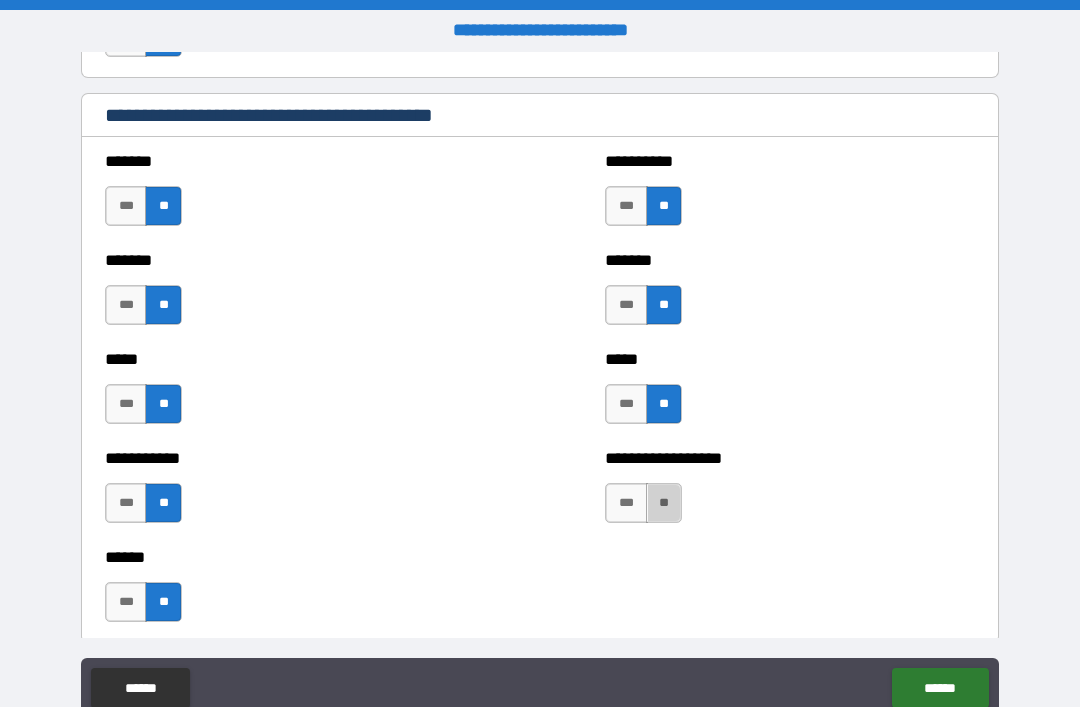 click on "**" at bounding box center [664, 503] 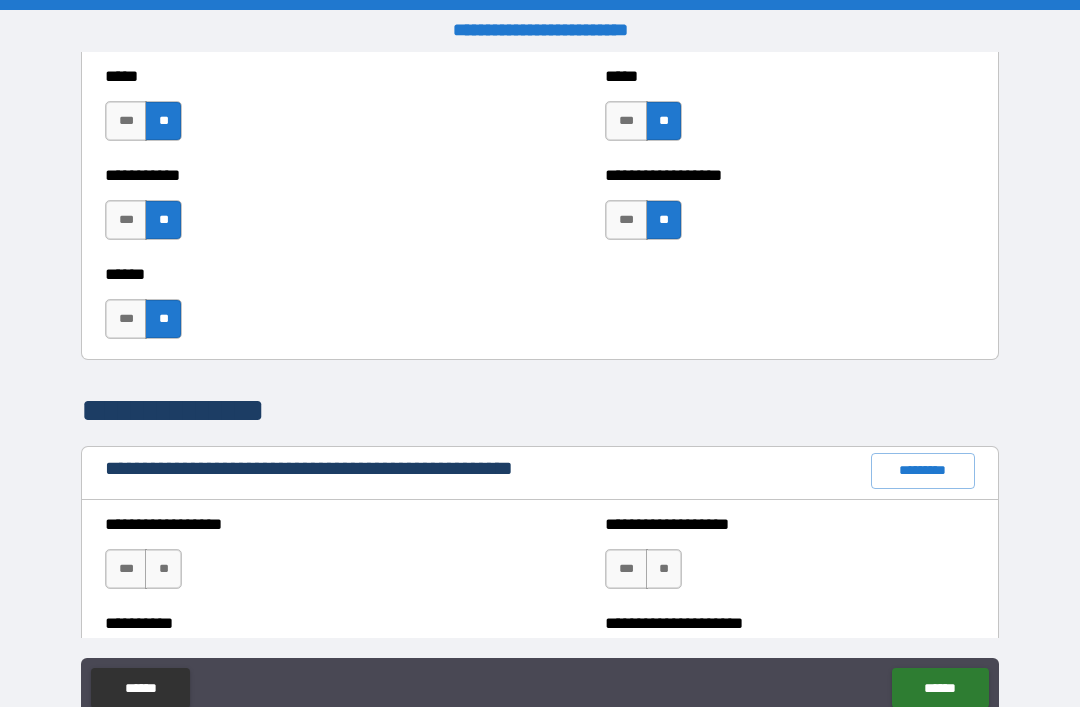 scroll, scrollTop: 2005, scrollLeft: 0, axis: vertical 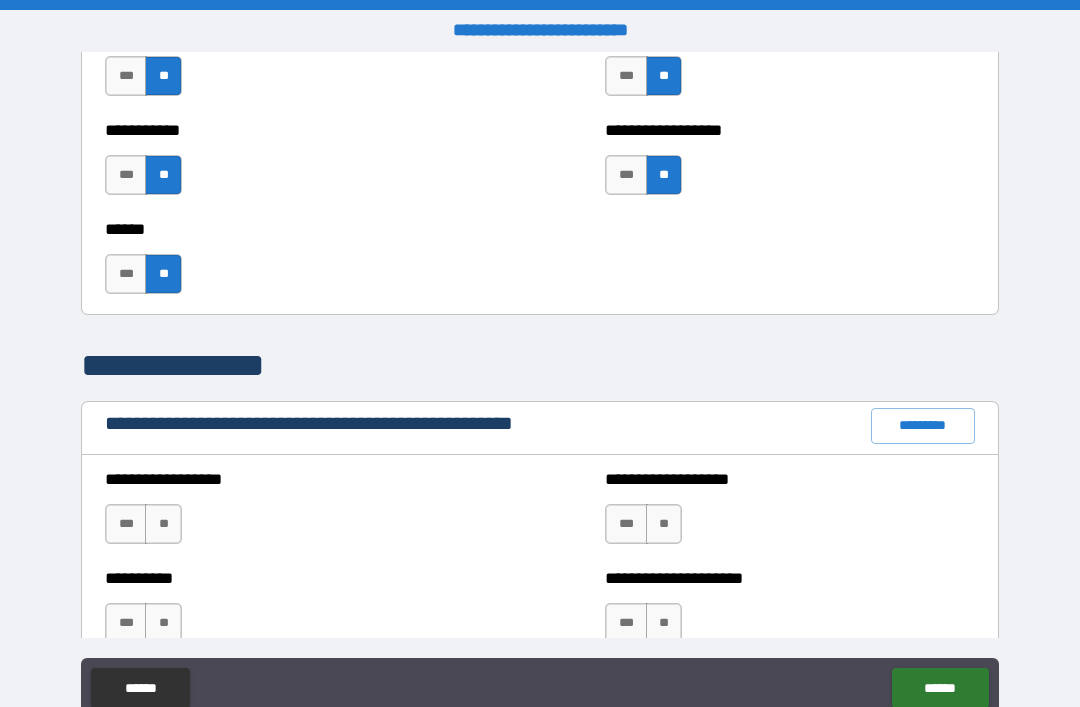 click on "**" at bounding box center [163, 524] 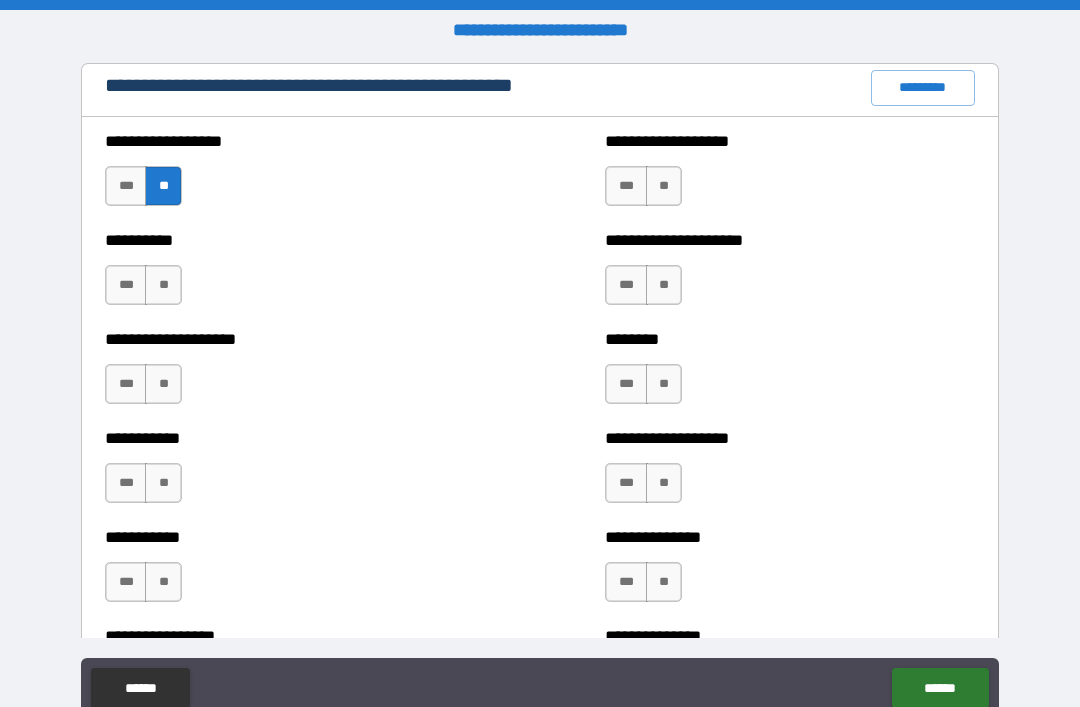 scroll, scrollTop: 2345, scrollLeft: 0, axis: vertical 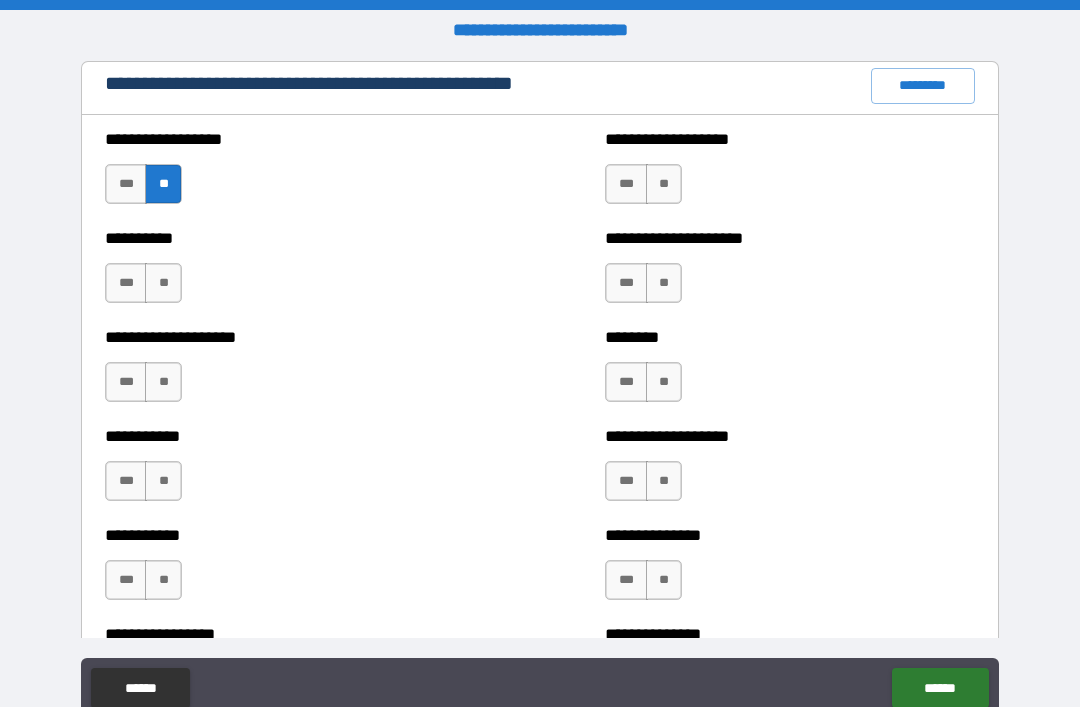 click on "**" at bounding box center [163, 283] 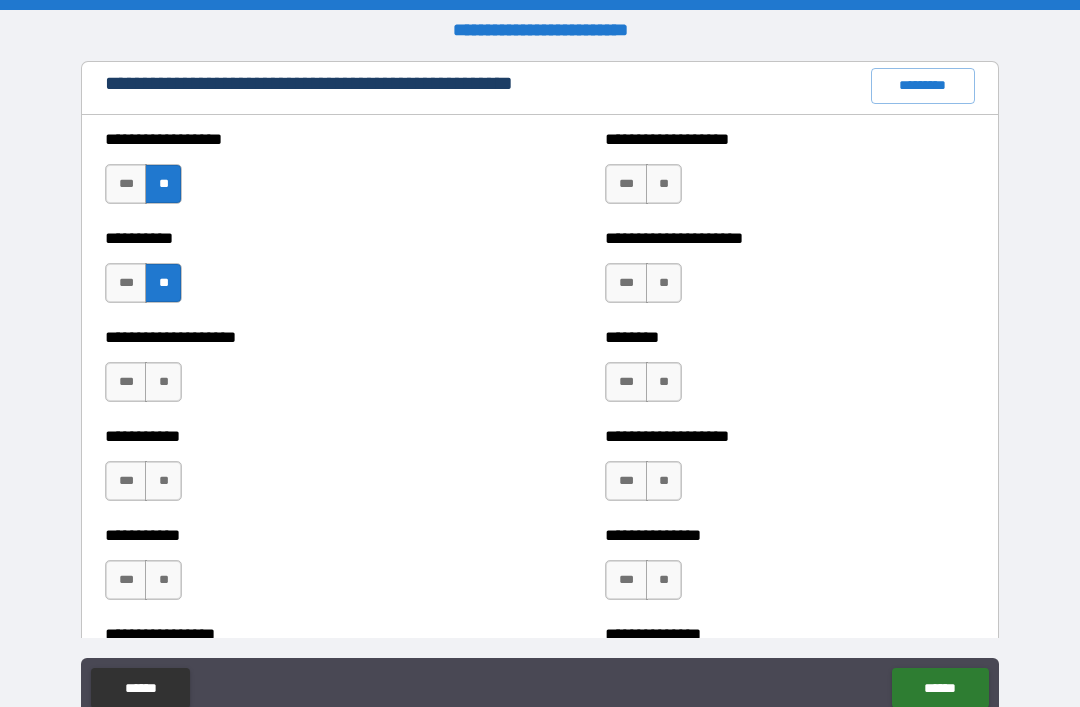click on "**" at bounding box center (163, 382) 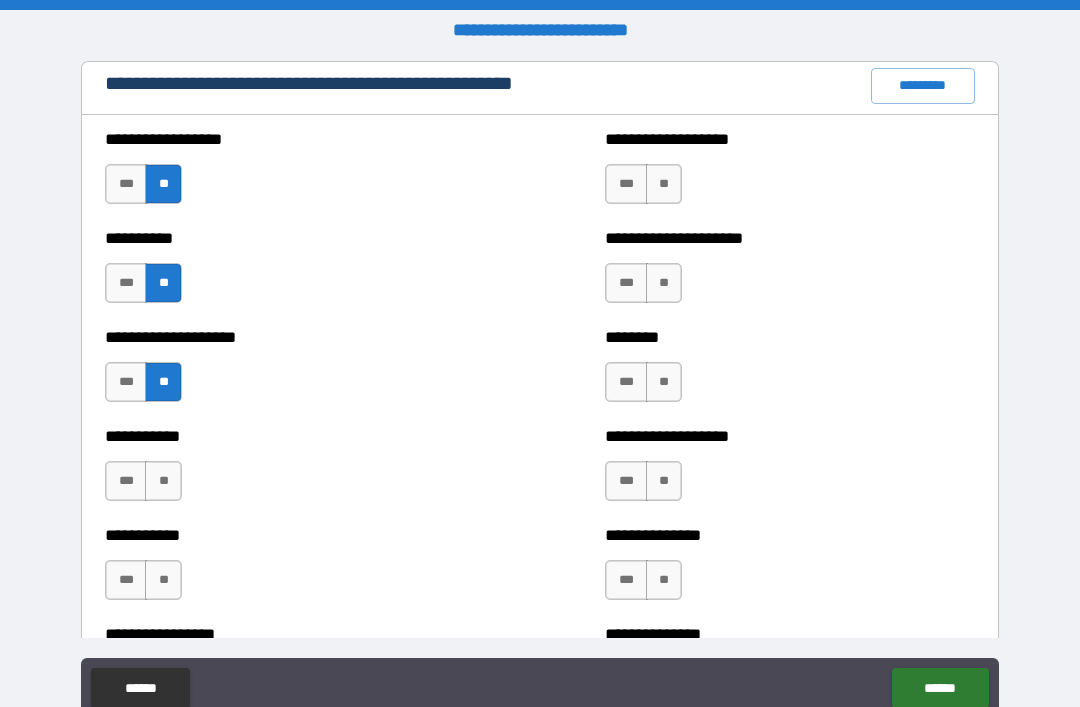 click on "**" at bounding box center [163, 481] 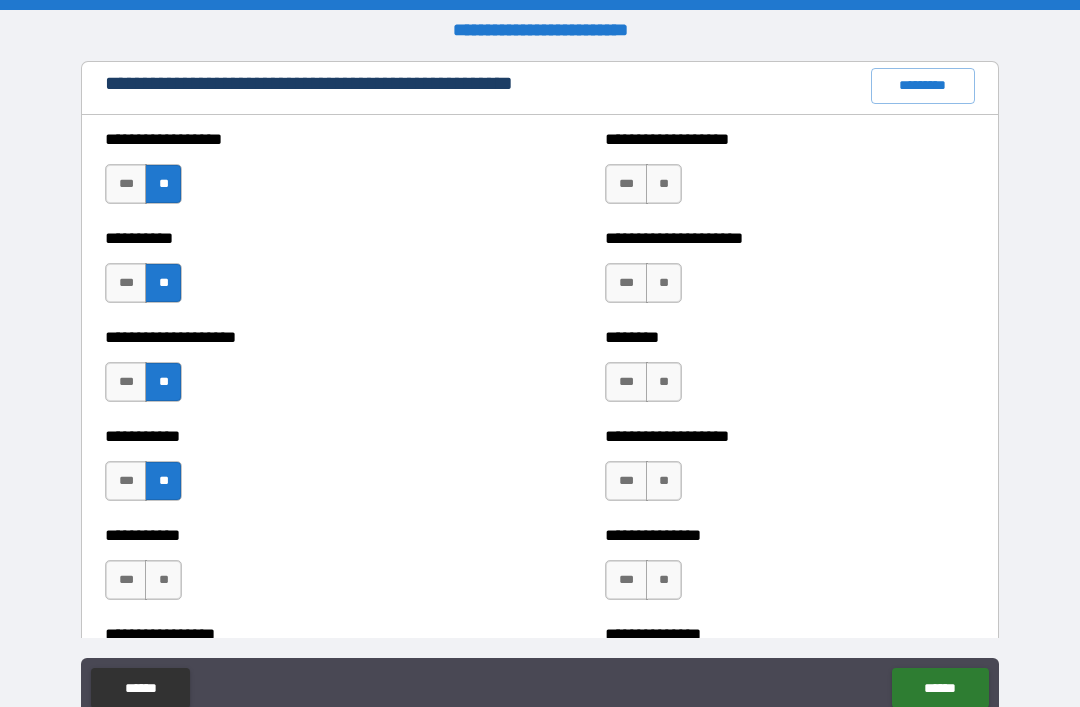 click on "**" at bounding box center [163, 580] 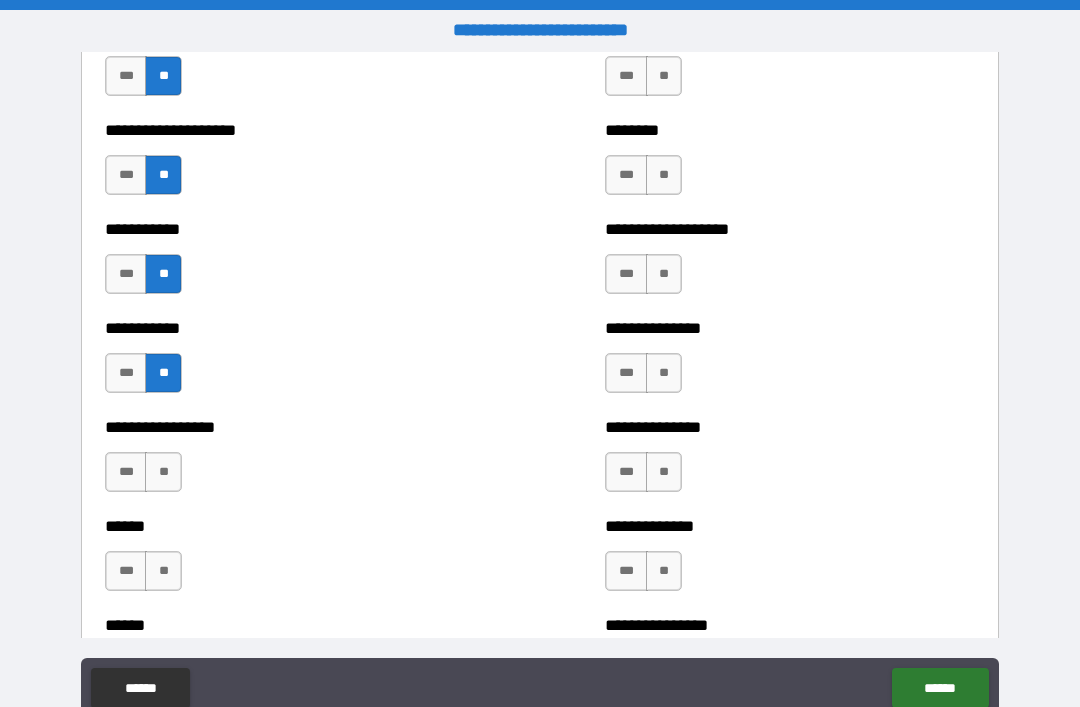 scroll, scrollTop: 2567, scrollLeft: 0, axis: vertical 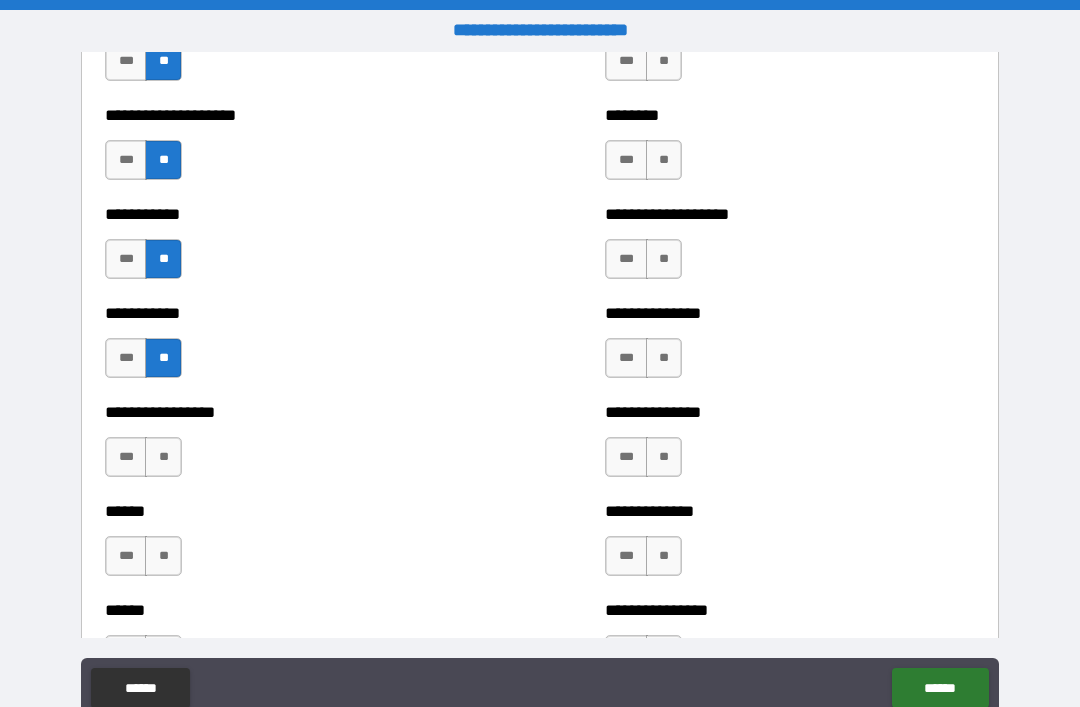 click on "**" at bounding box center [163, 457] 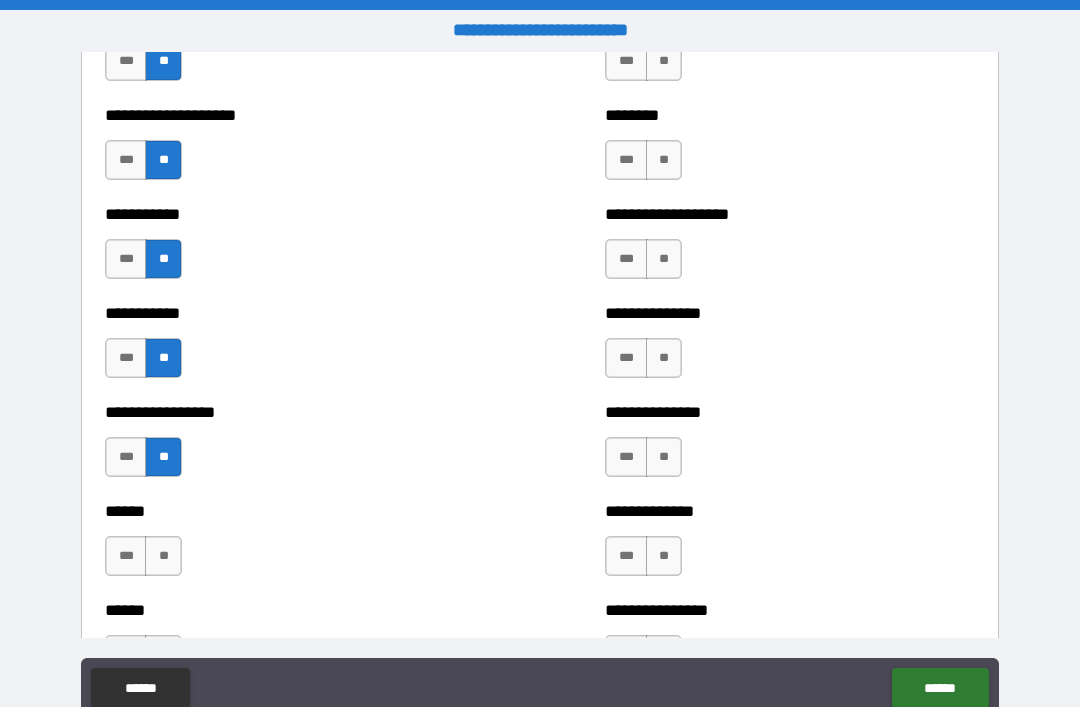 click on "**" at bounding box center (163, 556) 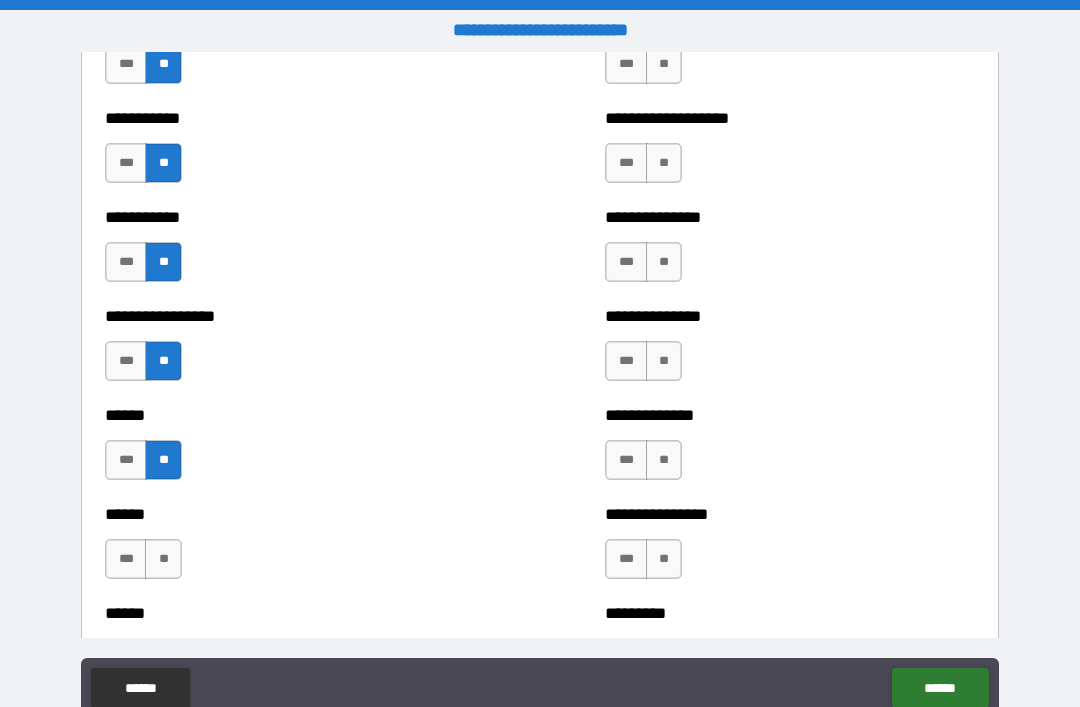 scroll, scrollTop: 2679, scrollLeft: 0, axis: vertical 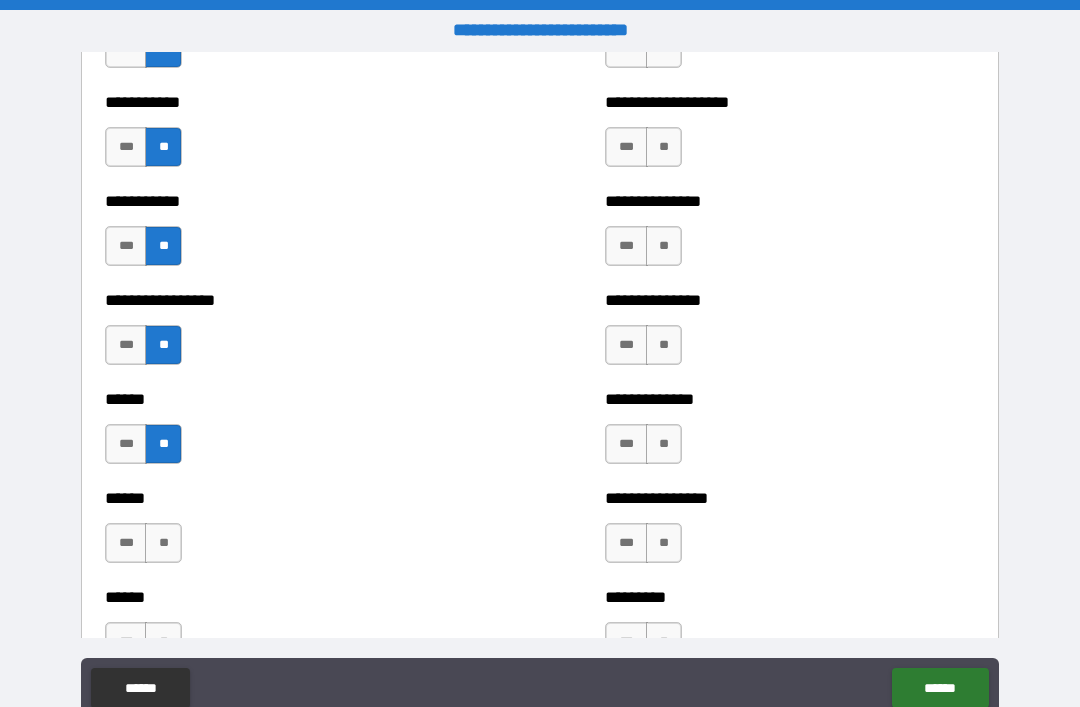 click on "**" at bounding box center [163, 543] 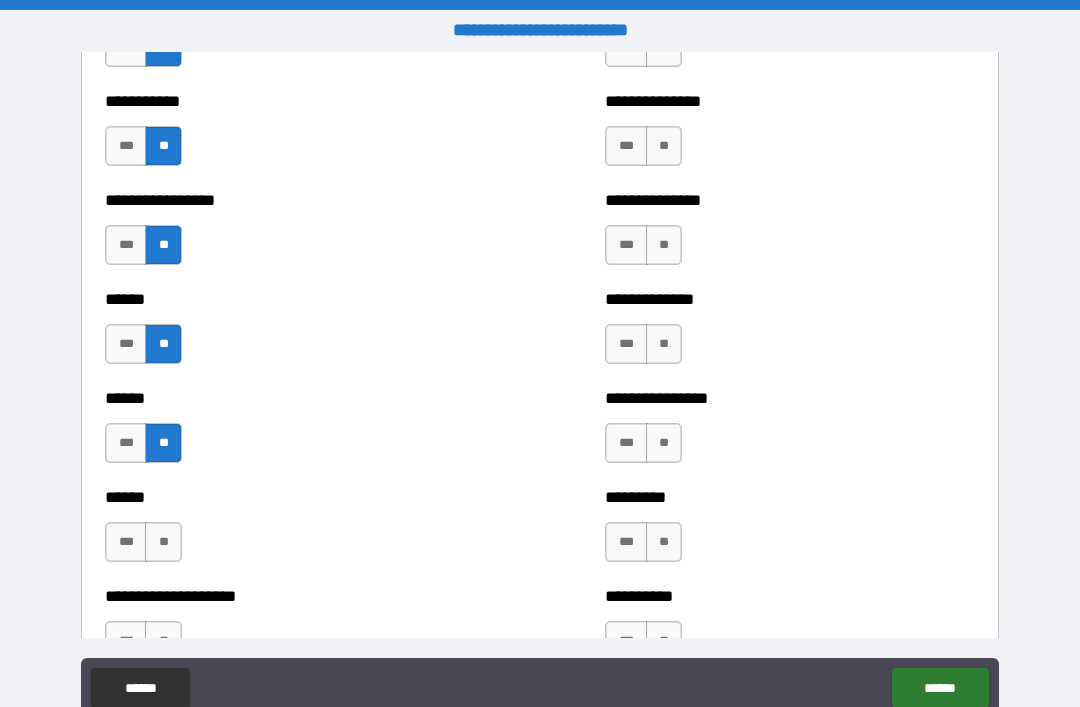 scroll, scrollTop: 2780, scrollLeft: 0, axis: vertical 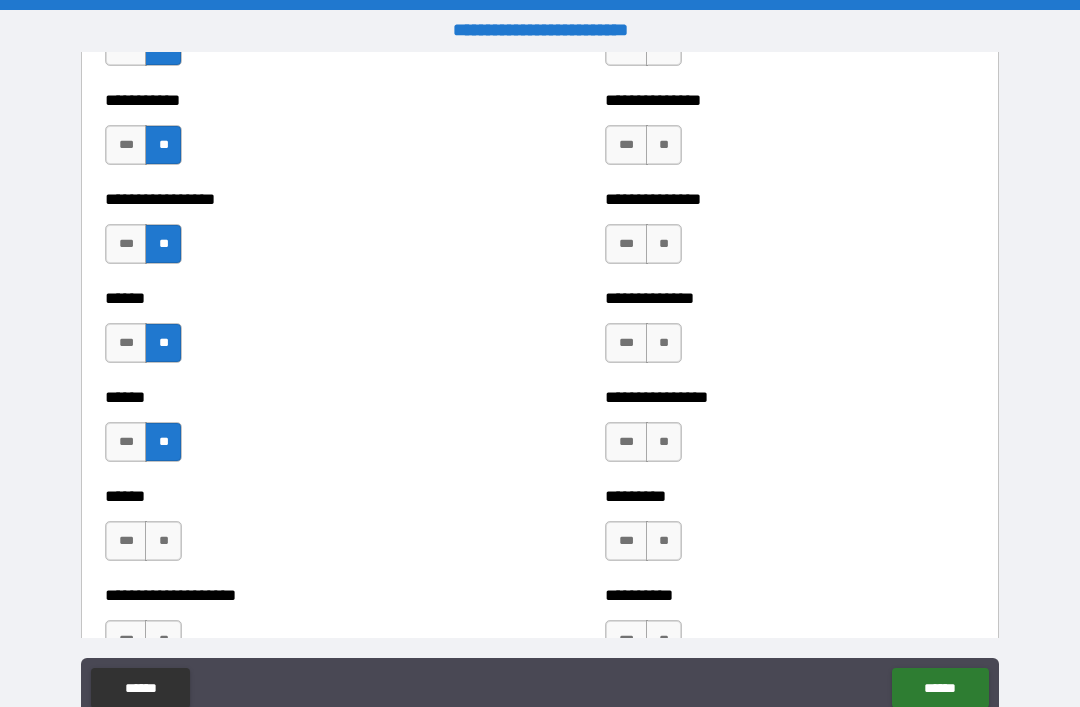 click on "**" at bounding box center (163, 541) 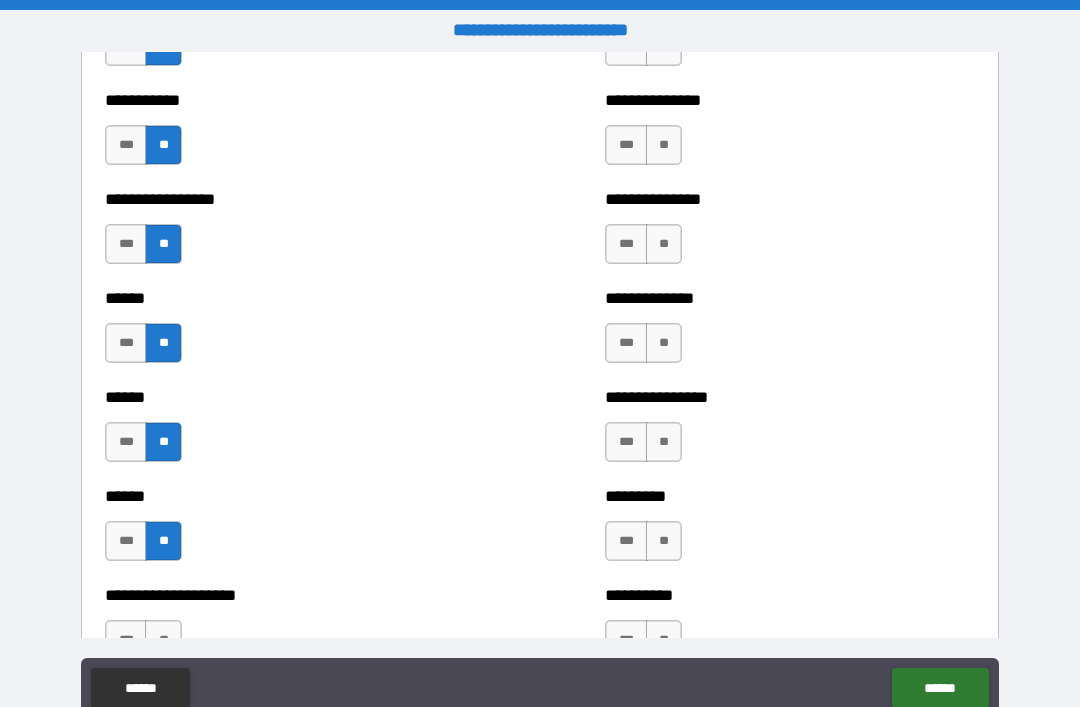 scroll, scrollTop: 2889, scrollLeft: 0, axis: vertical 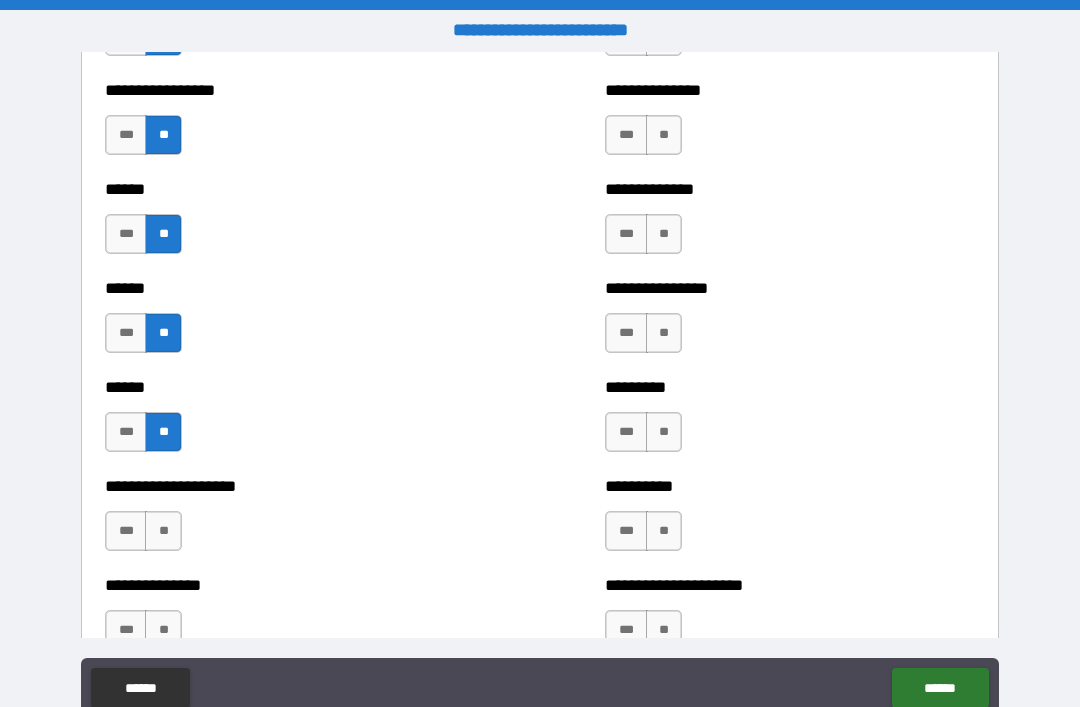 click on "**" at bounding box center [163, 531] 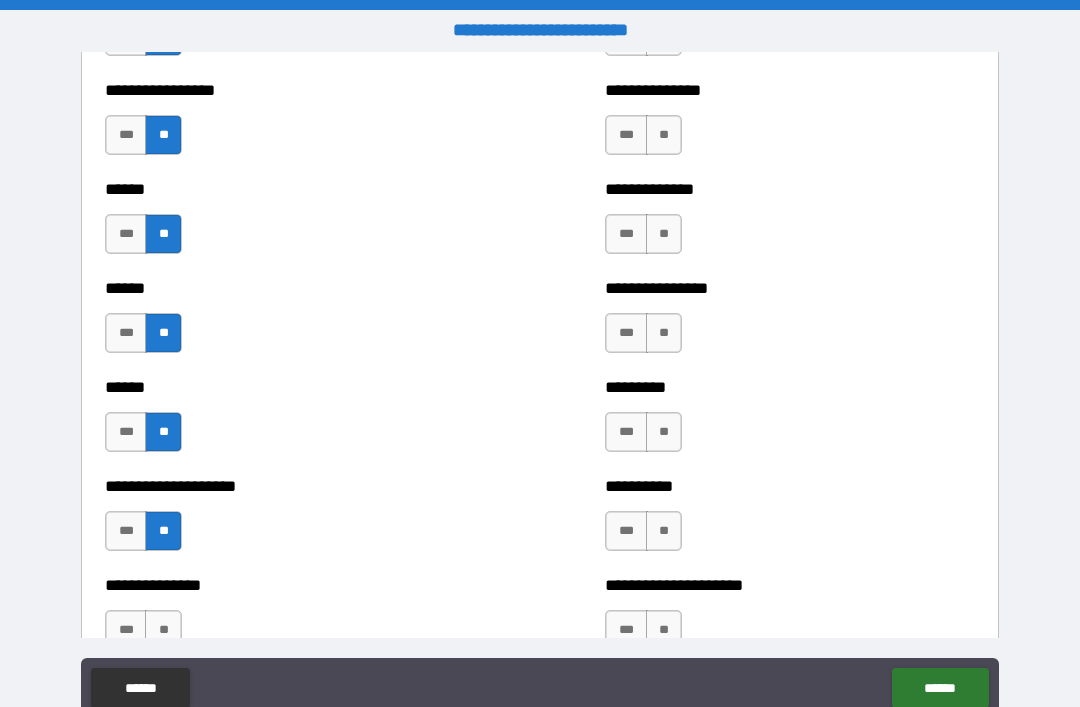 scroll, scrollTop: 3000, scrollLeft: 0, axis: vertical 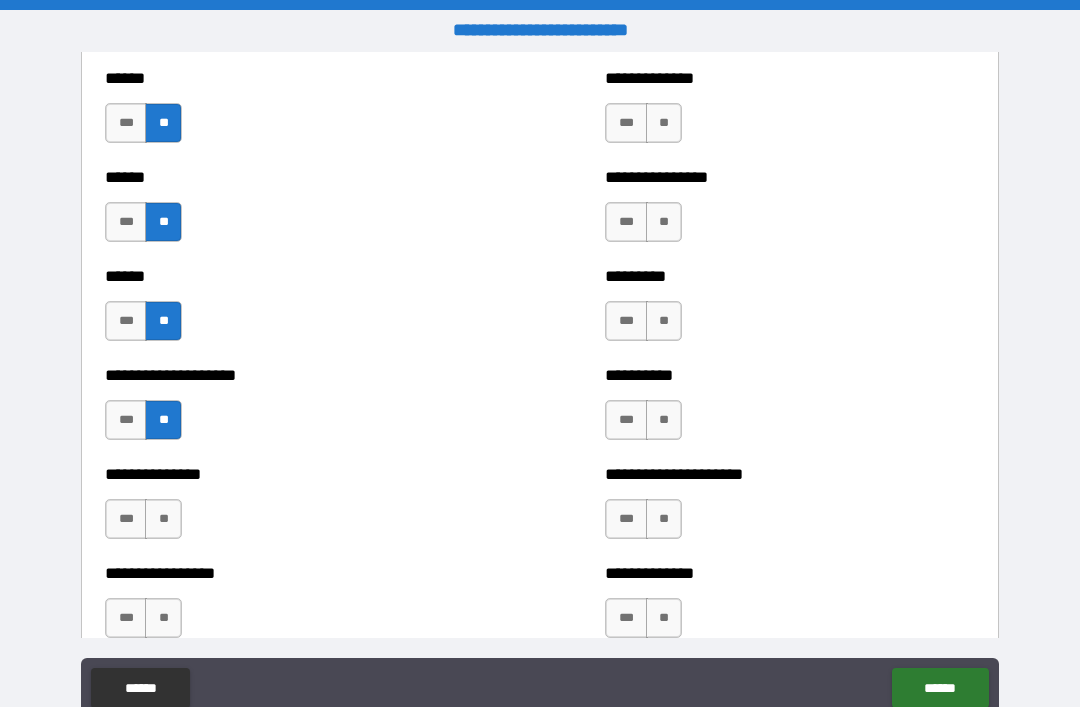 click on "**" at bounding box center [163, 519] 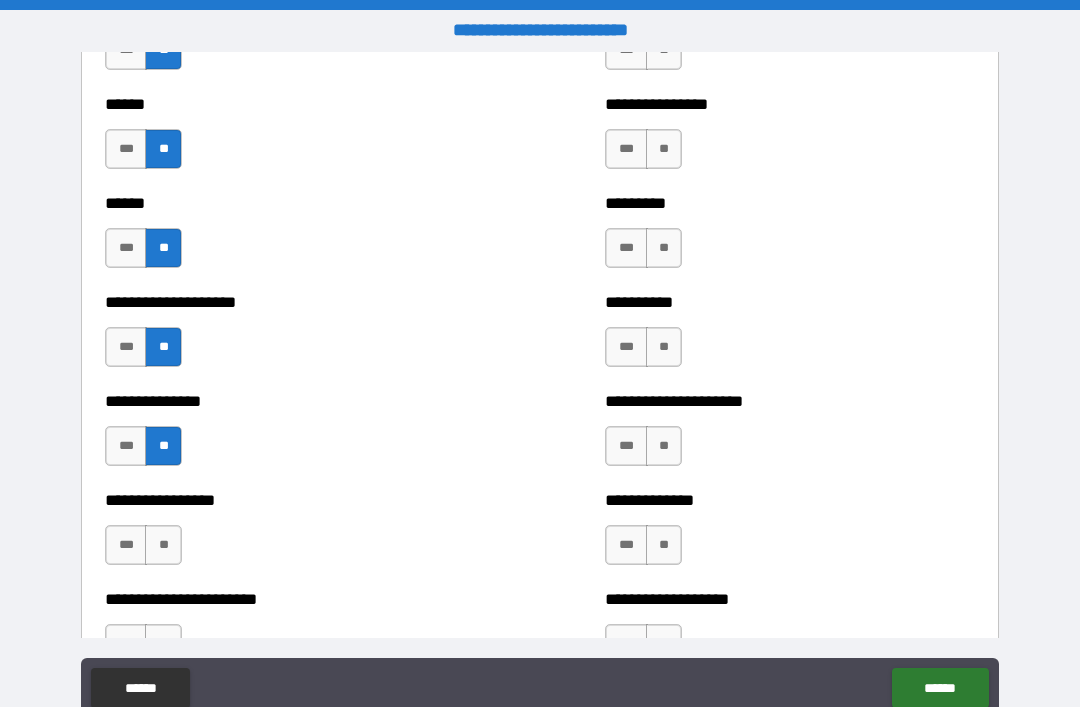 click on "**" at bounding box center [163, 545] 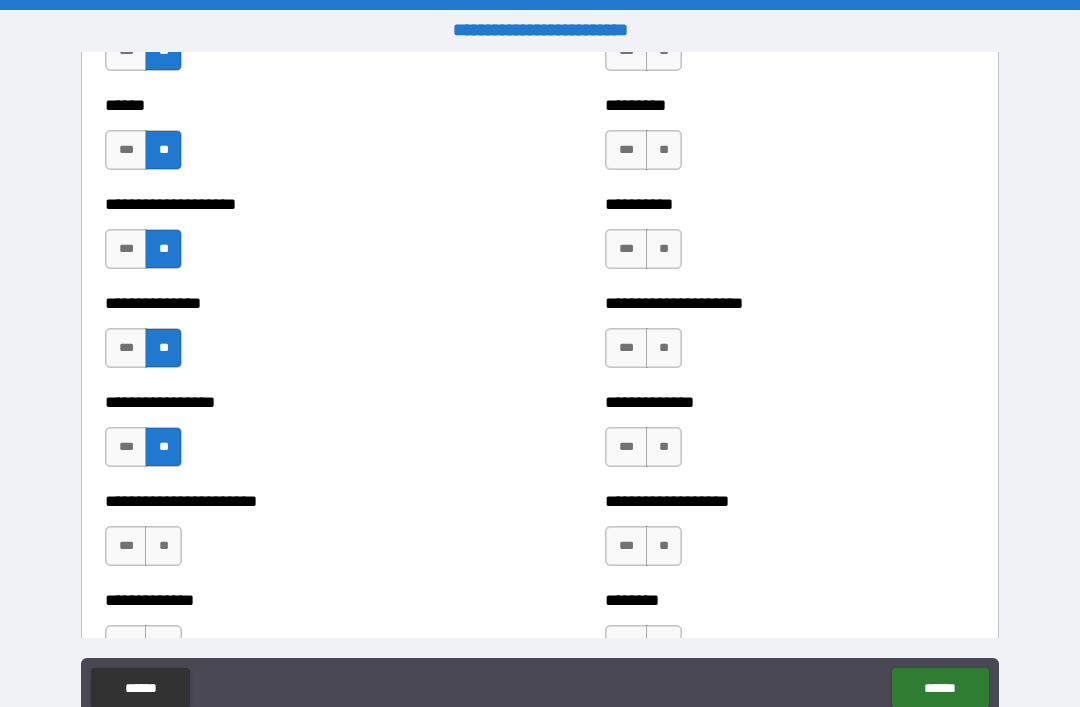 scroll, scrollTop: 3179, scrollLeft: 0, axis: vertical 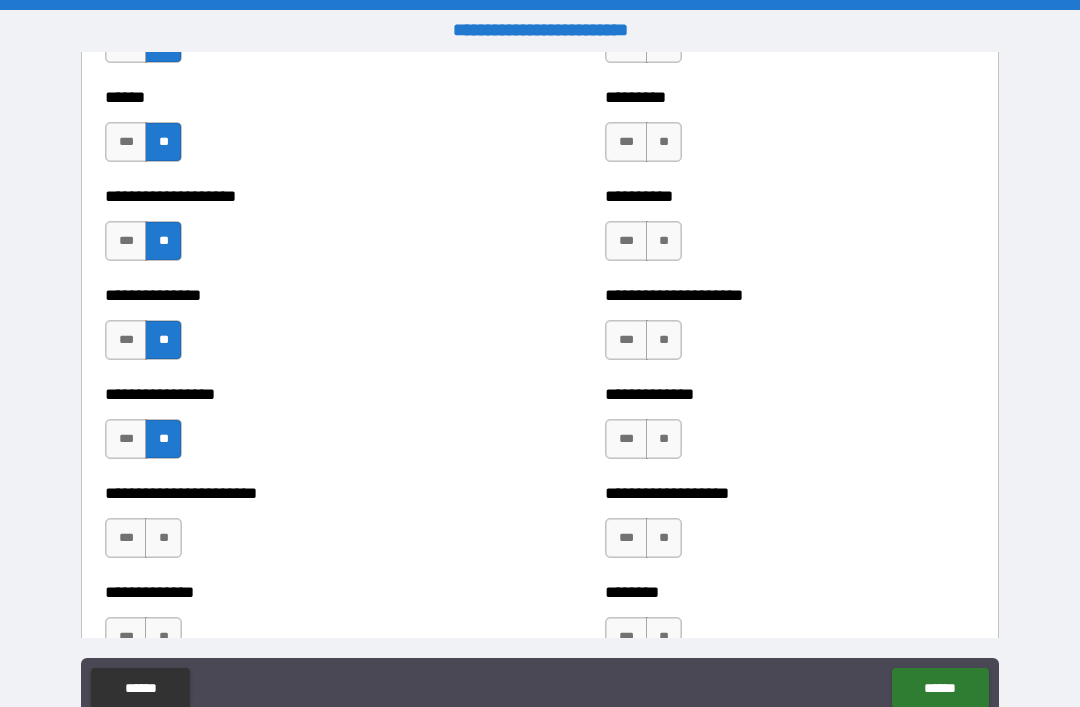 click on "**" at bounding box center (163, 538) 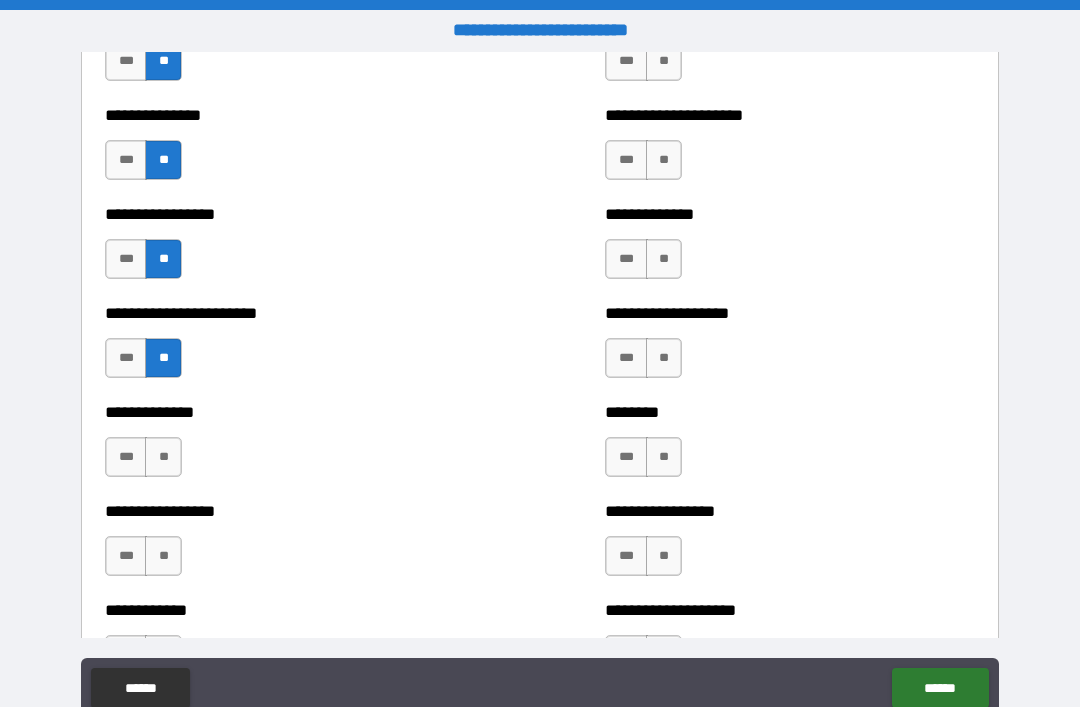 scroll, scrollTop: 3366, scrollLeft: 0, axis: vertical 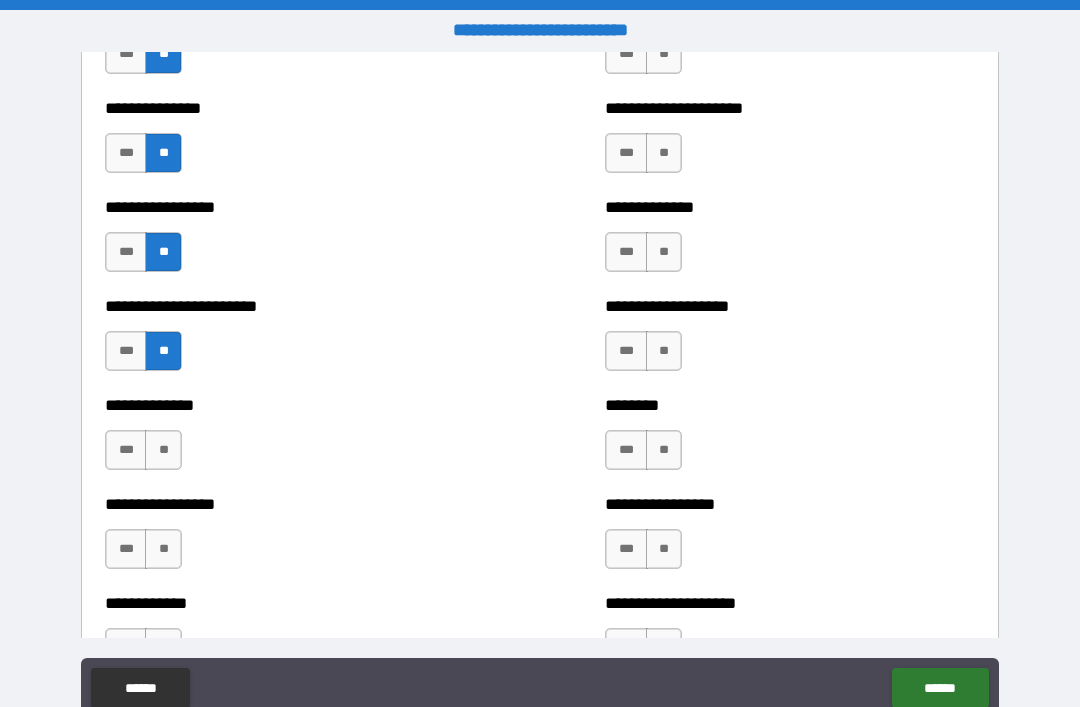 click on "**" at bounding box center (163, 450) 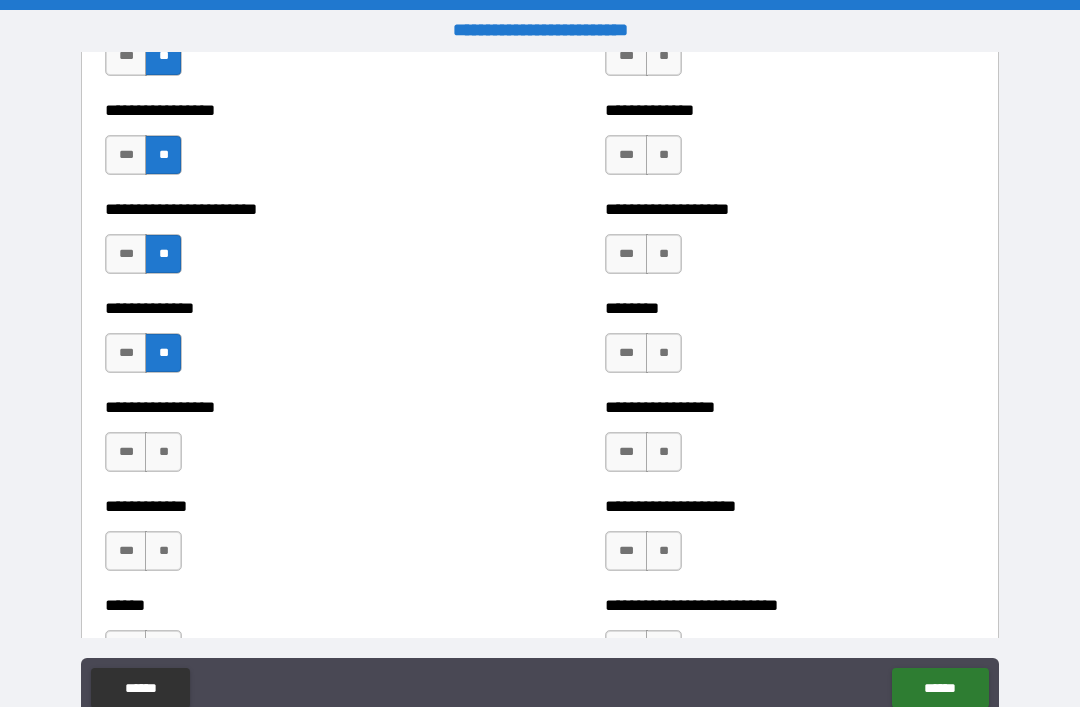 scroll, scrollTop: 3464, scrollLeft: 0, axis: vertical 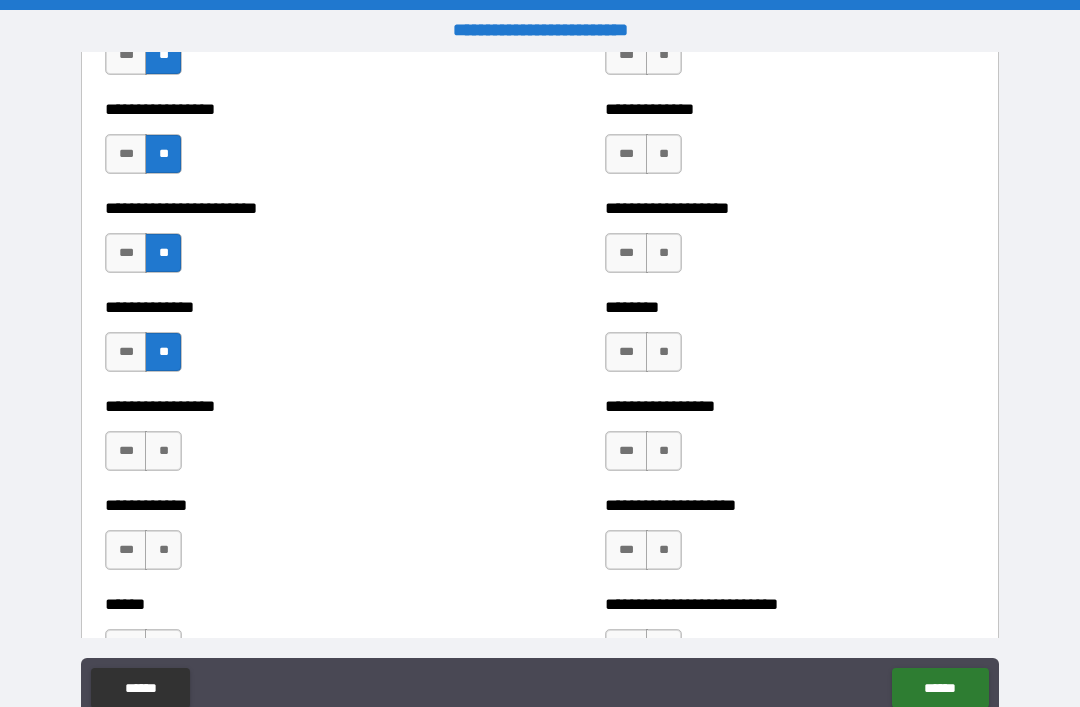 click on "**" at bounding box center [163, 451] 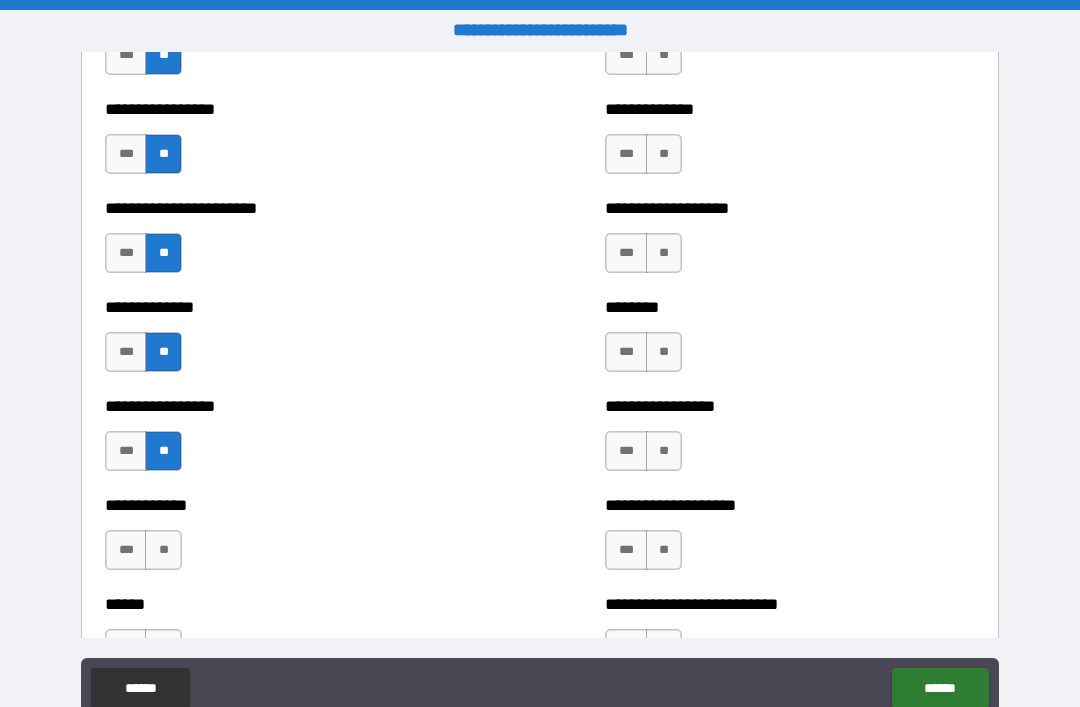 click on "**" at bounding box center [163, 550] 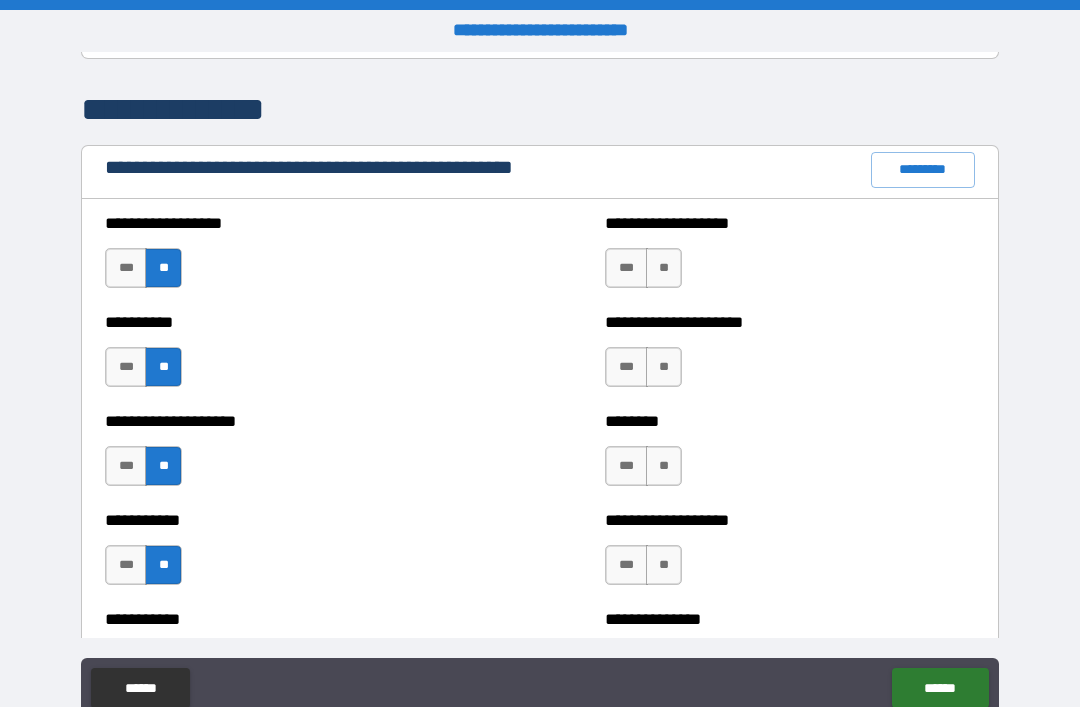 scroll, scrollTop: 2260, scrollLeft: 0, axis: vertical 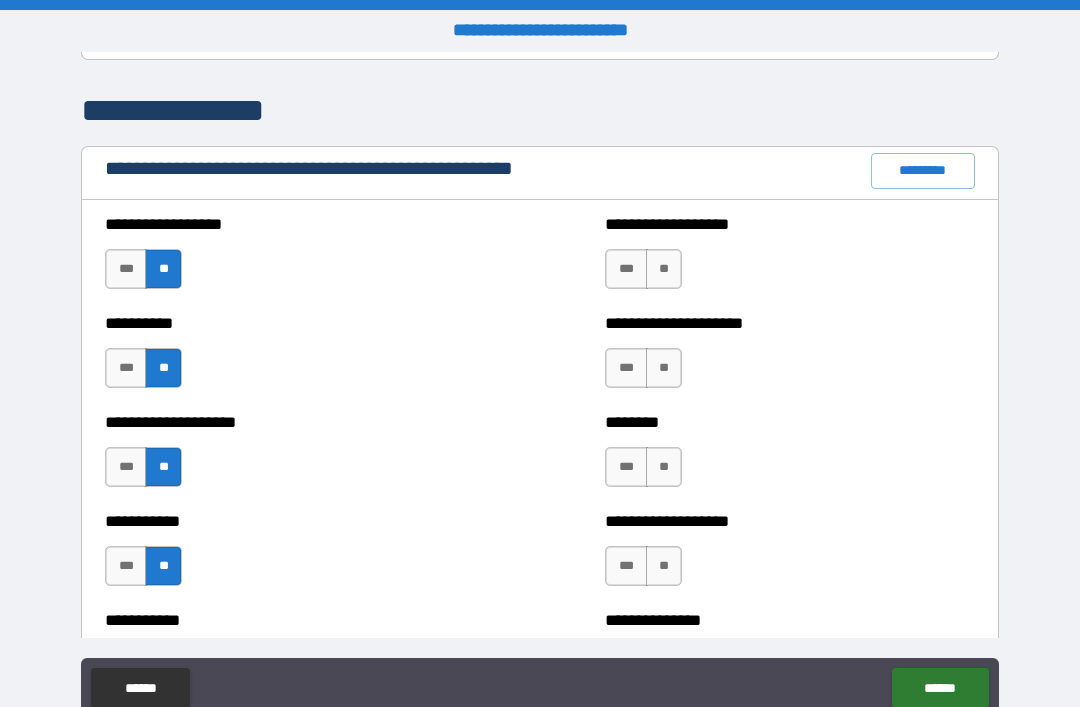 click on "**" at bounding box center [664, 269] 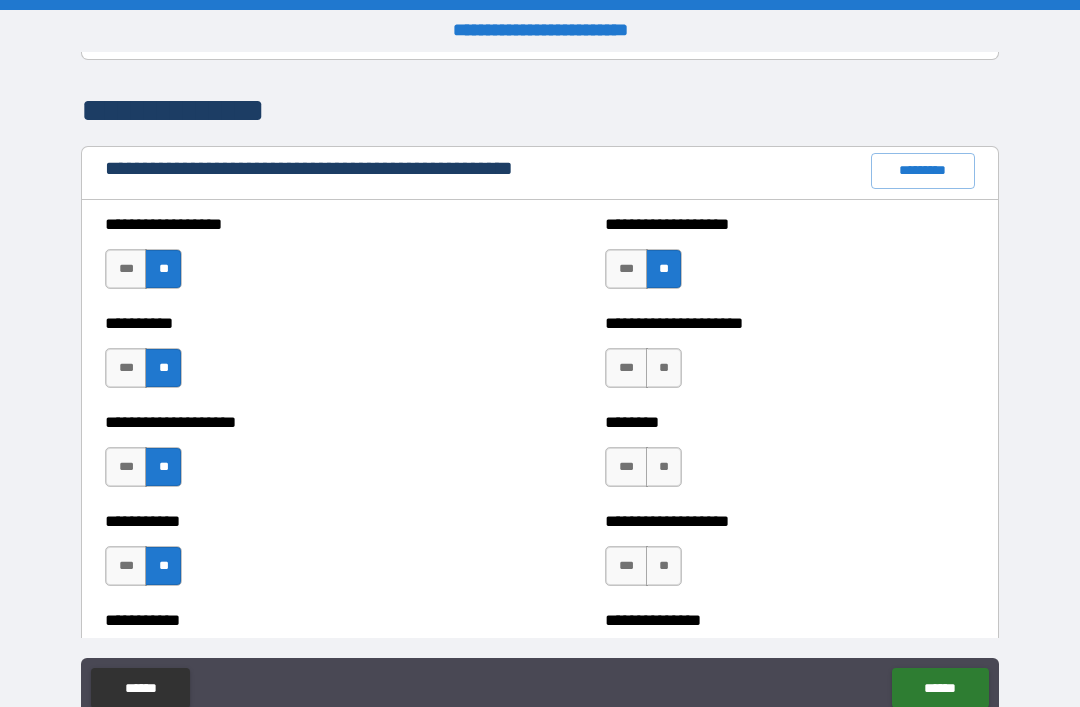 click on "**" at bounding box center [664, 368] 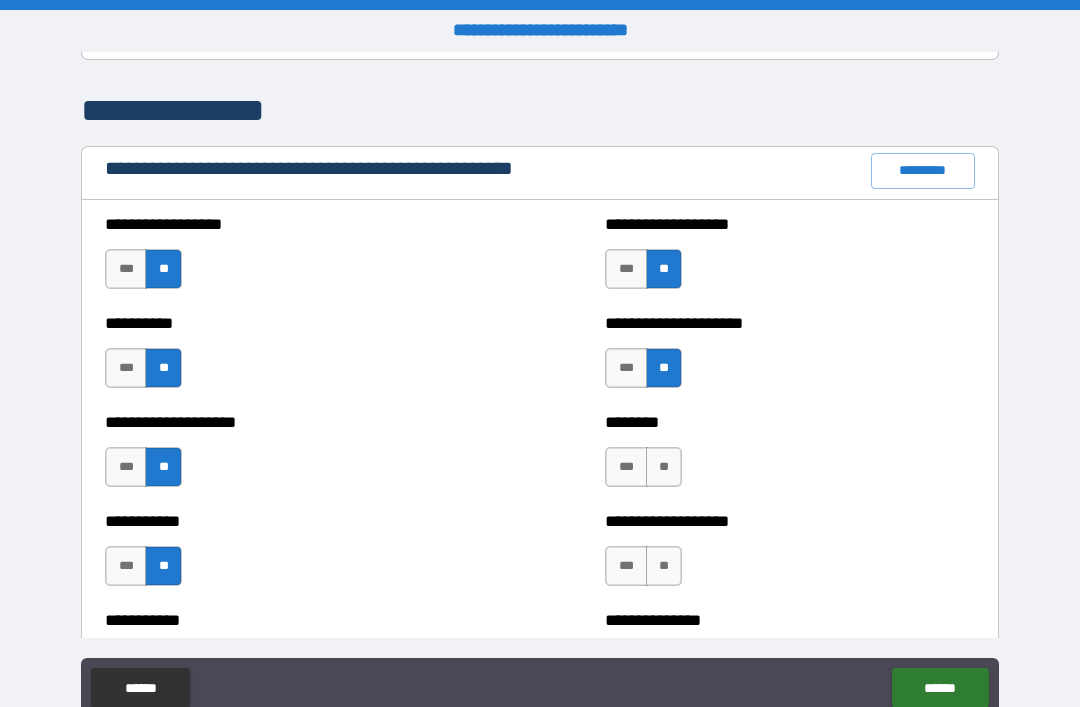 click on "**" at bounding box center [664, 467] 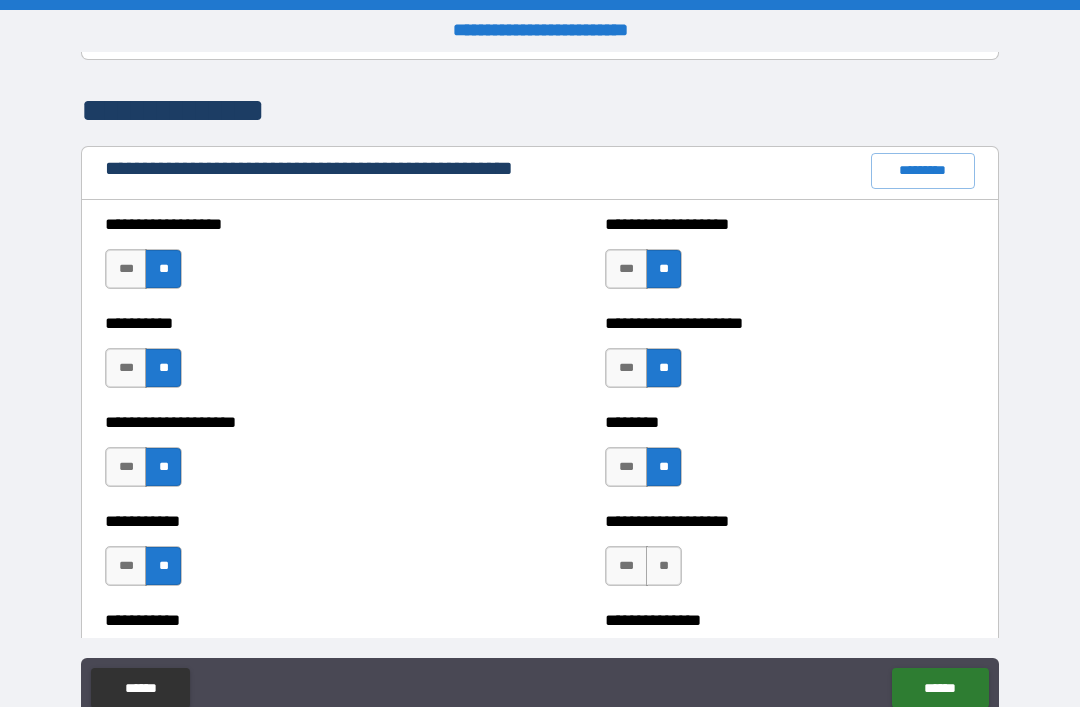 click on "**" at bounding box center (664, 566) 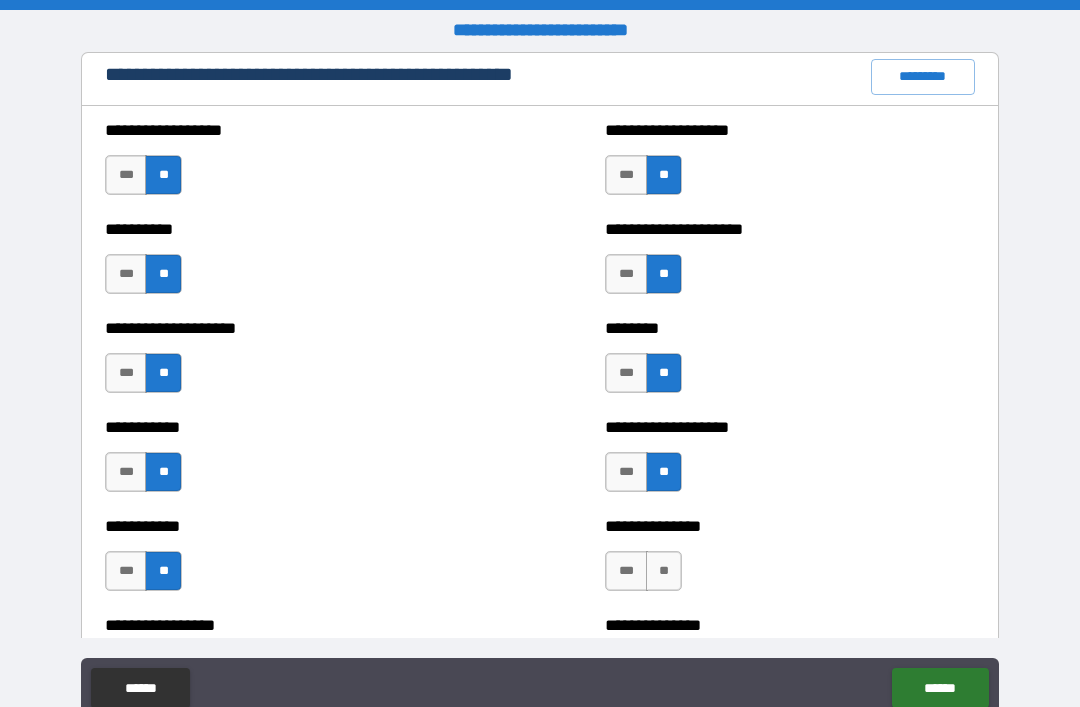 scroll, scrollTop: 2420, scrollLeft: 0, axis: vertical 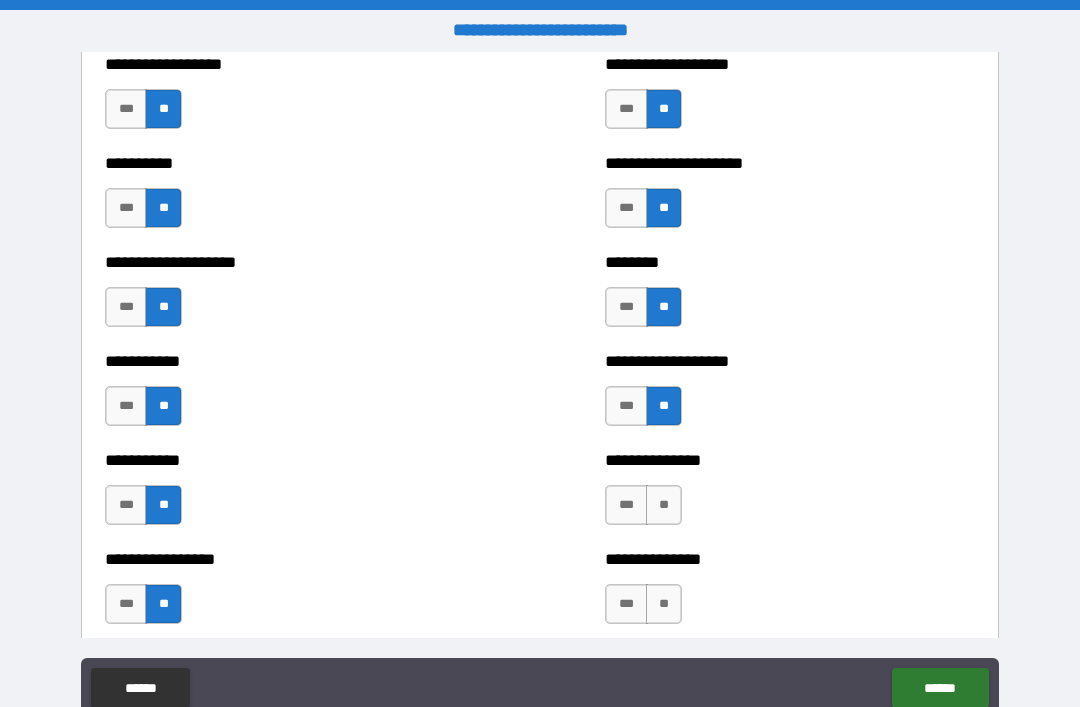 click on "**" at bounding box center (664, 505) 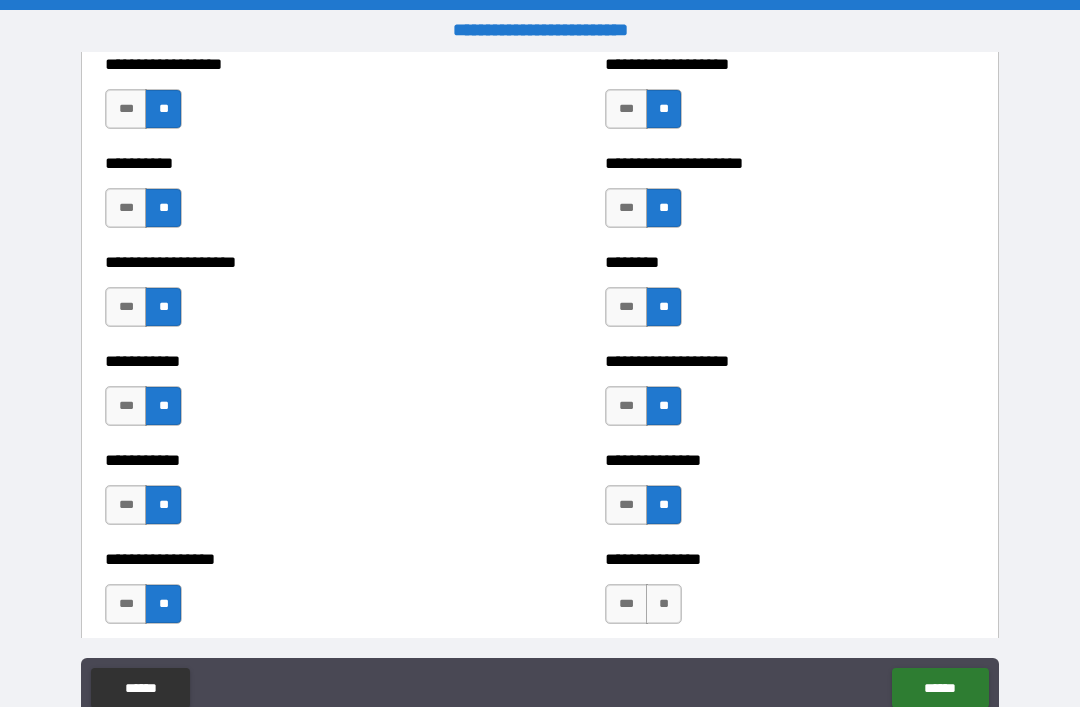 click on "**" at bounding box center (664, 604) 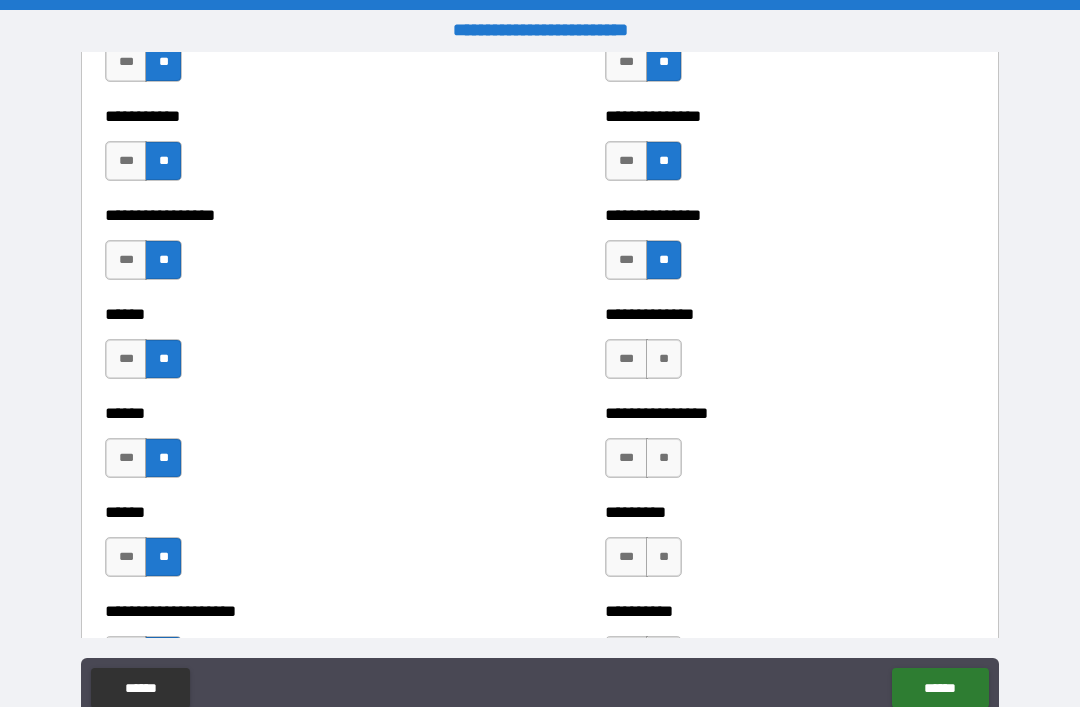 scroll, scrollTop: 2768, scrollLeft: 0, axis: vertical 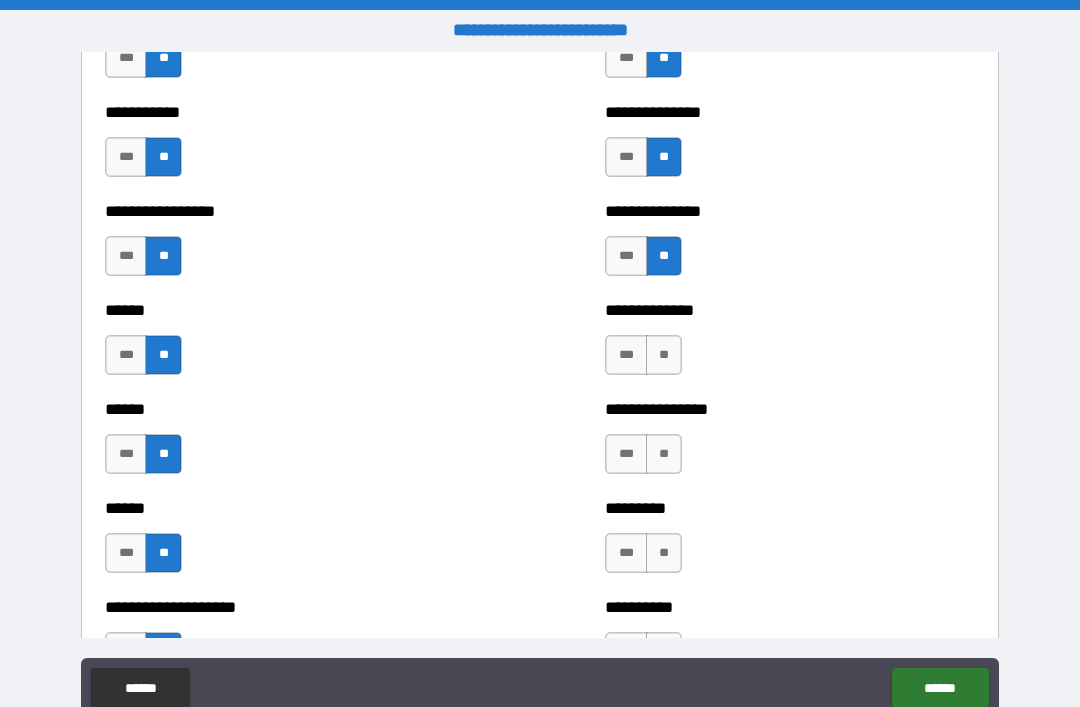 click on "**" at bounding box center (664, 355) 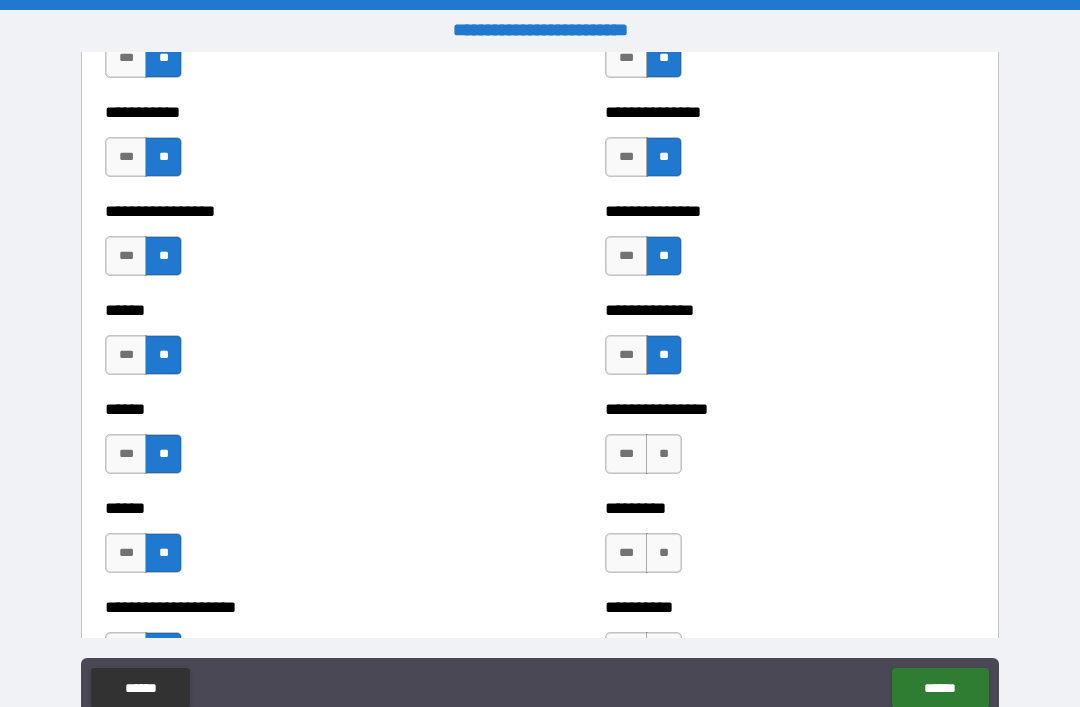 click on "**" at bounding box center (664, 454) 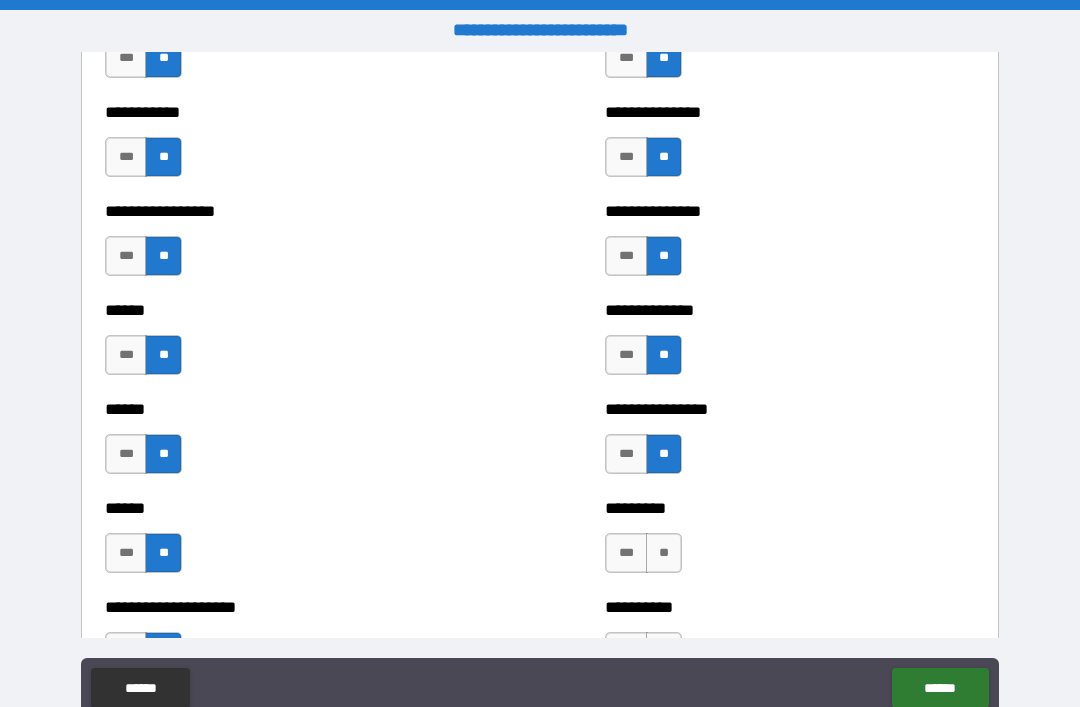 click on "**" at bounding box center [664, 553] 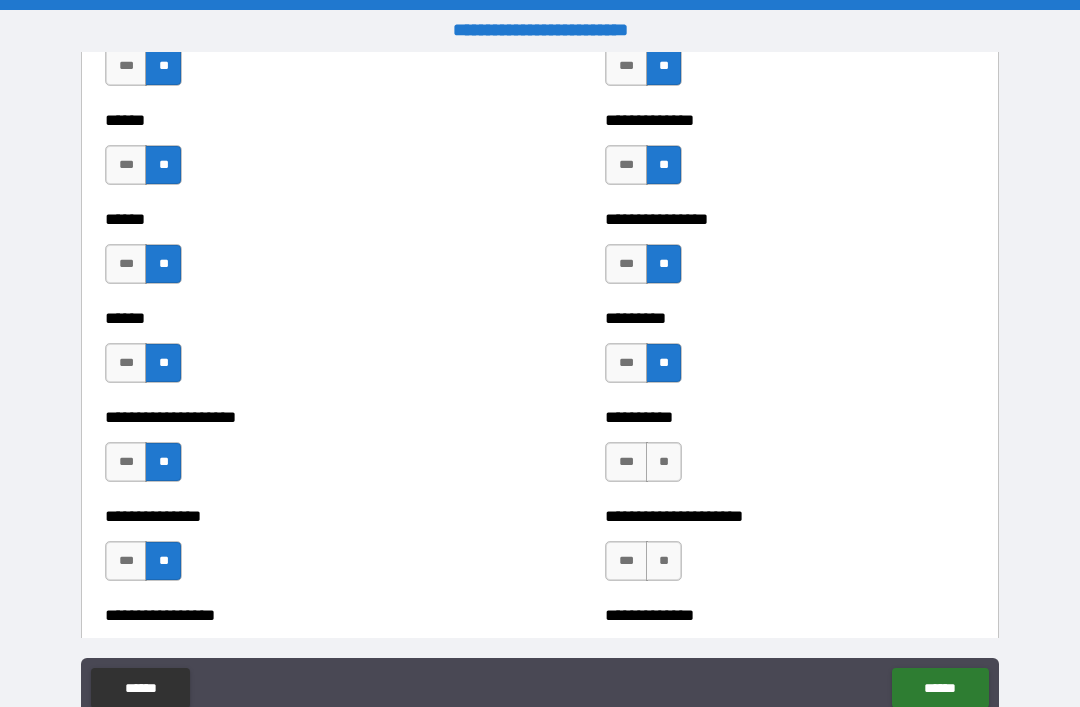 scroll, scrollTop: 2970, scrollLeft: 0, axis: vertical 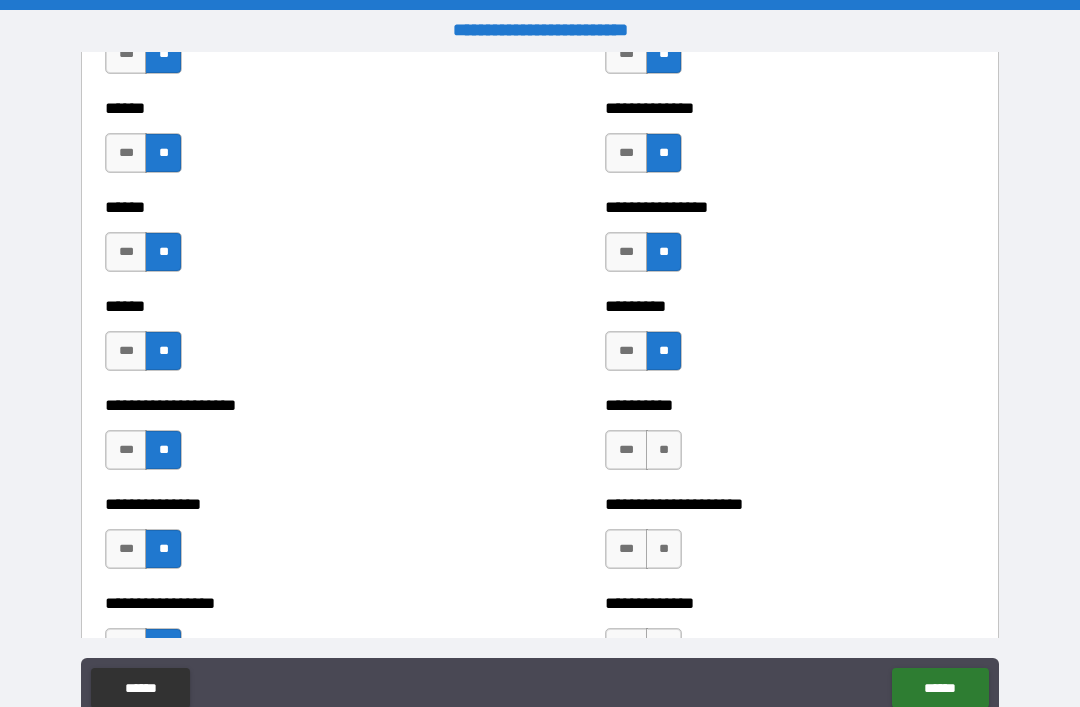 click on "**" at bounding box center [664, 450] 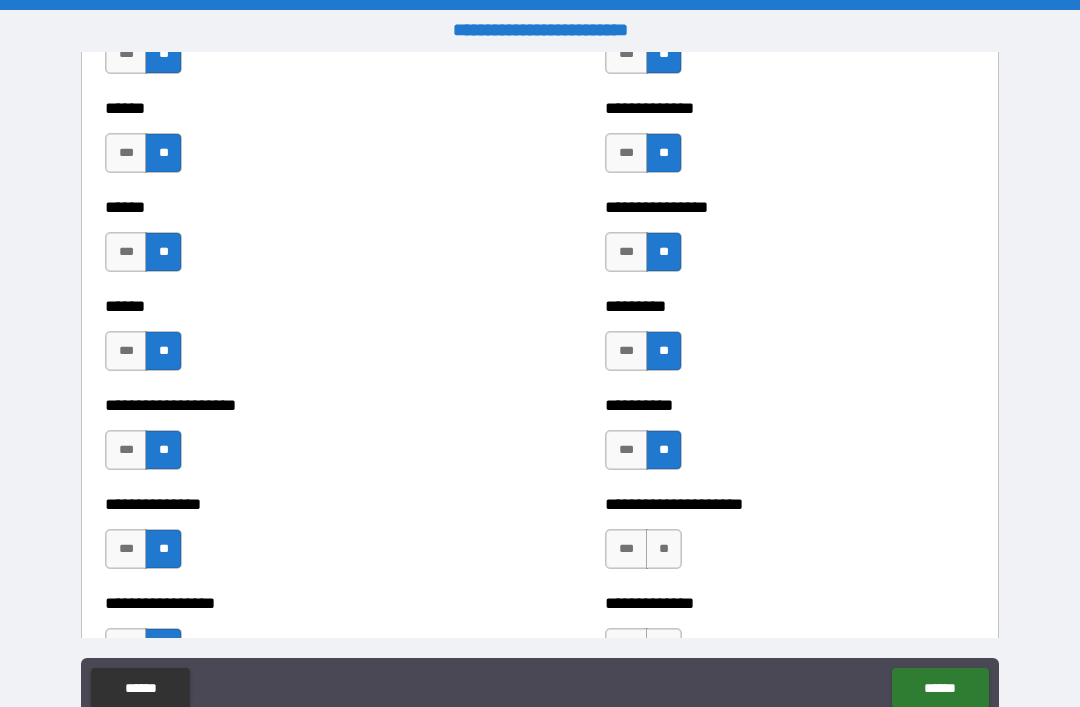 click on "**" at bounding box center (664, 549) 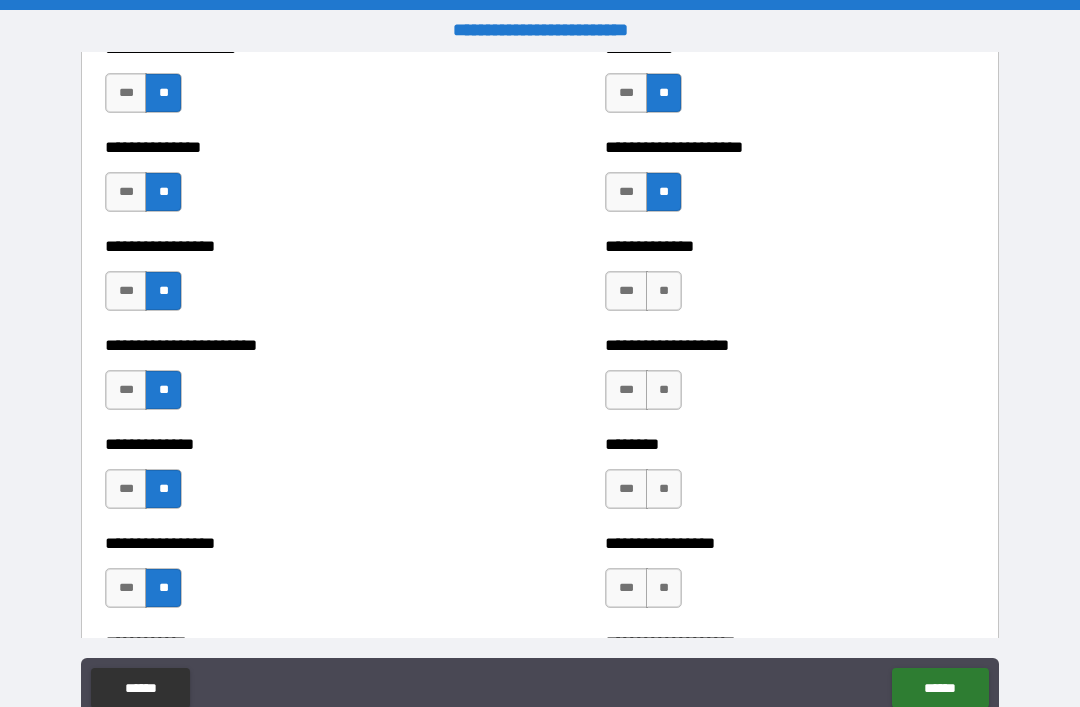 scroll, scrollTop: 3331, scrollLeft: 0, axis: vertical 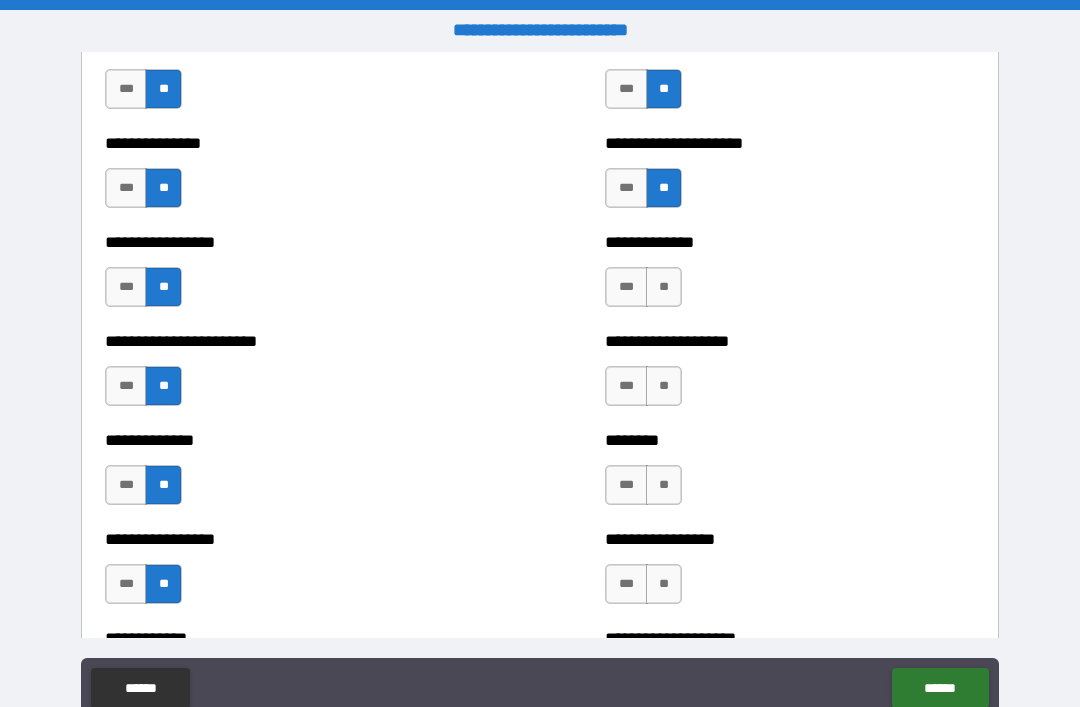click on "**" at bounding box center [664, 287] 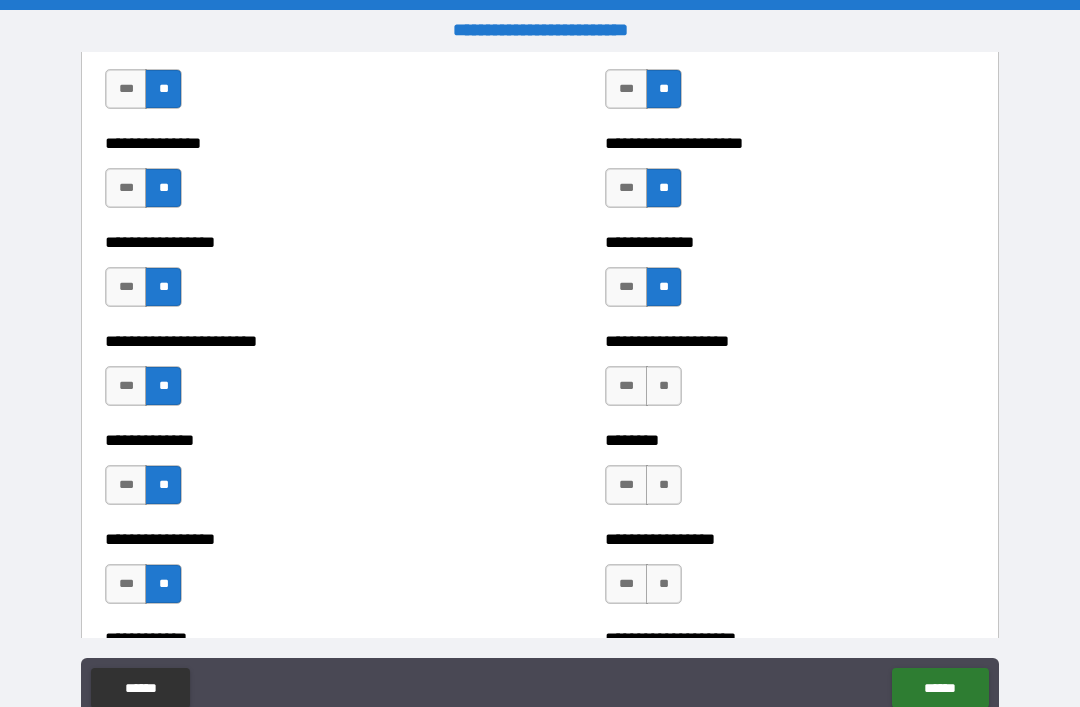 click on "**" at bounding box center [664, 386] 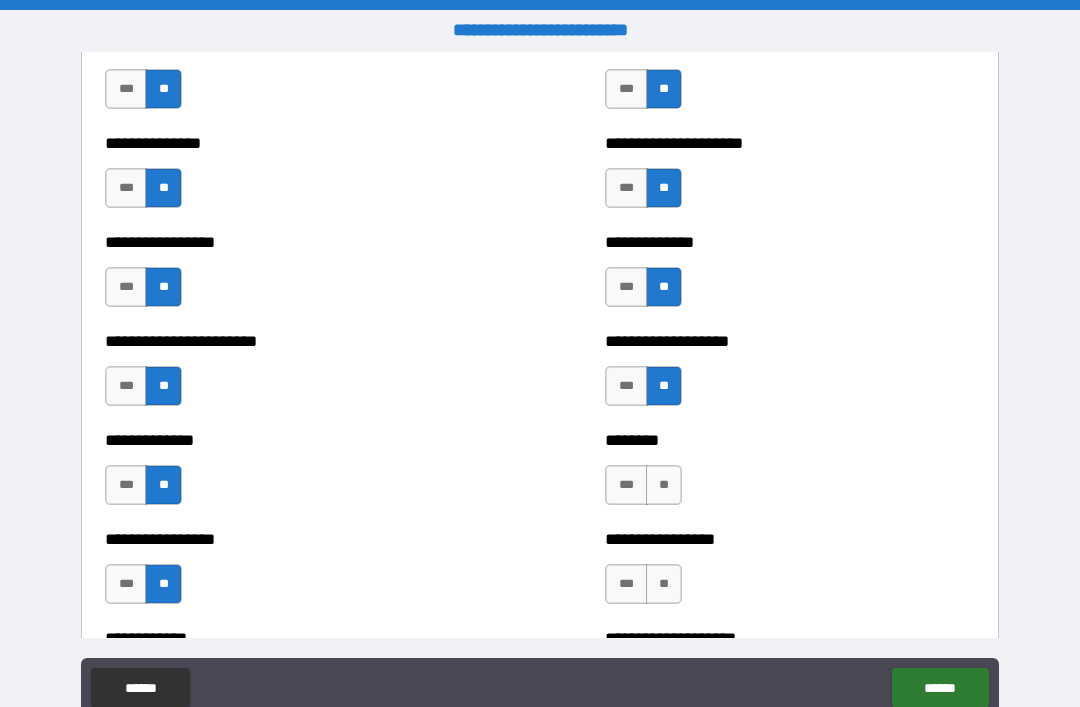 click on "**" at bounding box center [664, 485] 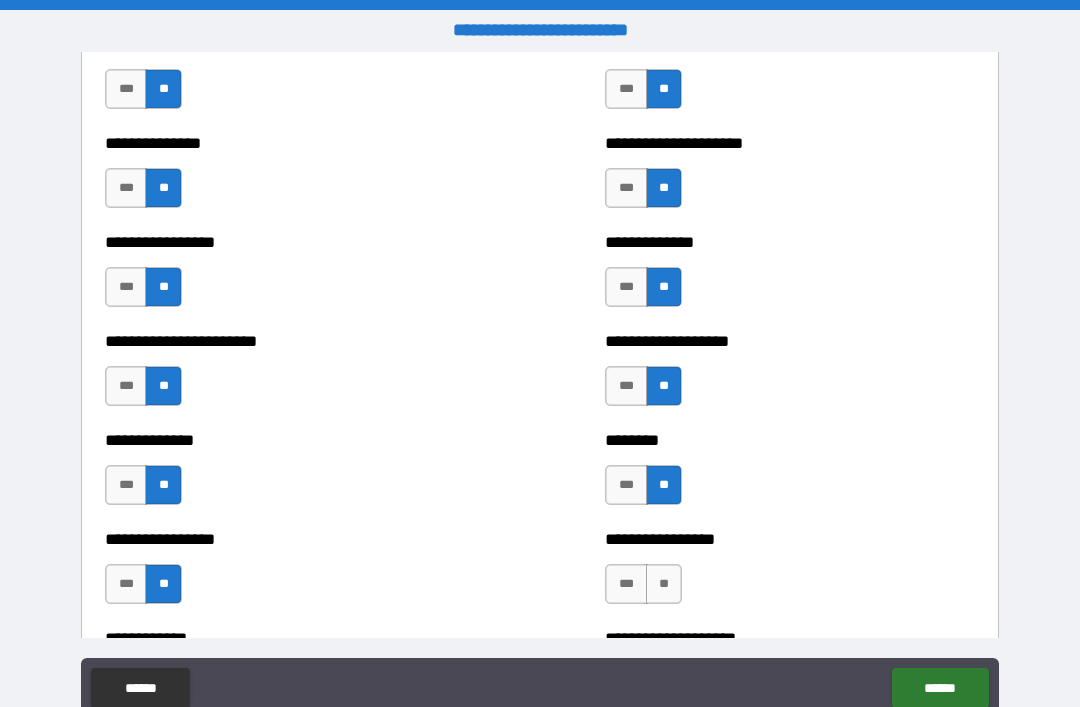 click on "**" at bounding box center (664, 584) 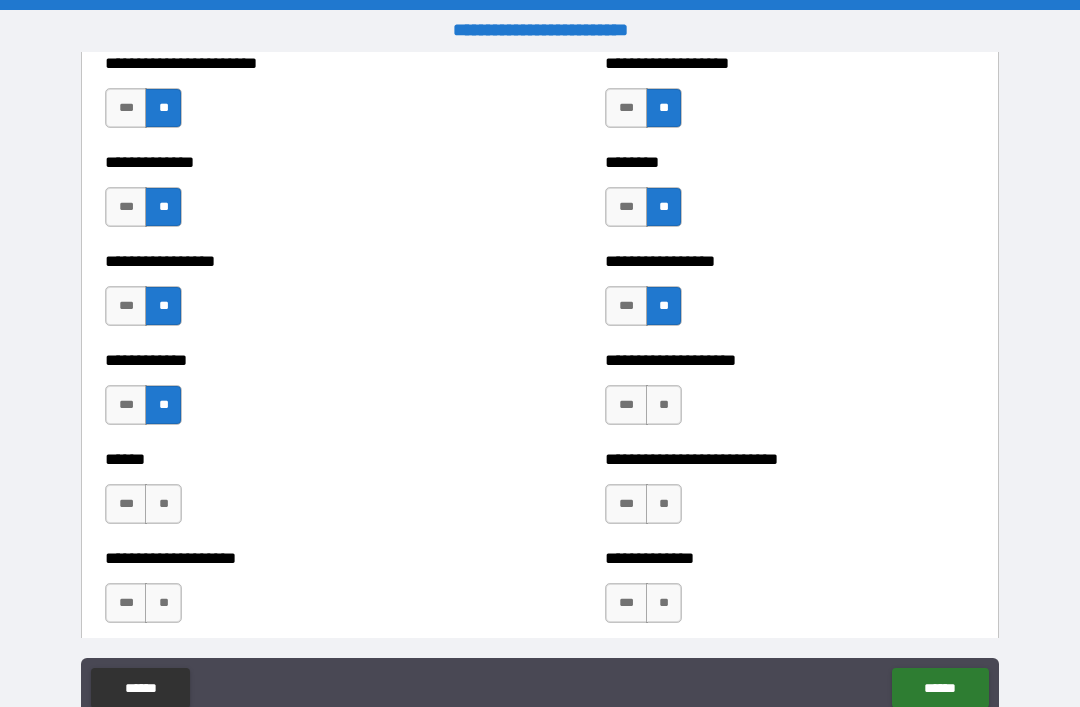 scroll, scrollTop: 3612, scrollLeft: 0, axis: vertical 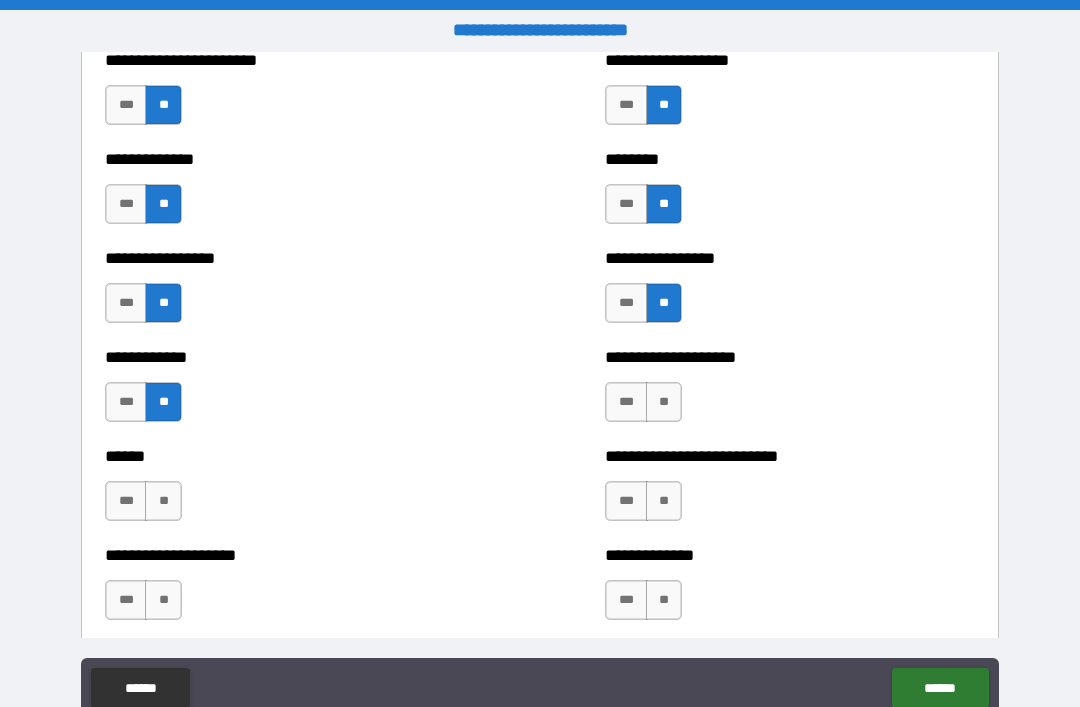 click on "**" at bounding box center (664, 402) 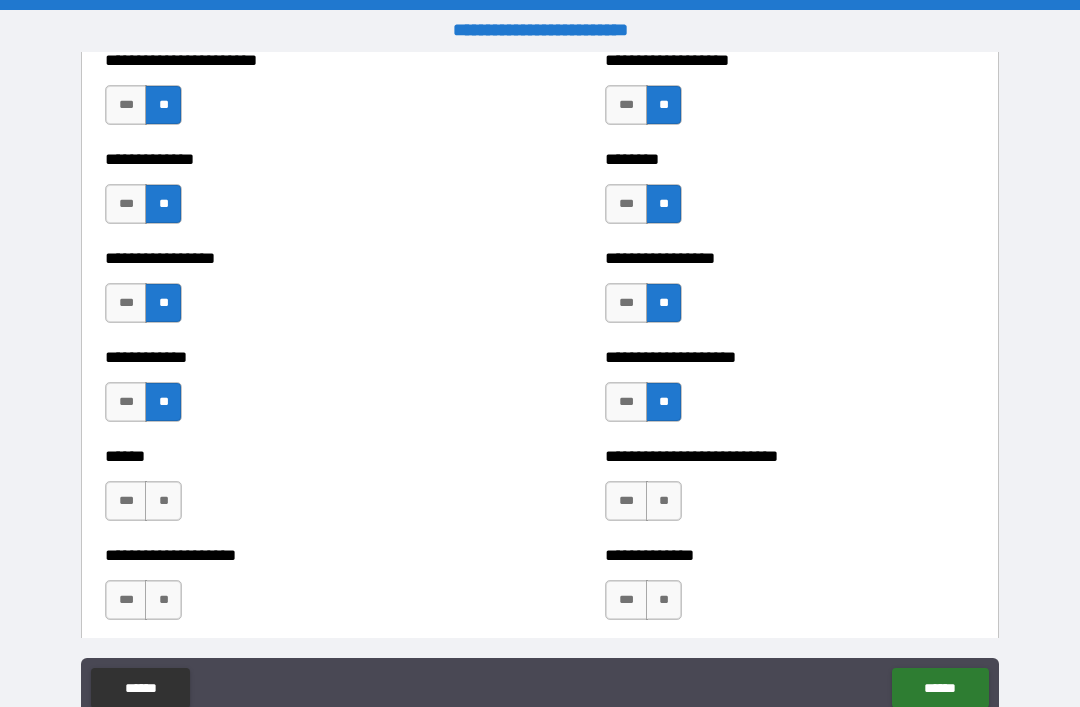 click on "**" at bounding box center (664, 501) 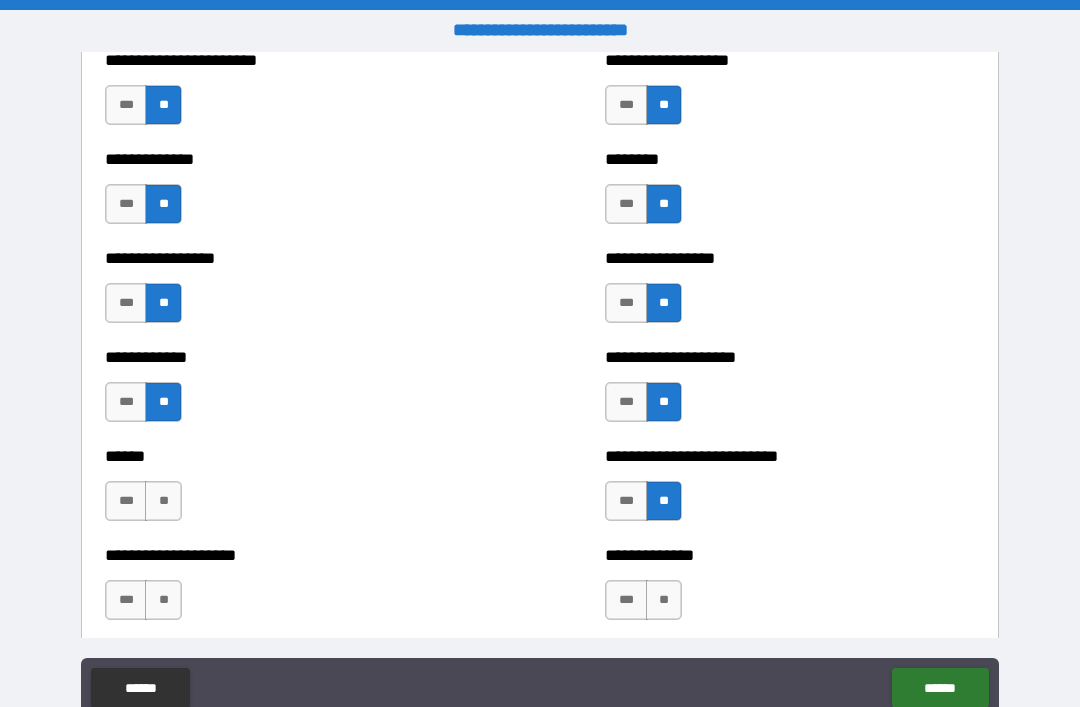 click on "**" at bounding box center [163, 501] 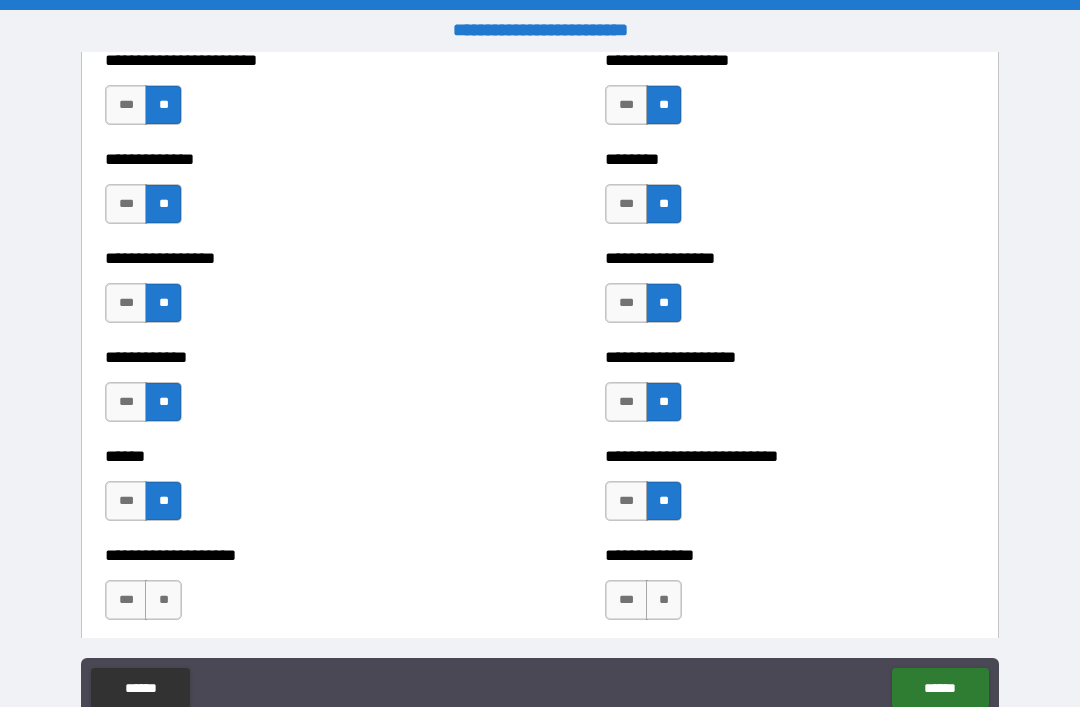 click on "**" at bounding box center [163, 600] 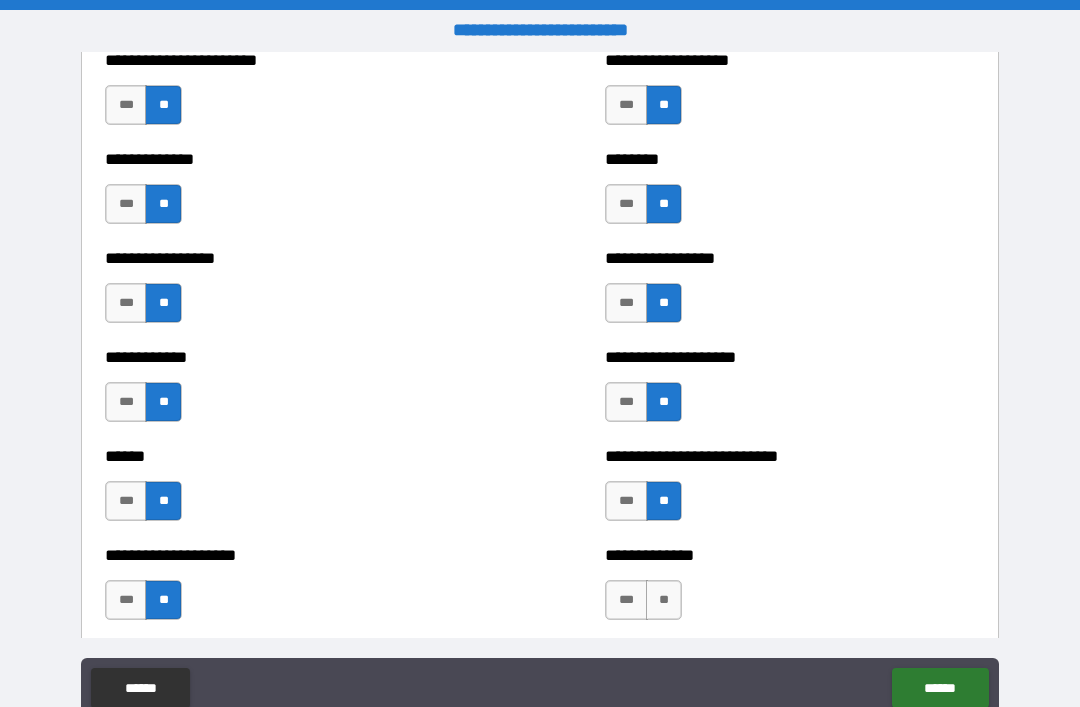 click on "**" at bounding box center [664, 600] 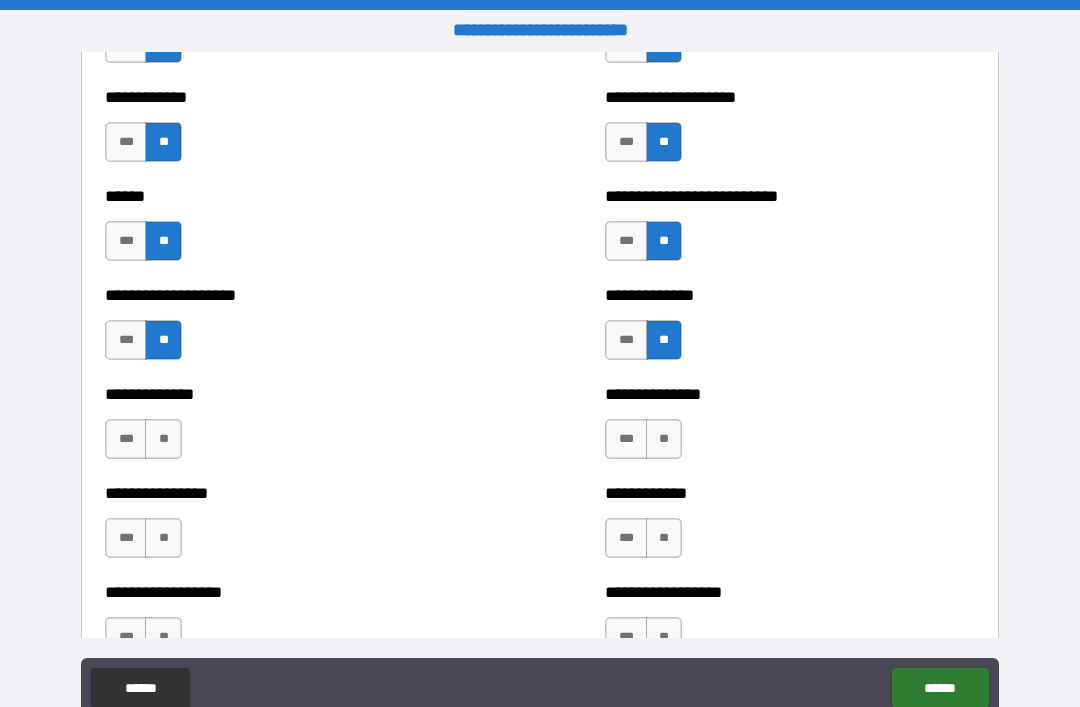 scroll, scrollTop: 3896, scrollLeft: 0, axis: vertical 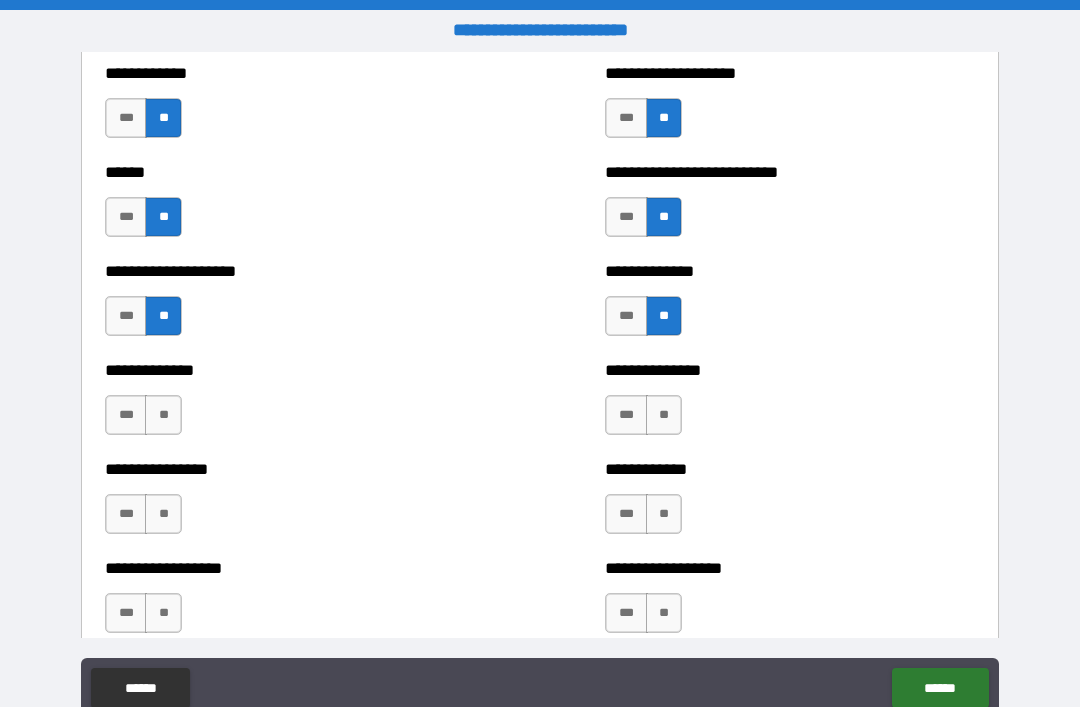 click on "**" at bounding box center (163, 415) 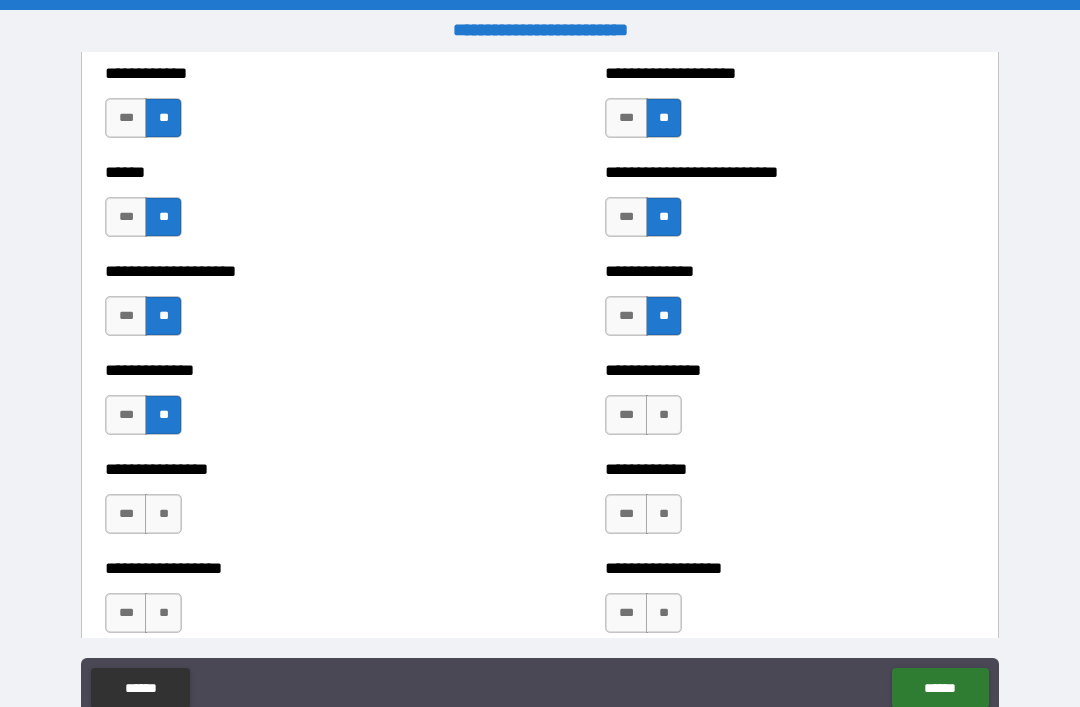 click on "**" at bounding box center (163, 514) 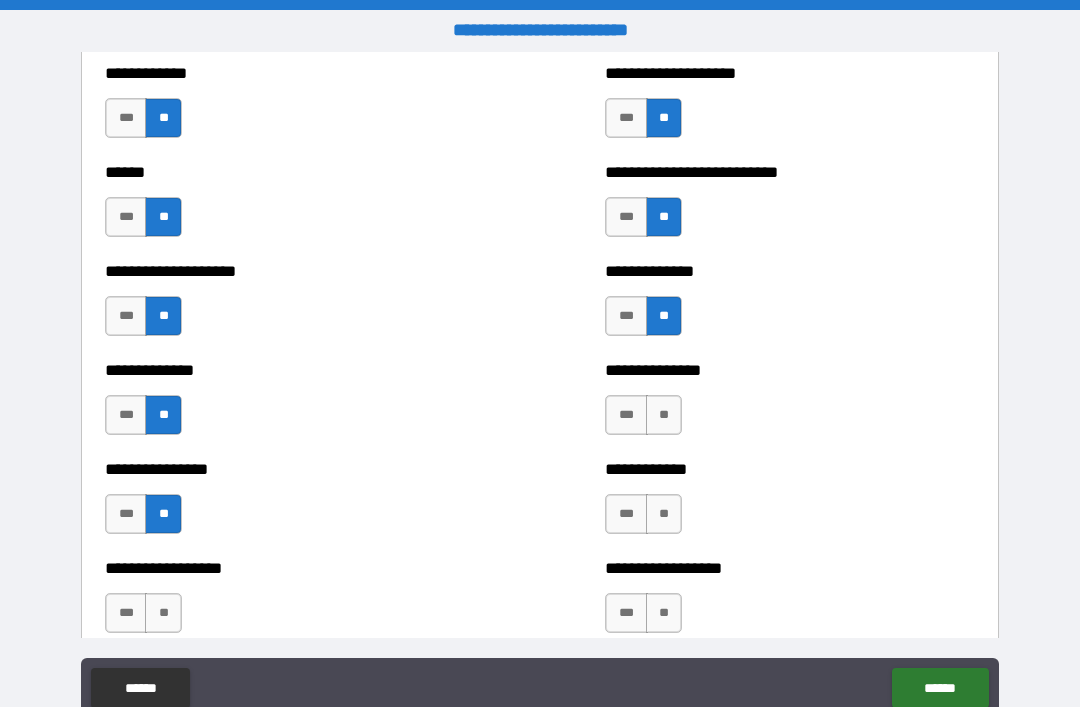 click on "**" at bounding box center (163, 613) 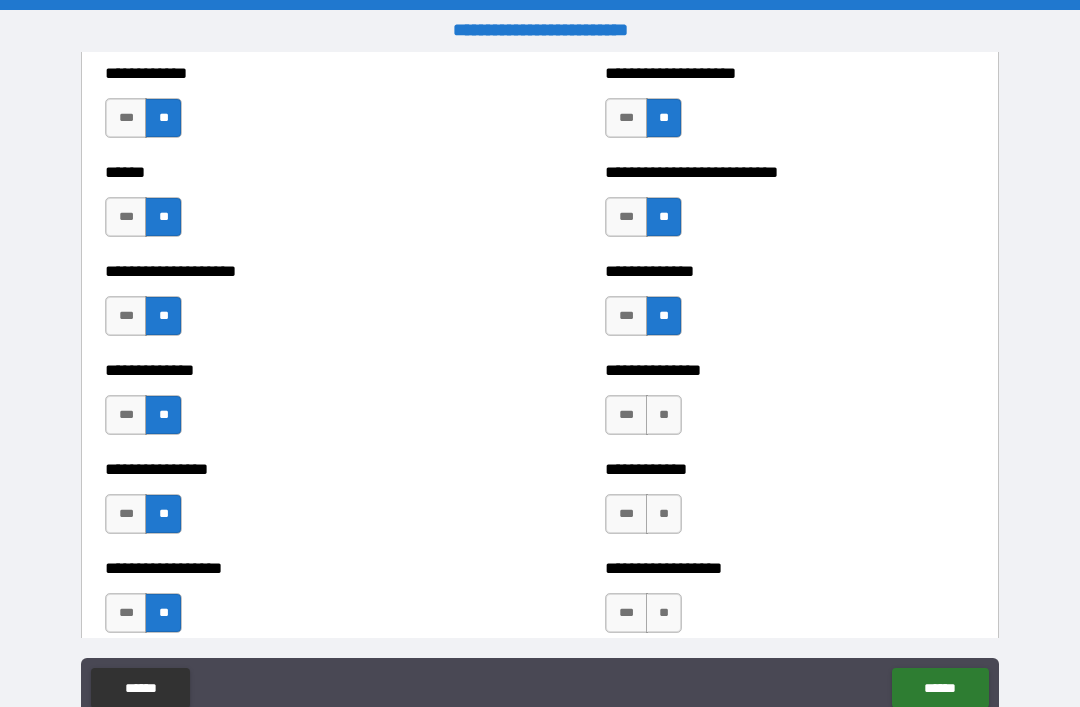 click on "**" at bounding box center (664, 415) 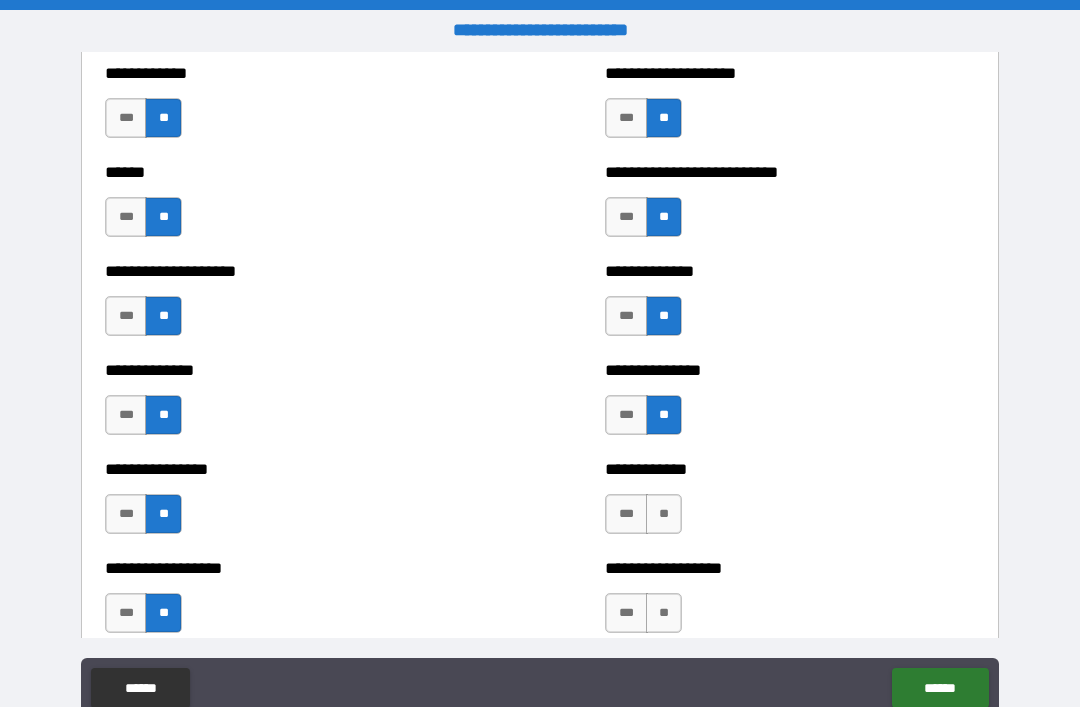 click on "**" at bounding box center (664, 514) 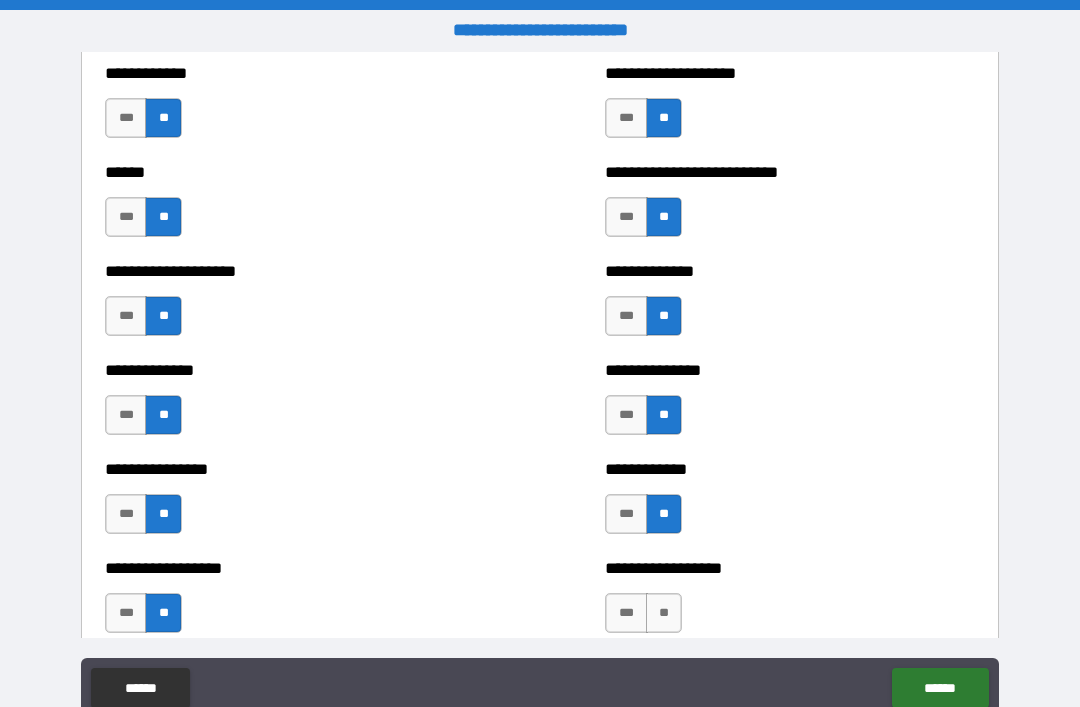 click on "**" at bounding box center (664, 613) 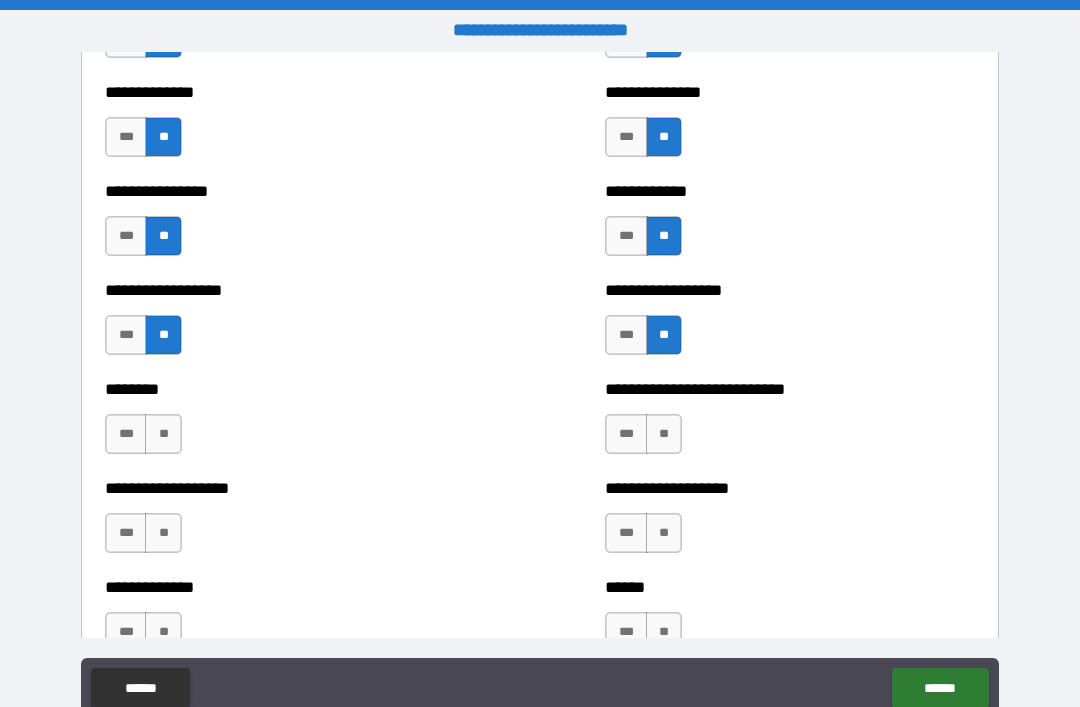 scroll, scrollTop: 4177, scrollLeft: 0, axis: vertical 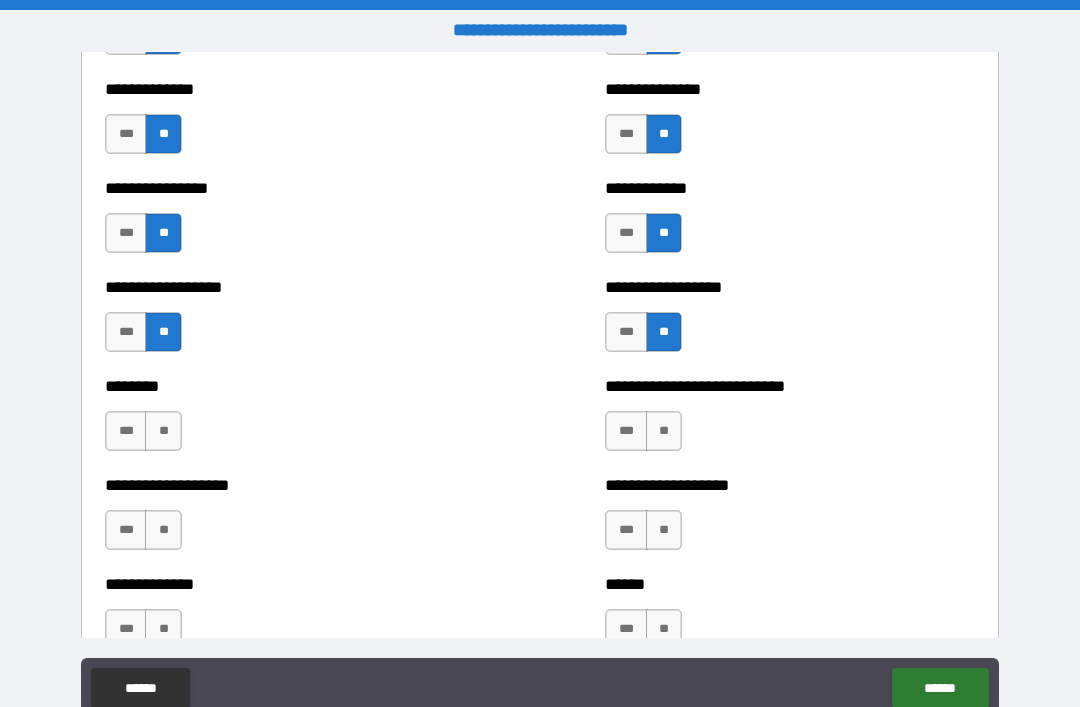 click on "**" at bounding box center [163, 431] 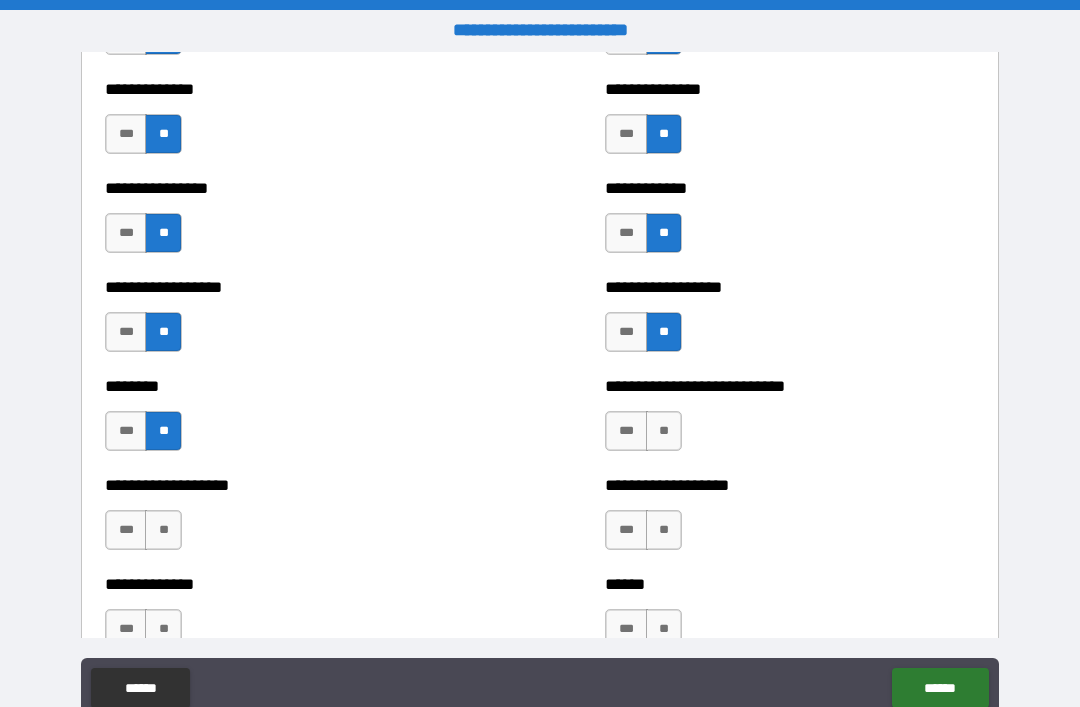 click on "**" at bounding box center [163, 530] 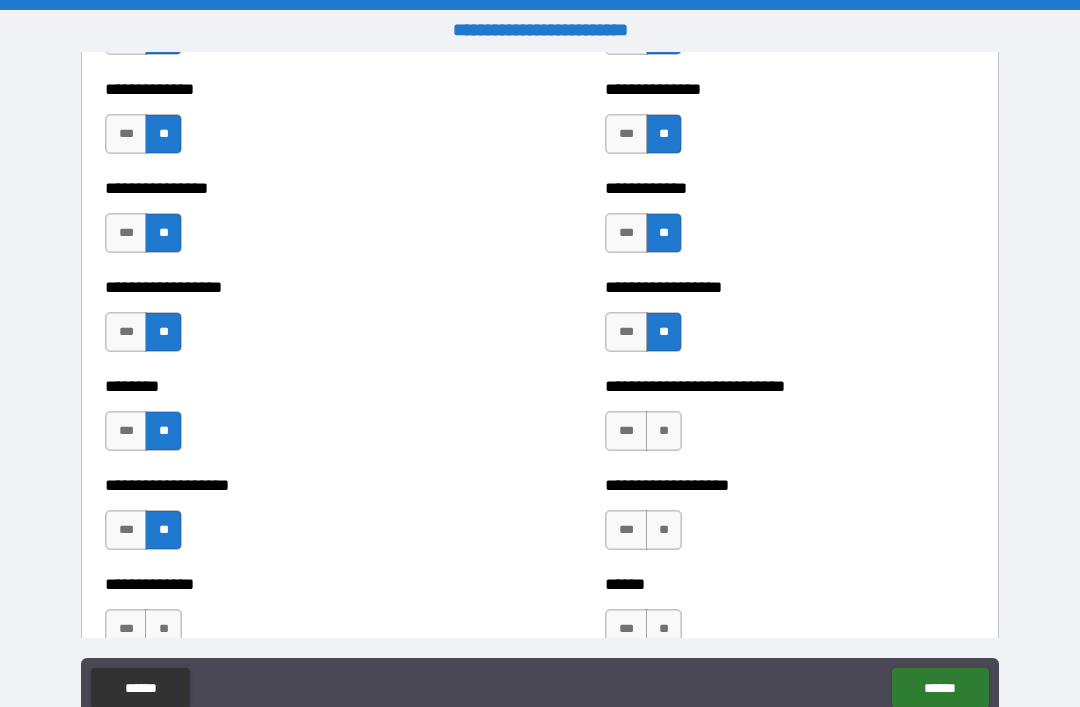 click on "**" at bounding box center [163, 629] 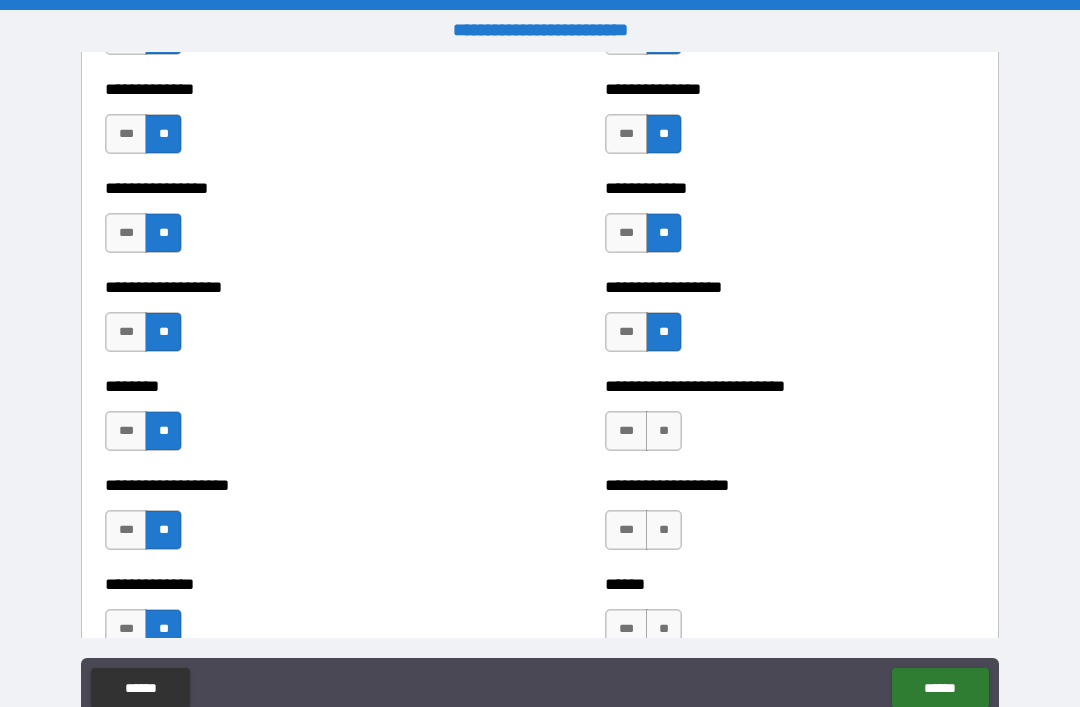 click on "**" at bounding box center (664, 530) 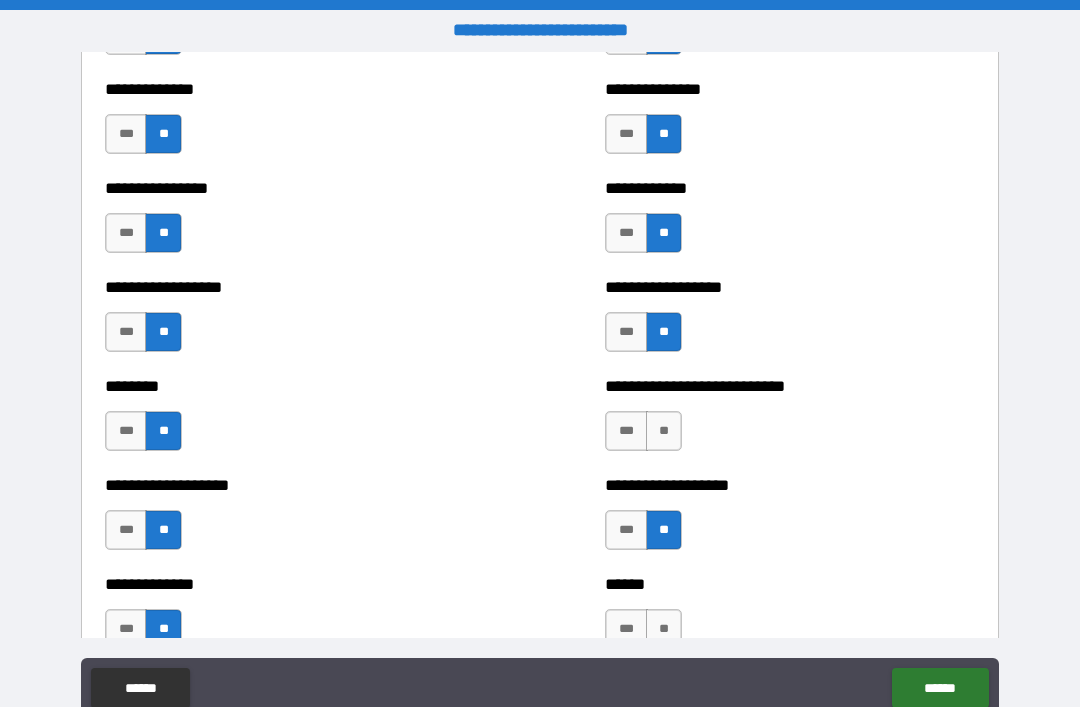 click on "**" at bounding box center [664, 431] 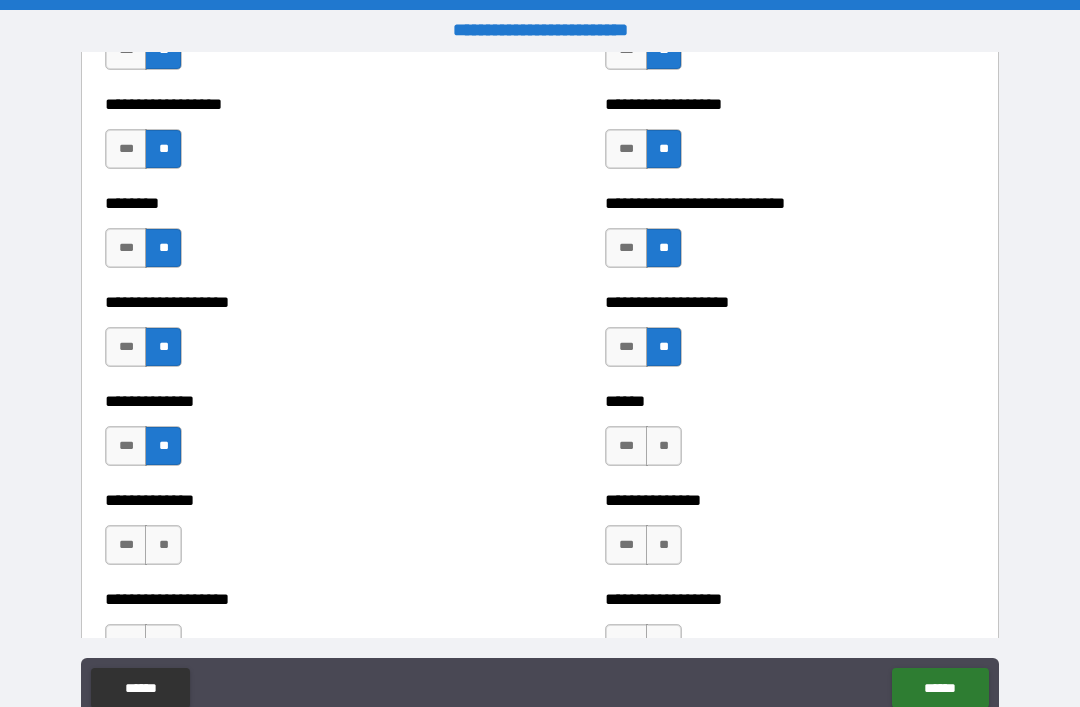 scroll, scrollTop: 4400, scrollLeft: 0, axis: vertical 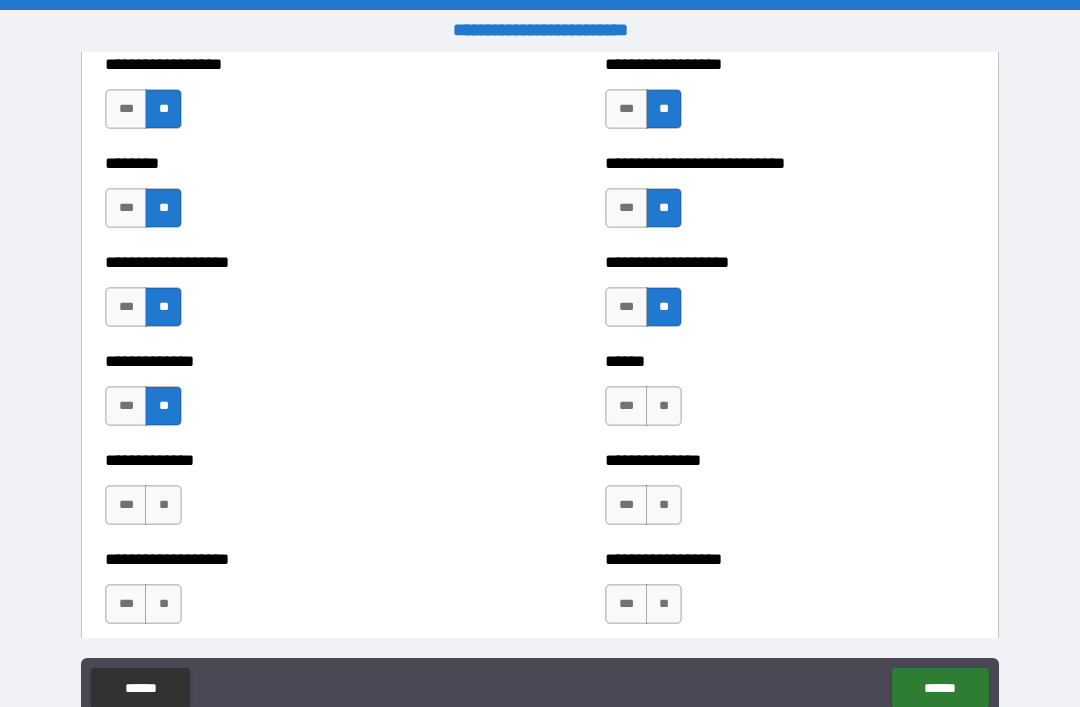 click on "**" at bounding box center [664, 406] 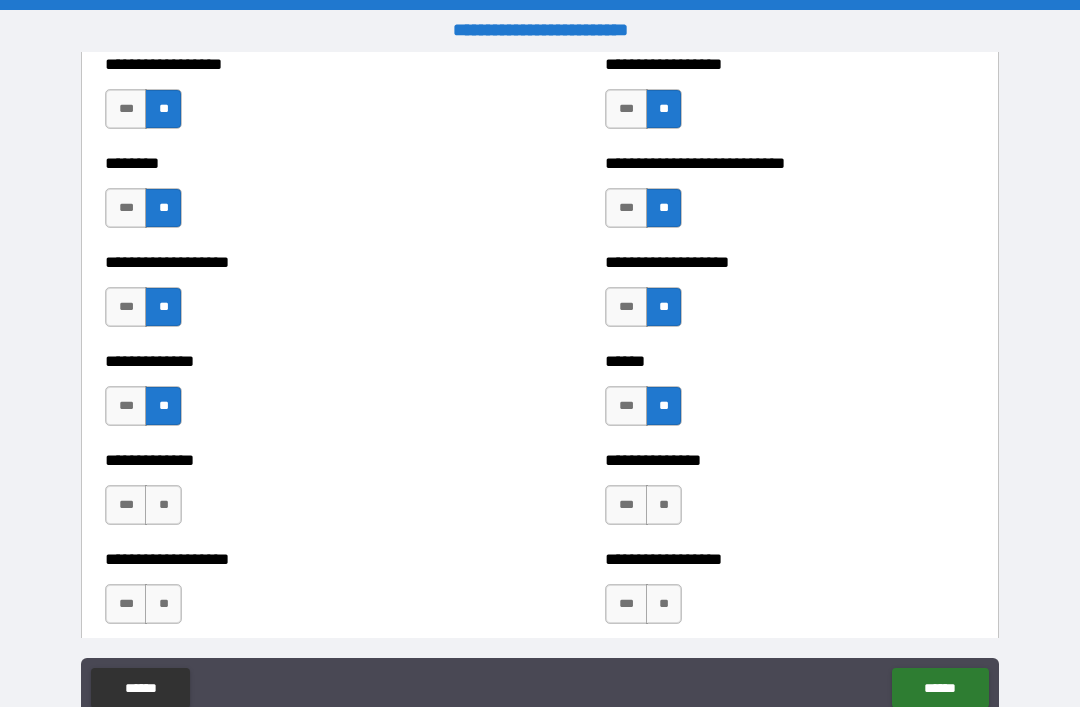click on "**" at bounding box center (664, 505) 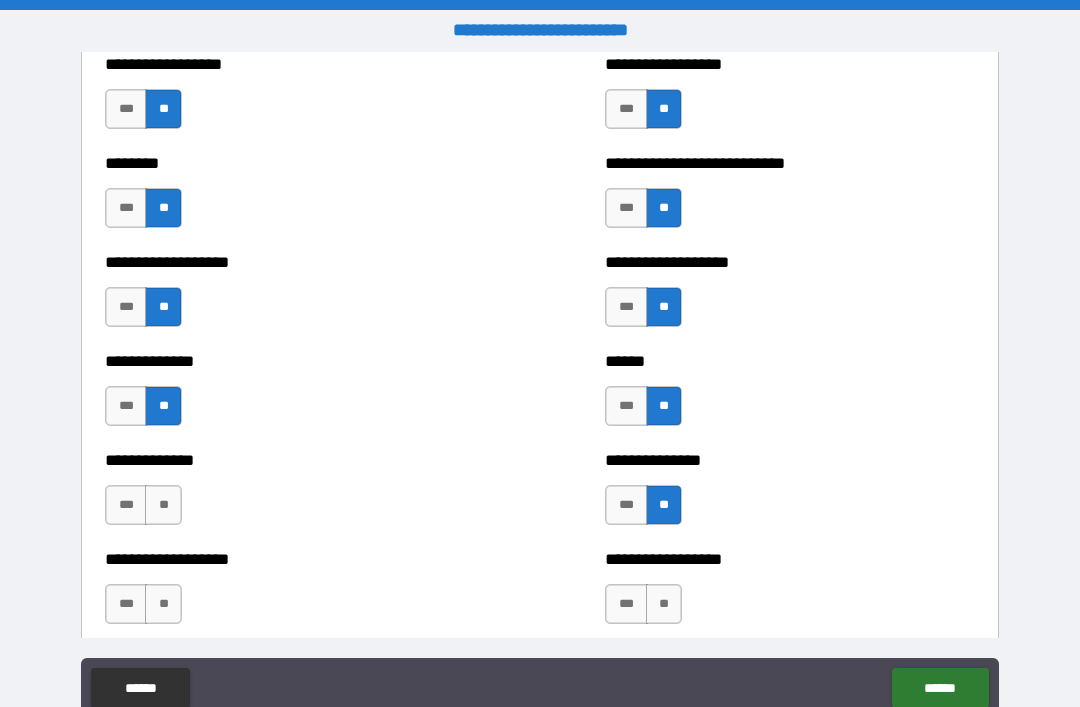 click on "**" at bounding box center (664, 604) 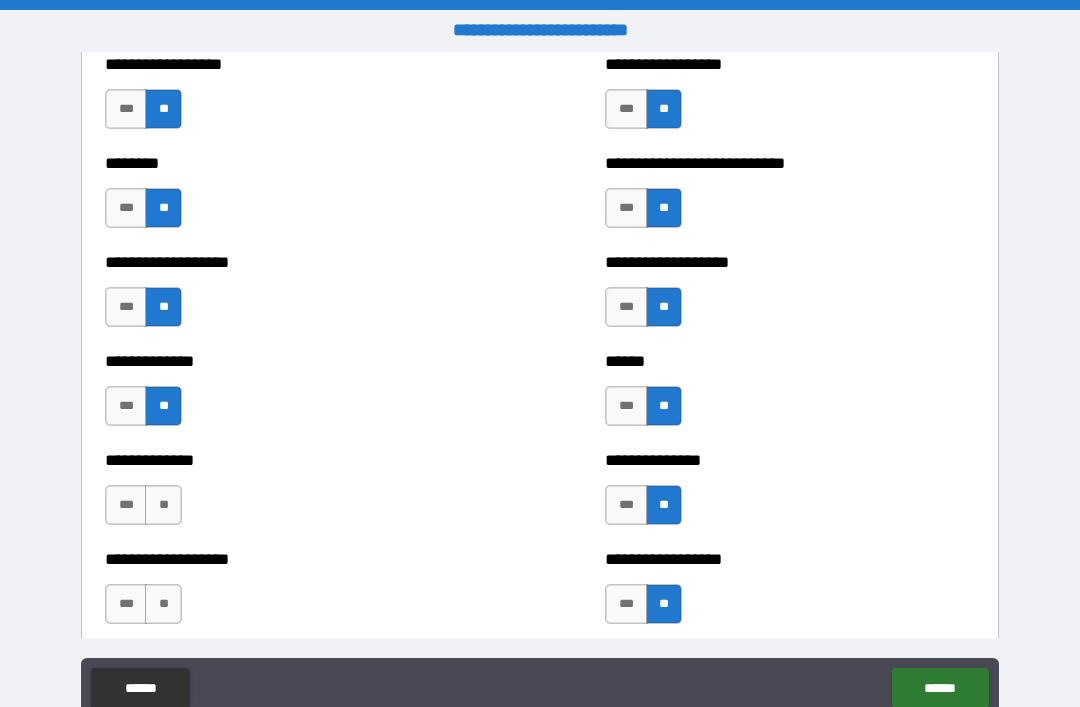 click on "**" at bounding box center (163, 505) 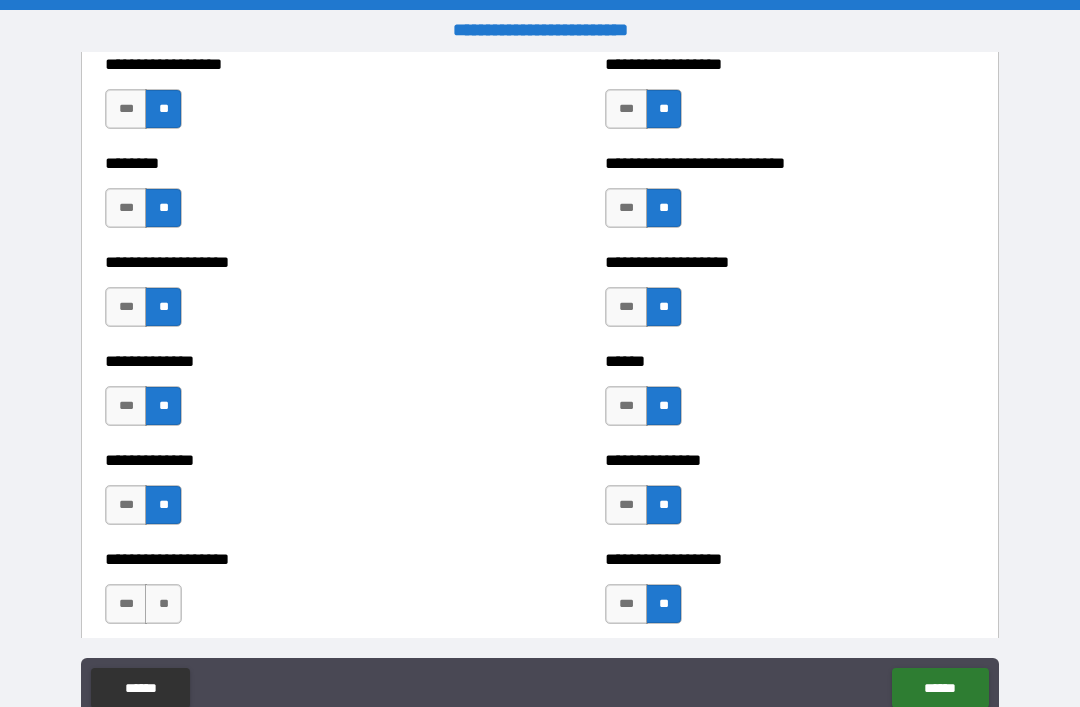 click on "**" at bounding box center [163, 604] 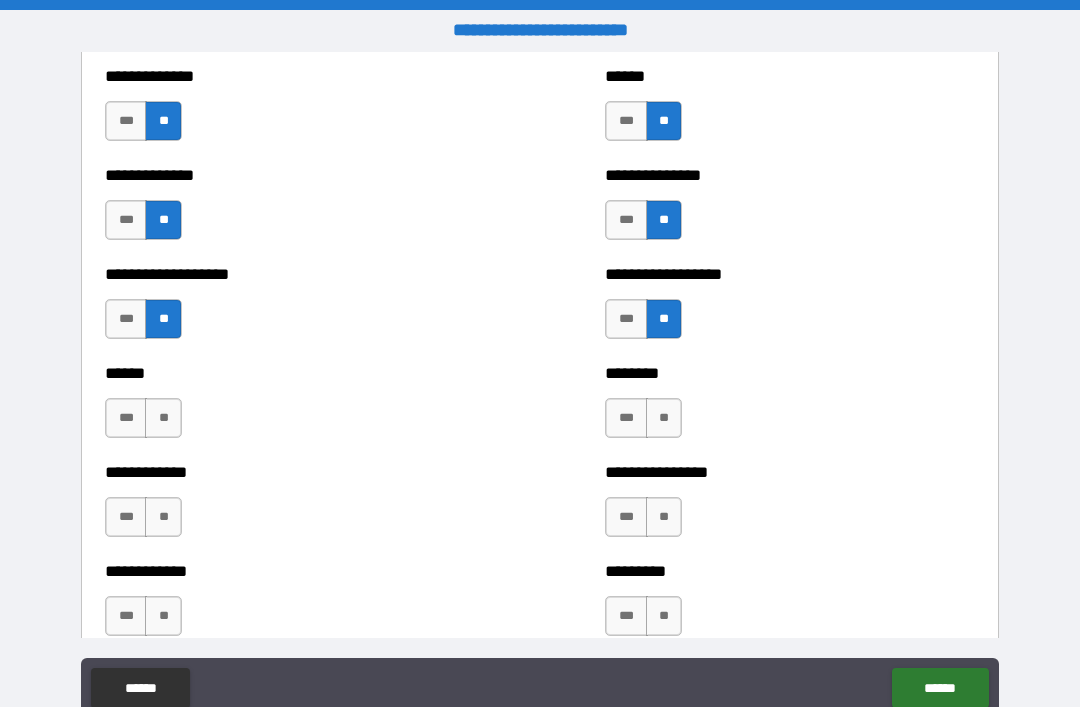 scroll, scrollTop: 4703, scrollLeft: 0, axis: vertical 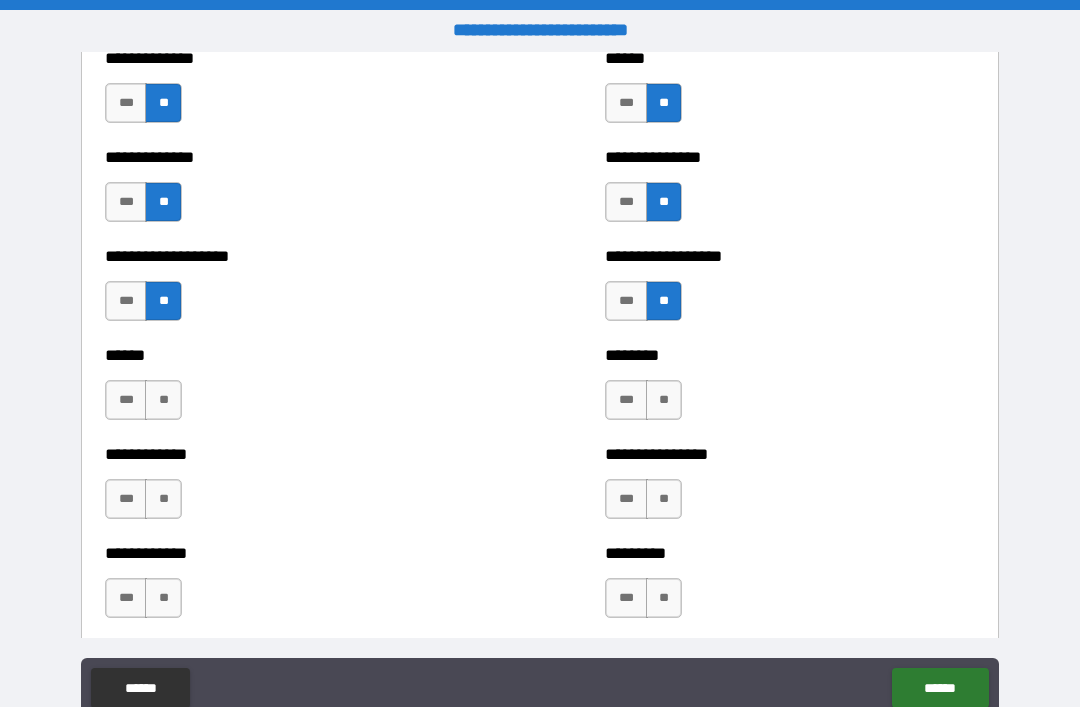 click on "**" at bounding box center [163, 400] 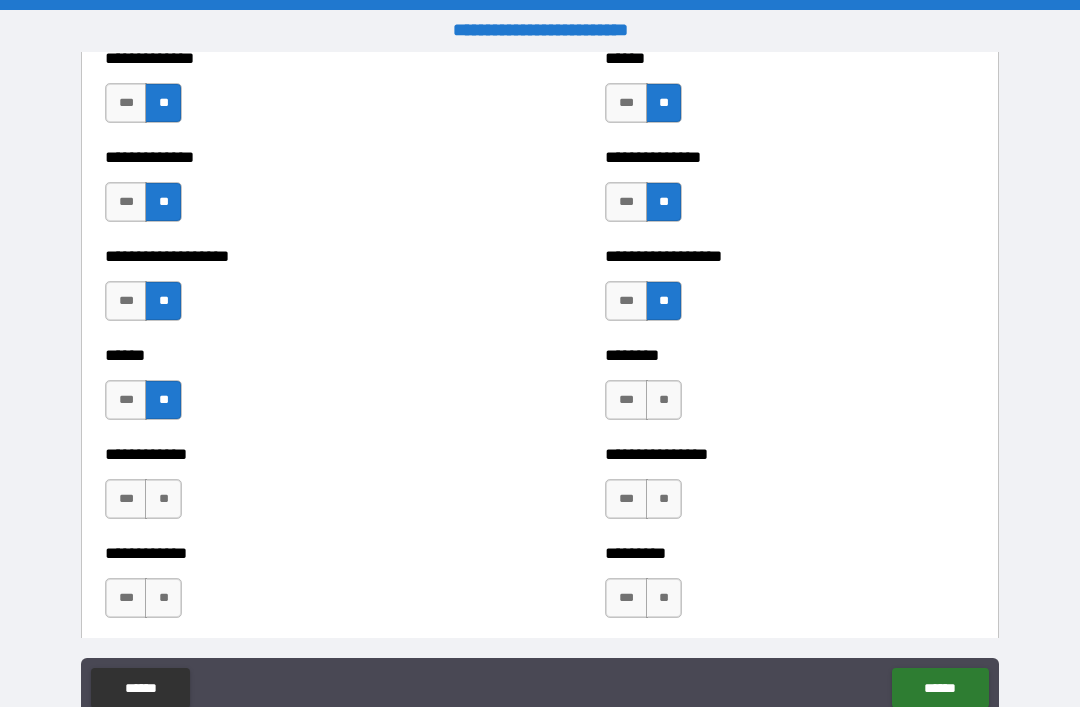 click on "**" at bounding box center (163, 499) 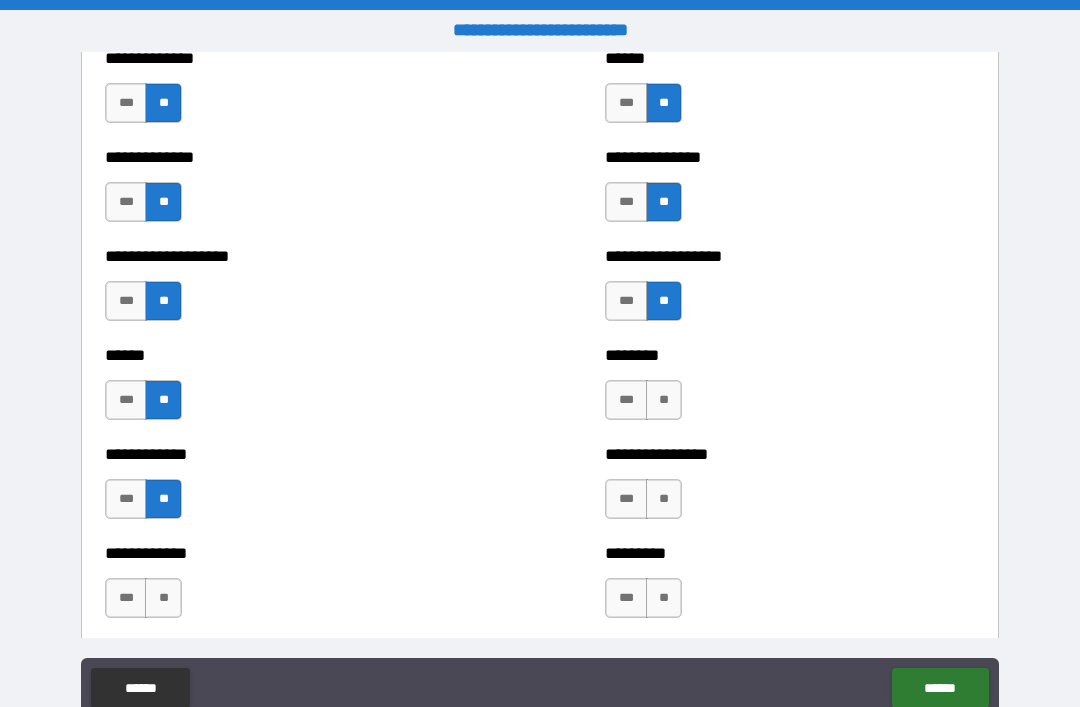 click on "**" at bounding box center (163, 598) 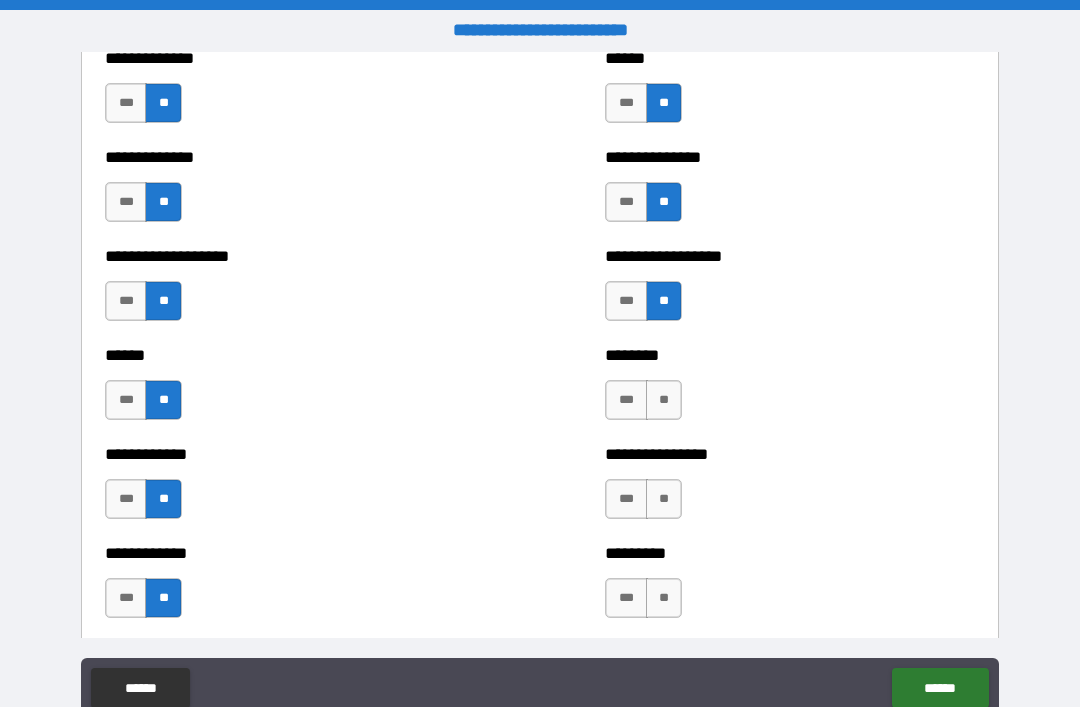 click on "**" at bounding box center (664, 400) 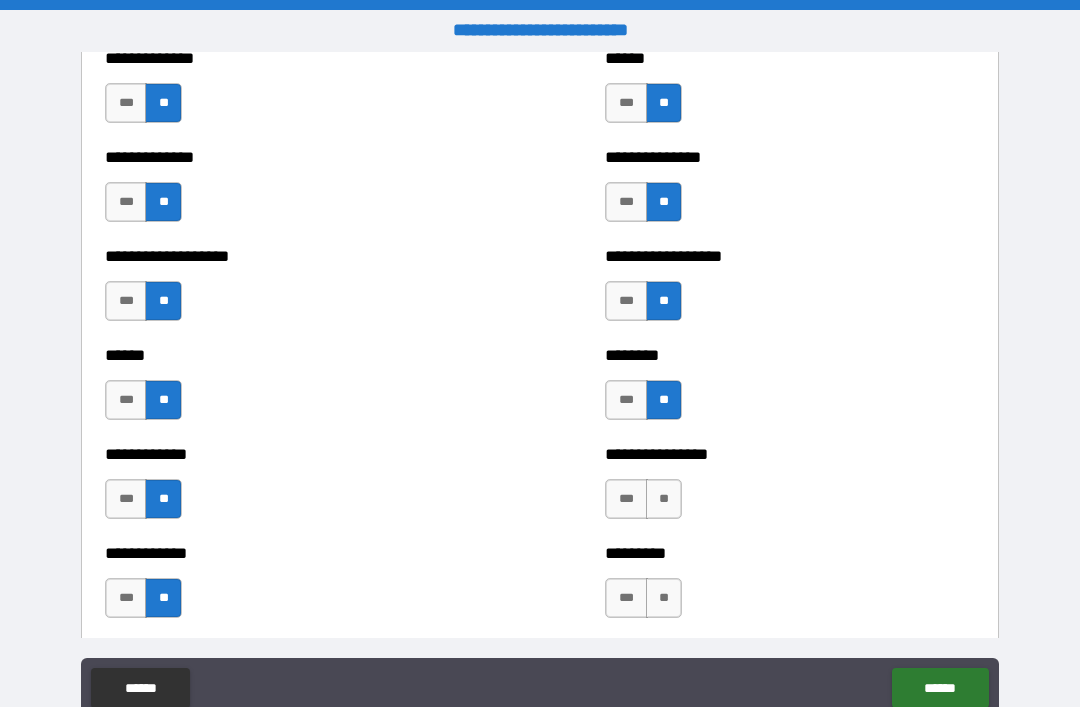 click on "**" at bounding box center [664, 499] 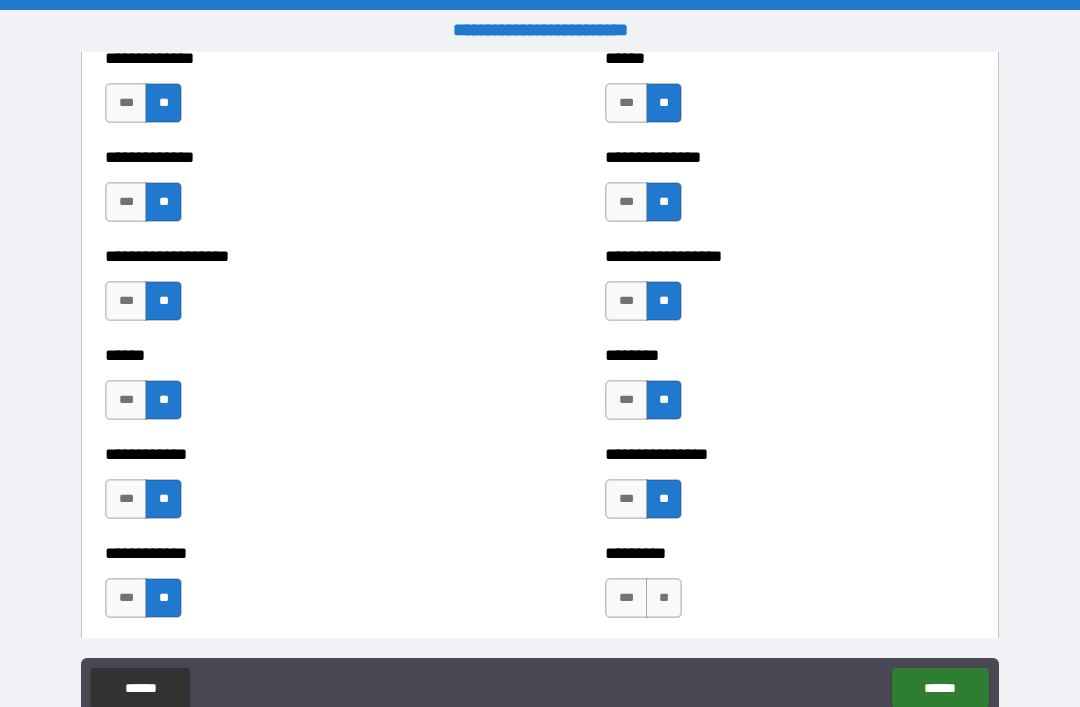 click on "**" at bounding box center (664, 598) 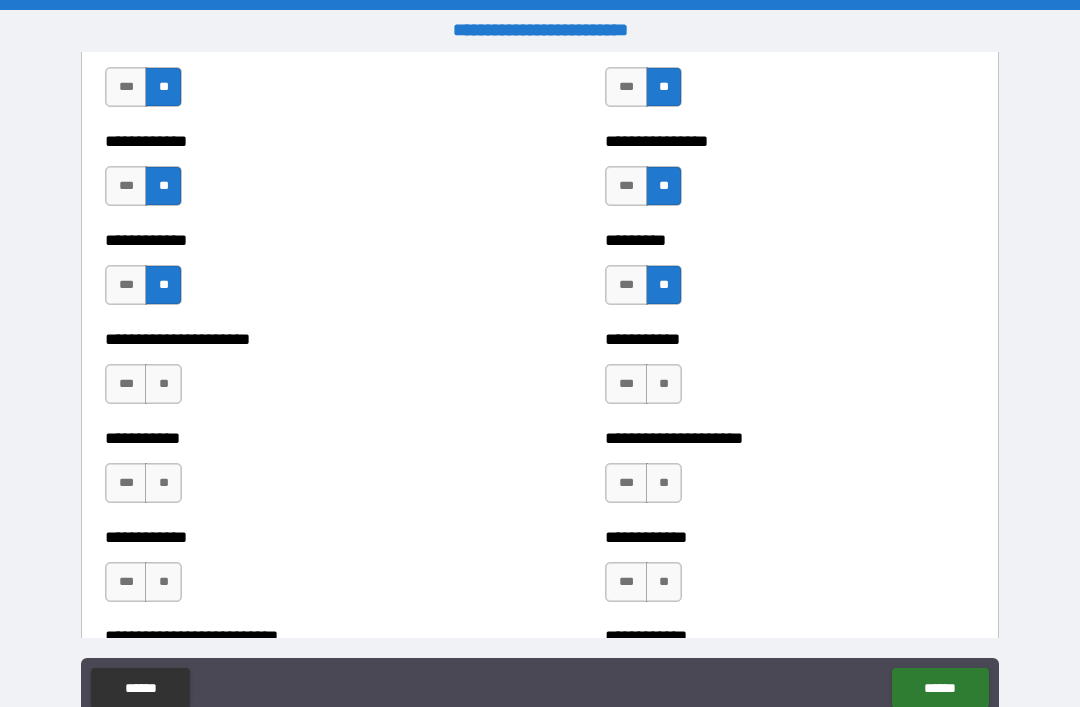 scroll, scrollTop: 5017, scrollLeft: 0, axis: vertical 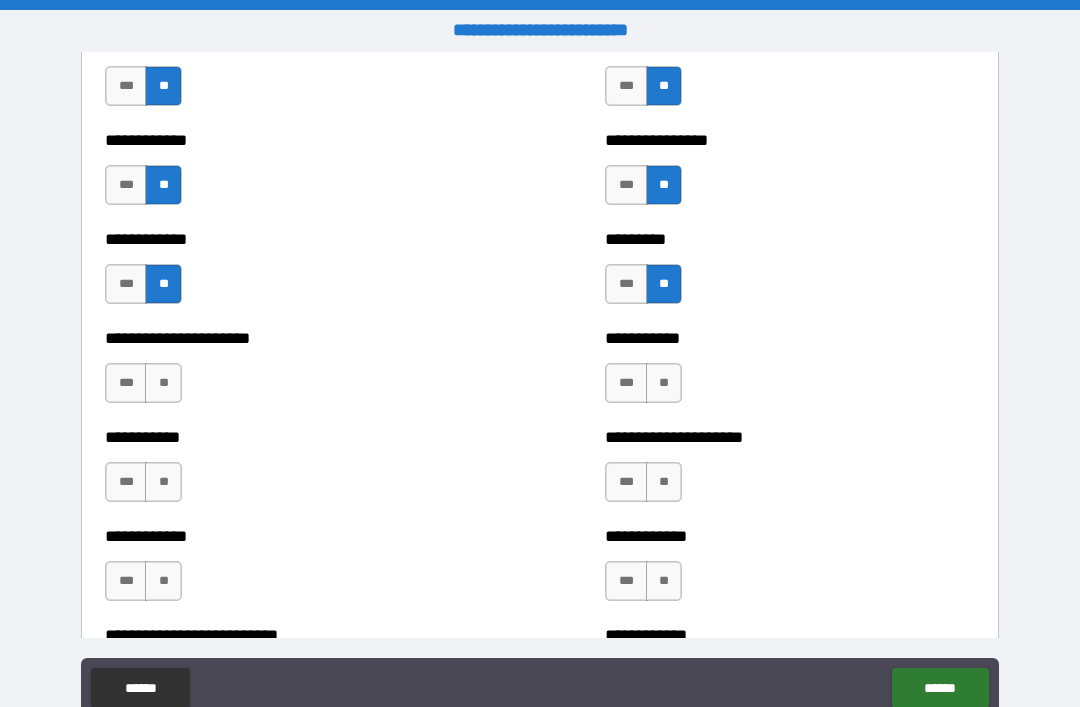 click on "**" at bounding box center [163, 383] 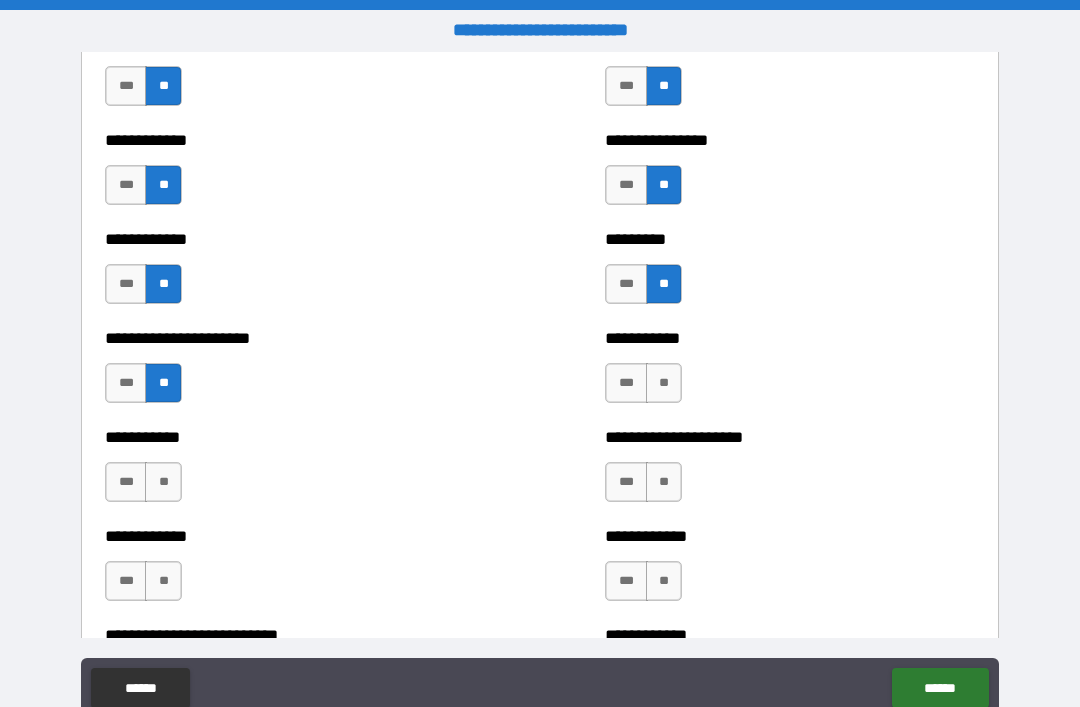 click on "**" at bounding box center (163, 482) 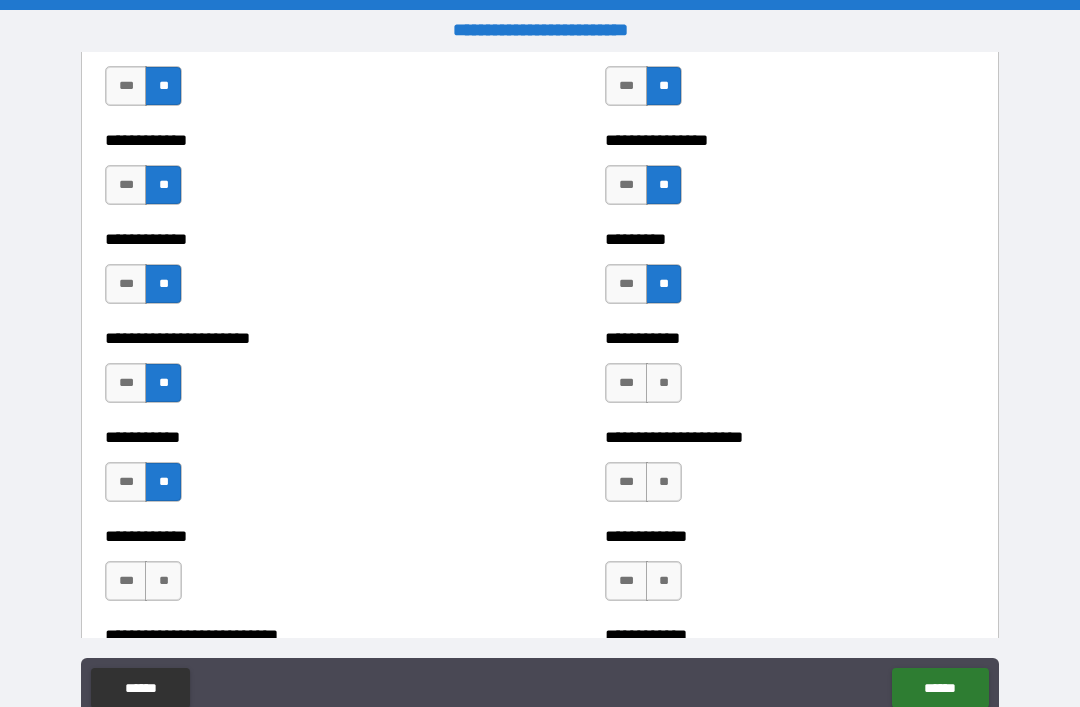 click on "**" at bounding box center [163, 581] 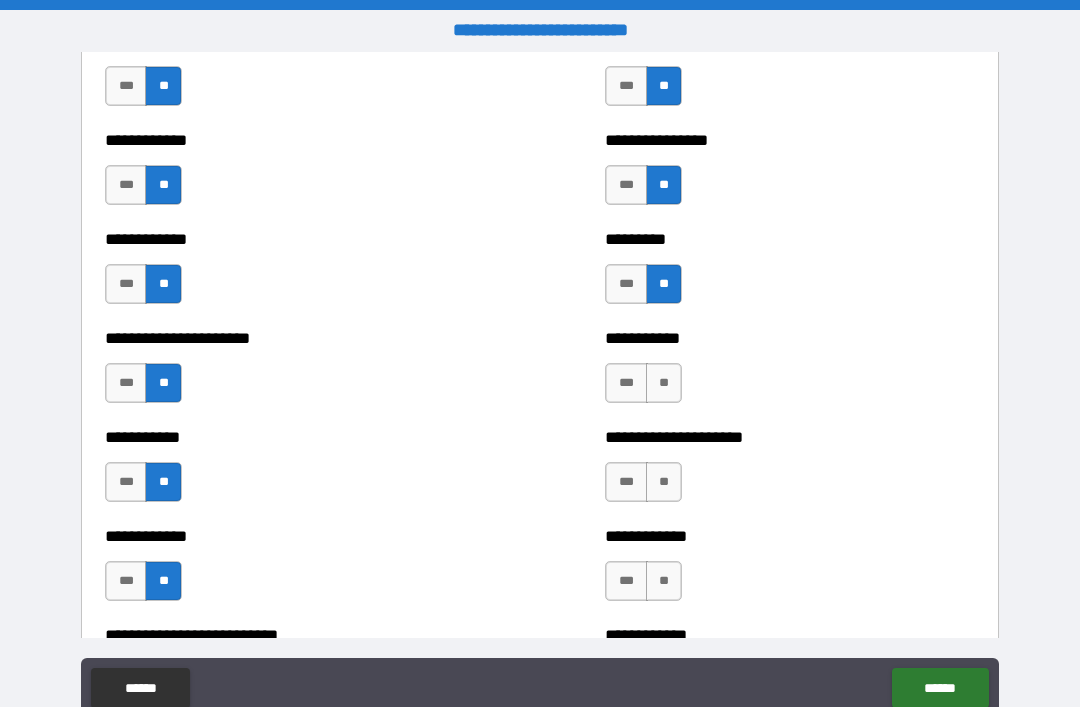 click on "**" at bounding box center [664, 383] 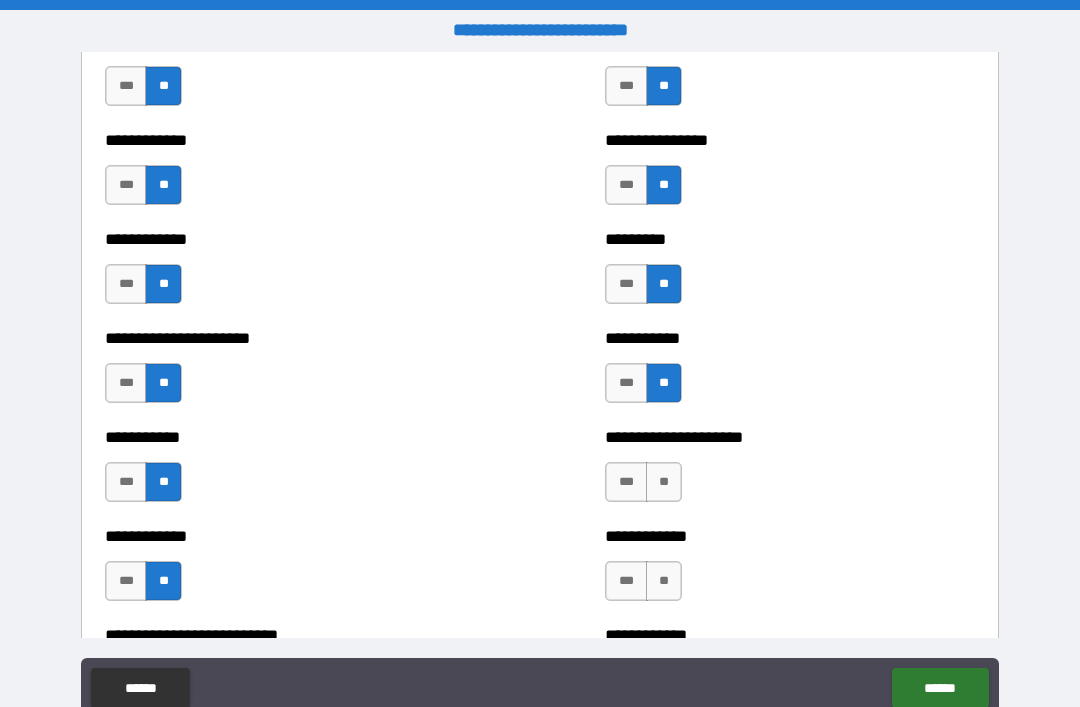 click on "**" at bounding box center [664, 482] 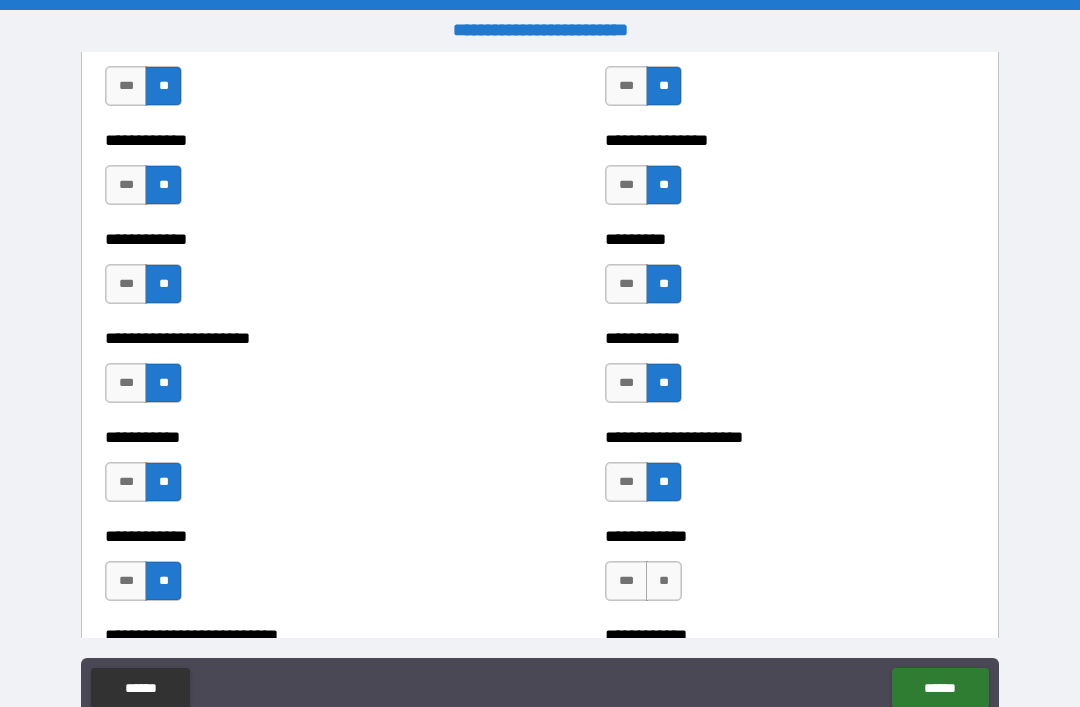 click on "**" at bounding box center [664, 581] 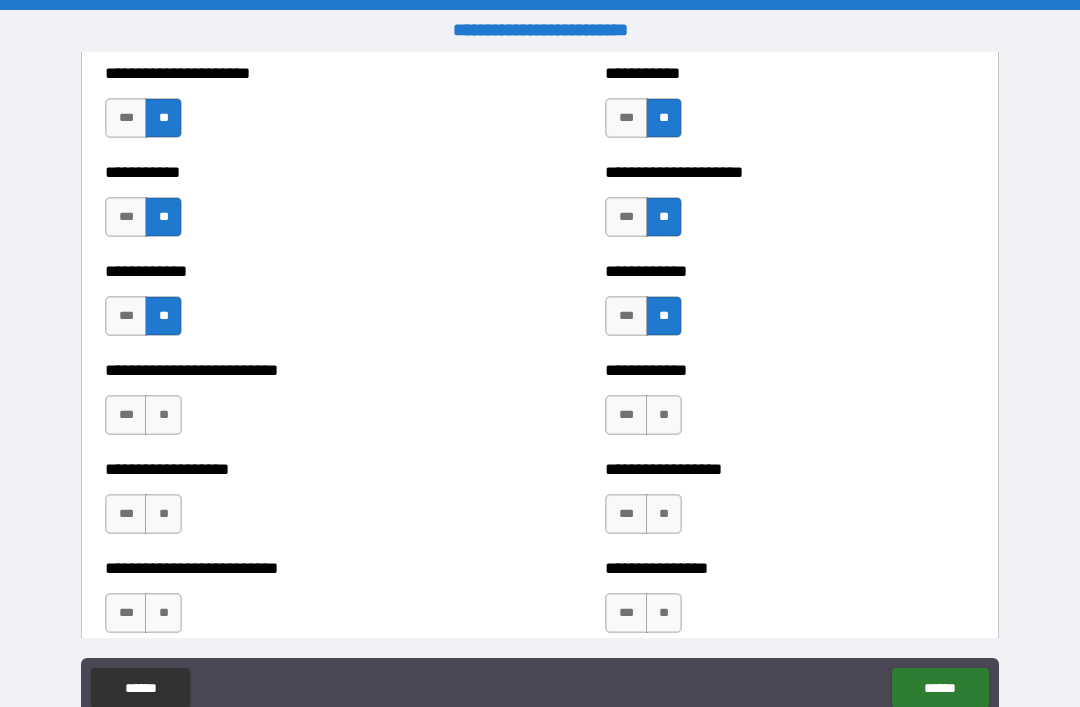 scroll, scrollTop: 5283, scrollLeft: 0, axis: vertical 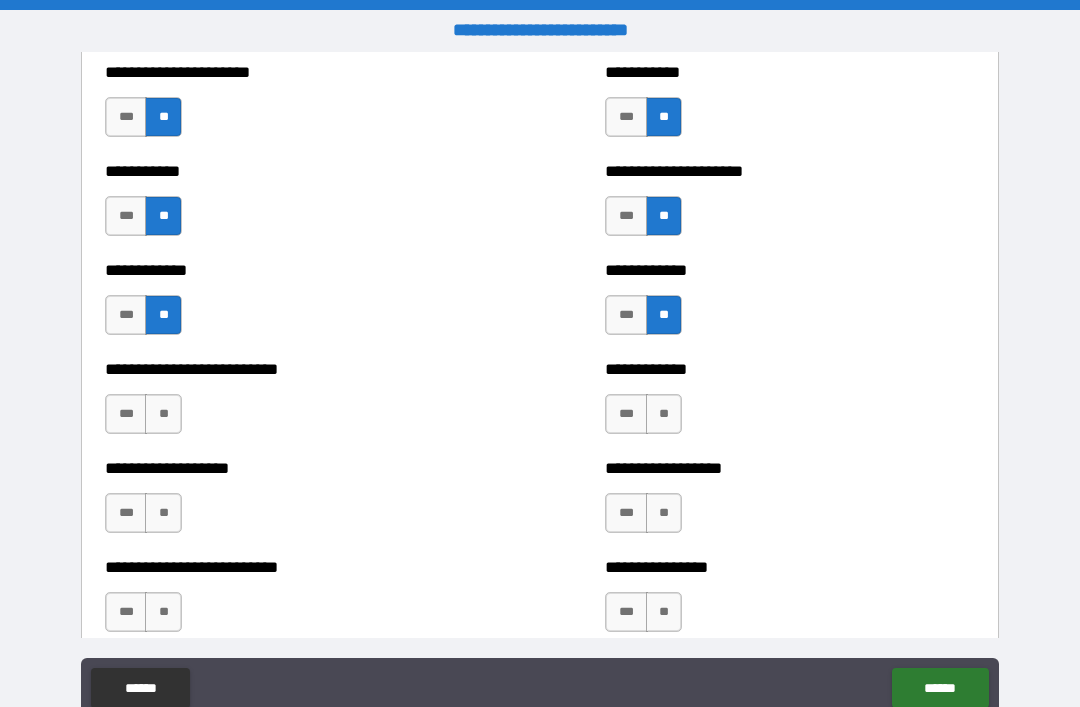 click on "**" at bounding box center (163, 414) 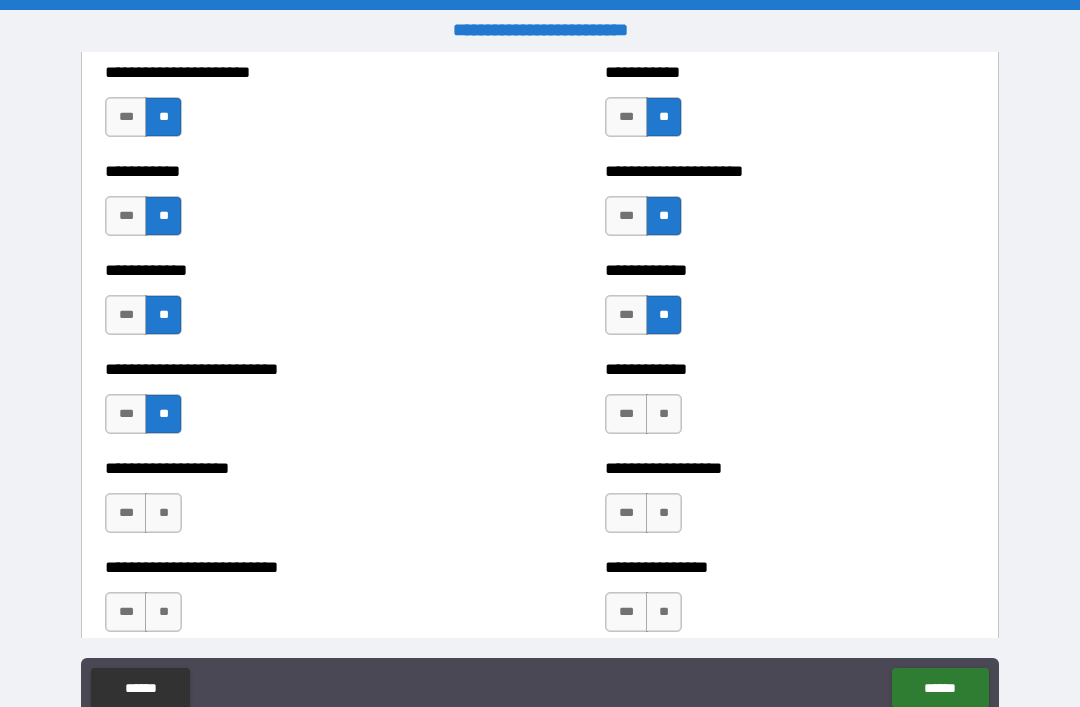 click on "**" at bounding box center [163, 513] 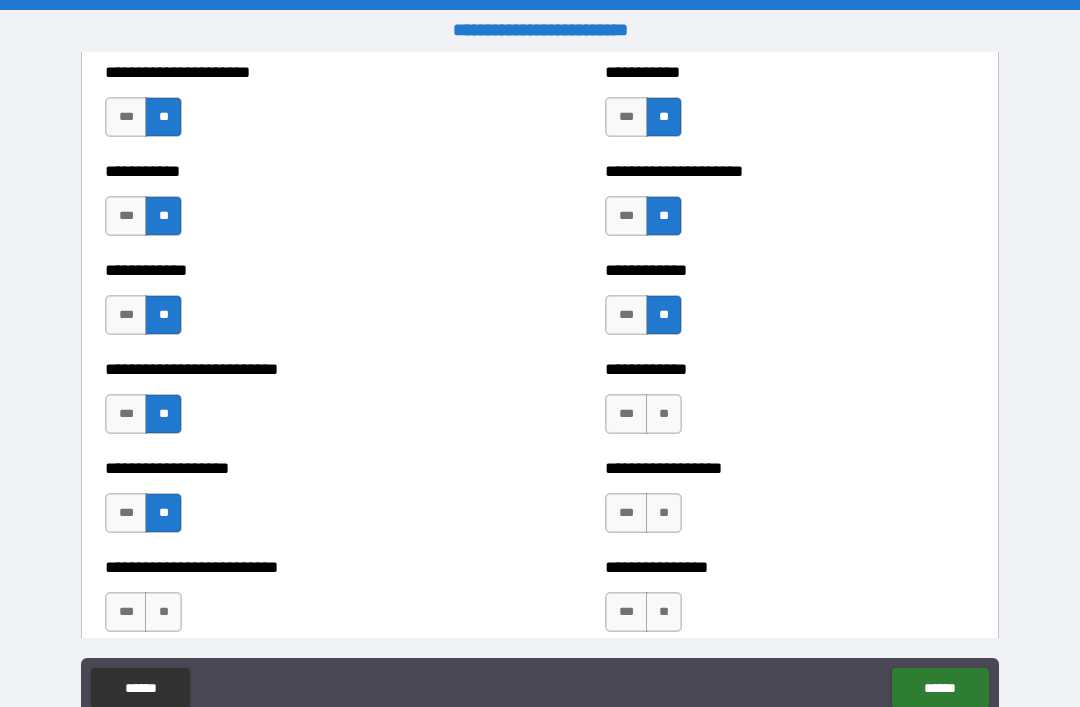 click on "**" at bounding box center (163, 612) 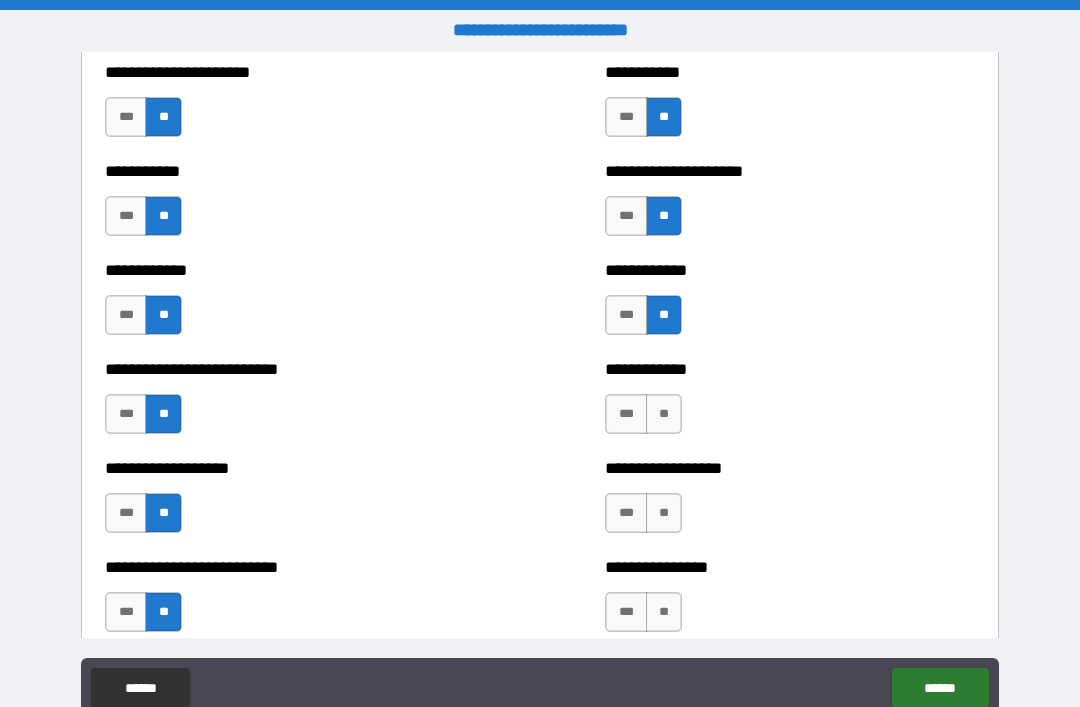 click on "***" at bounding box center (626, 414) 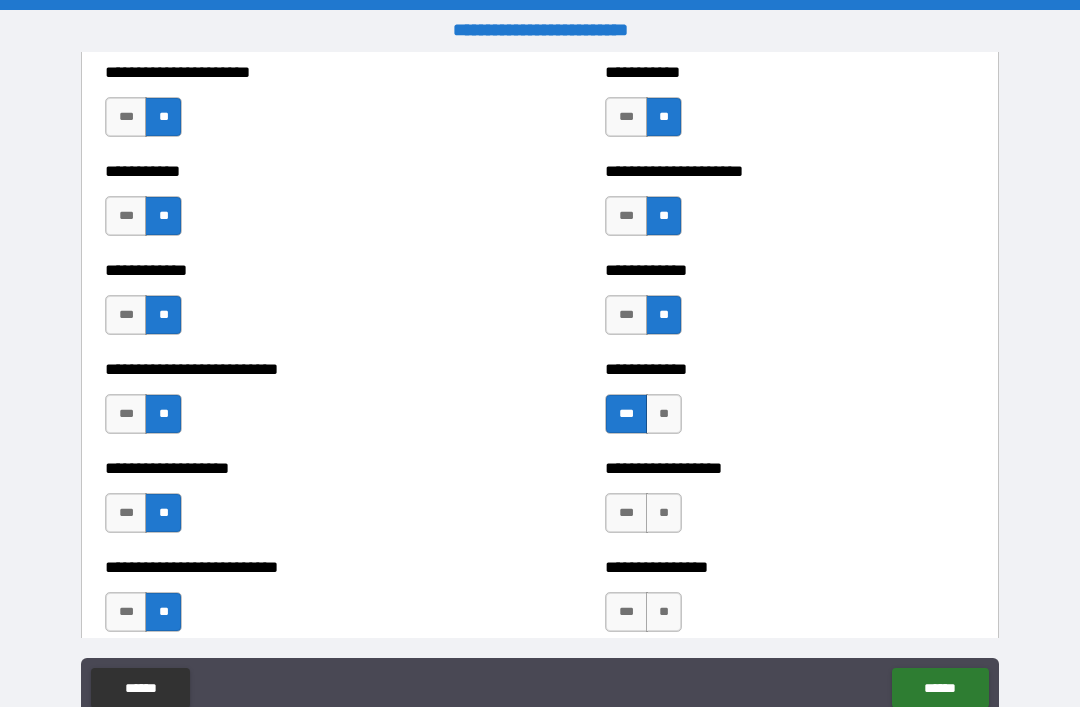 click on "**" at bounding box center (664, 513) 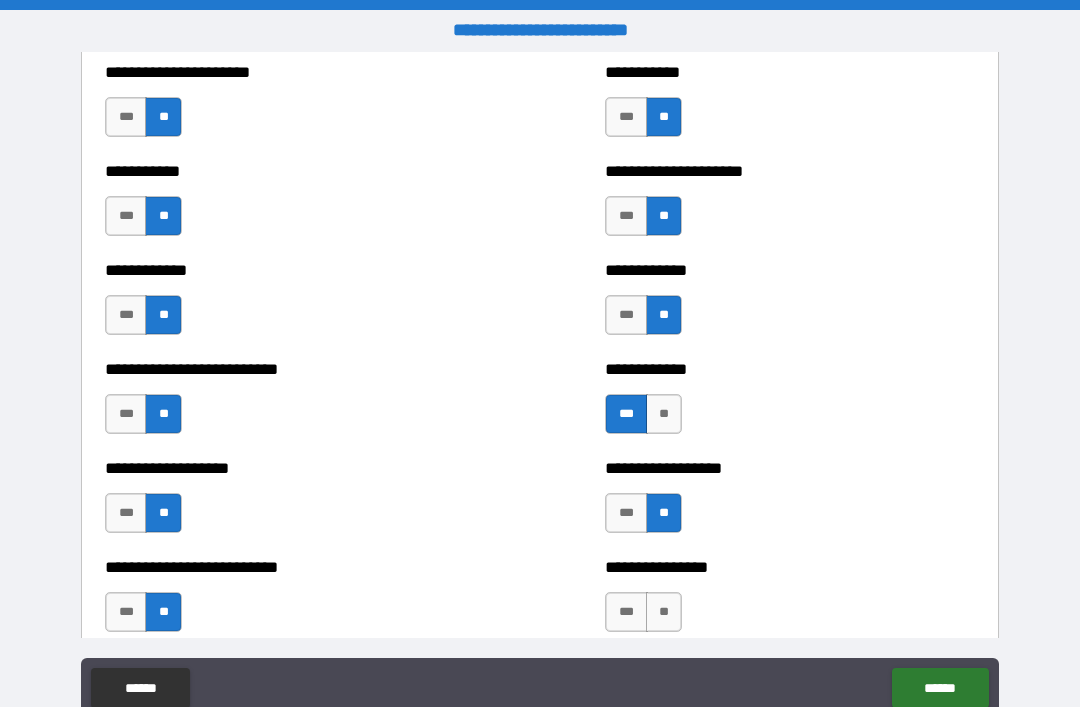 click on "**" at bounding box center (664, 612) 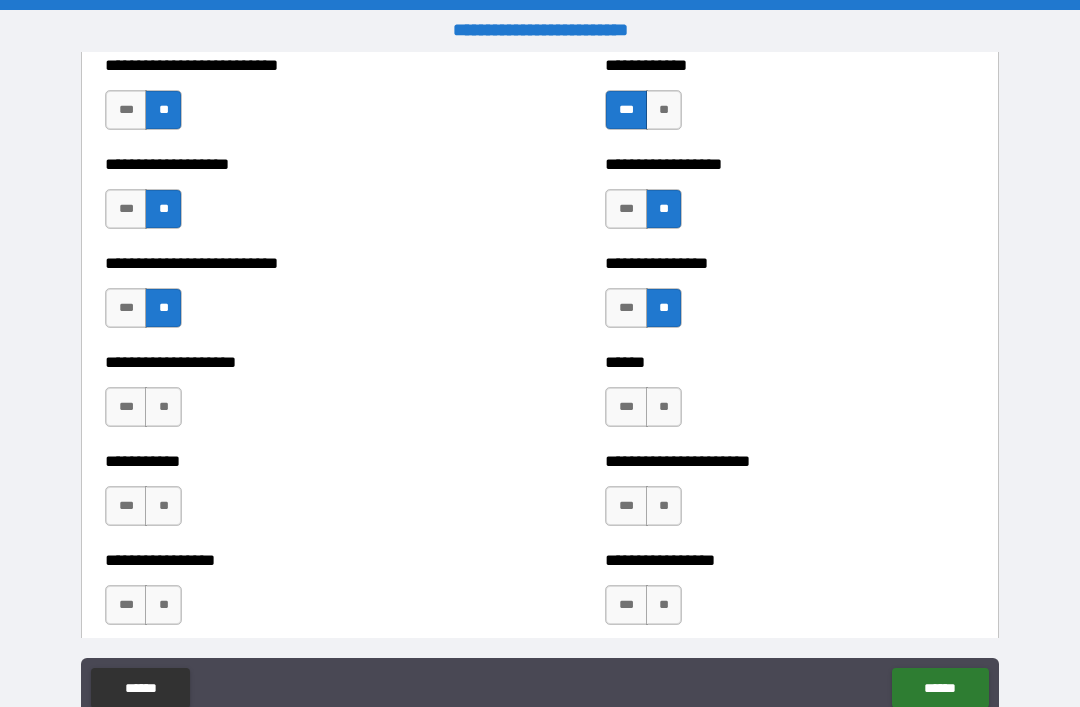 scroll, scrollTop: 5589, scrollLeft: 0, axis: vertical 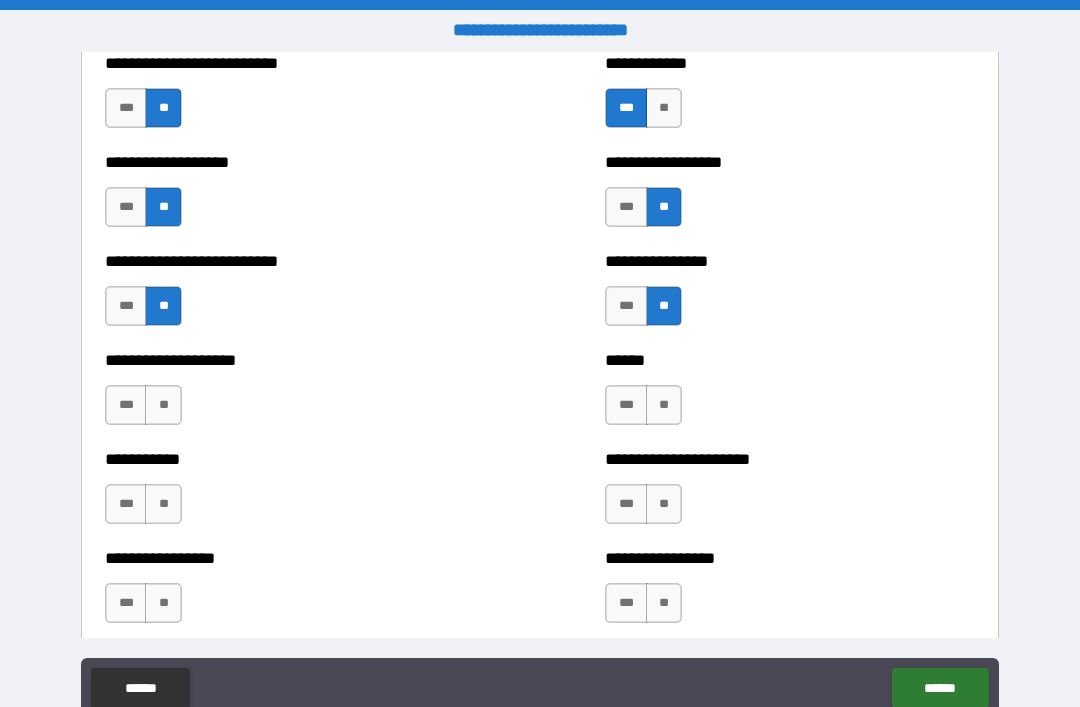 click on "**" at bounding box center [163, 405] 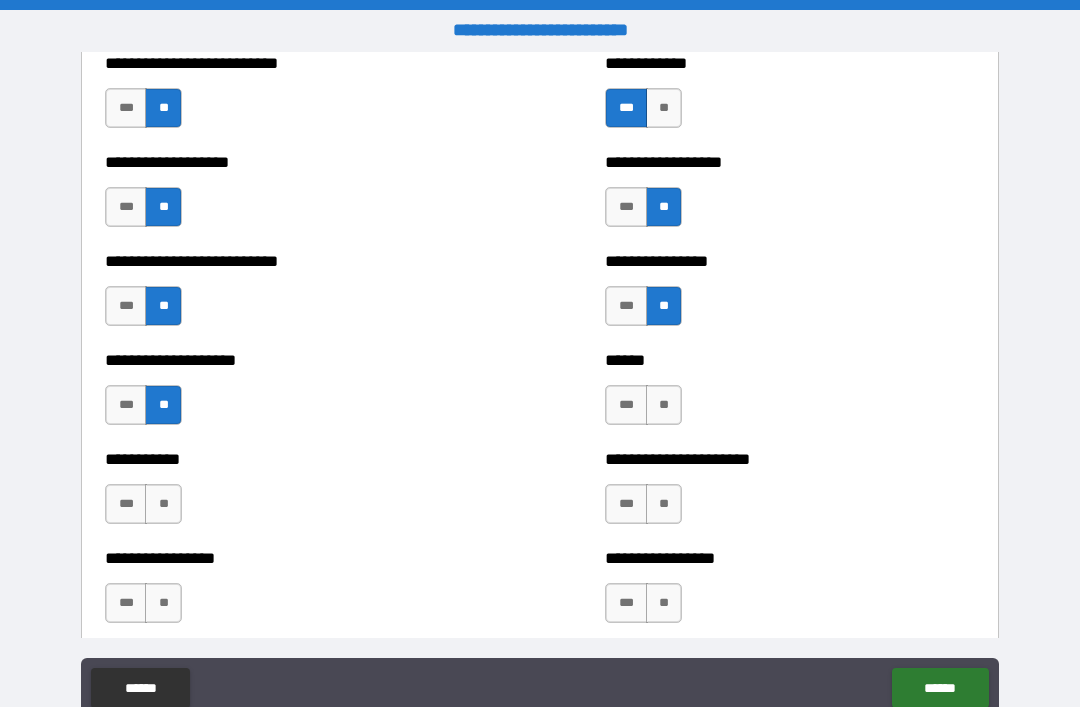 click on "**" at bounding box center (163, 504) 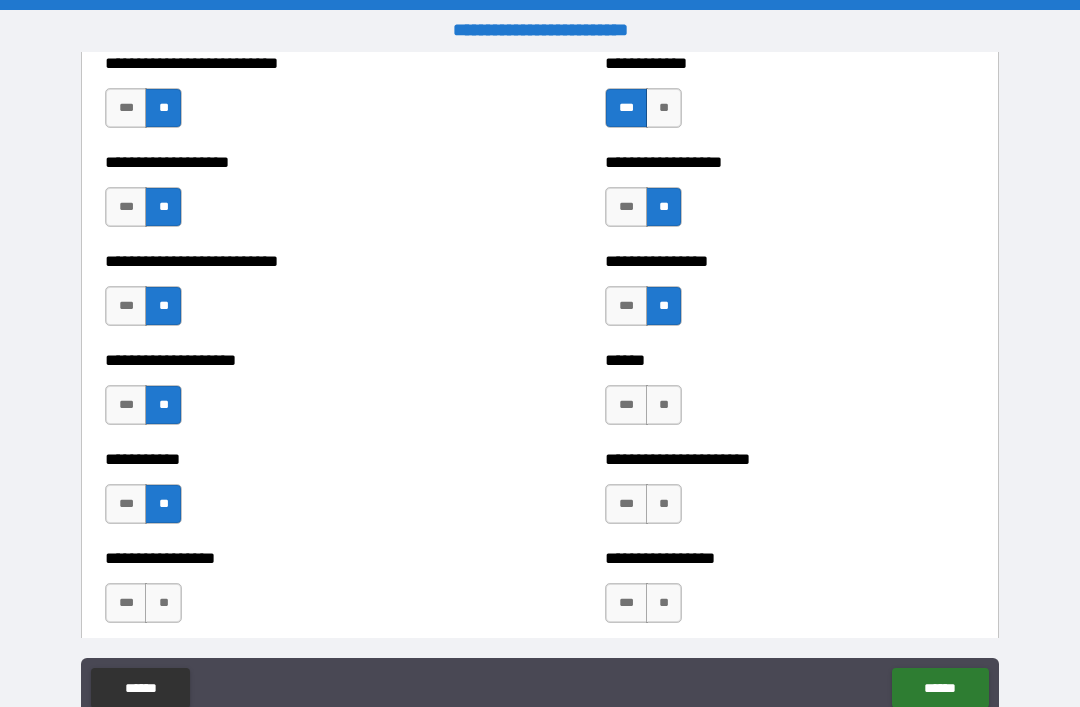 click on "**" at bounding box center (163, 603) 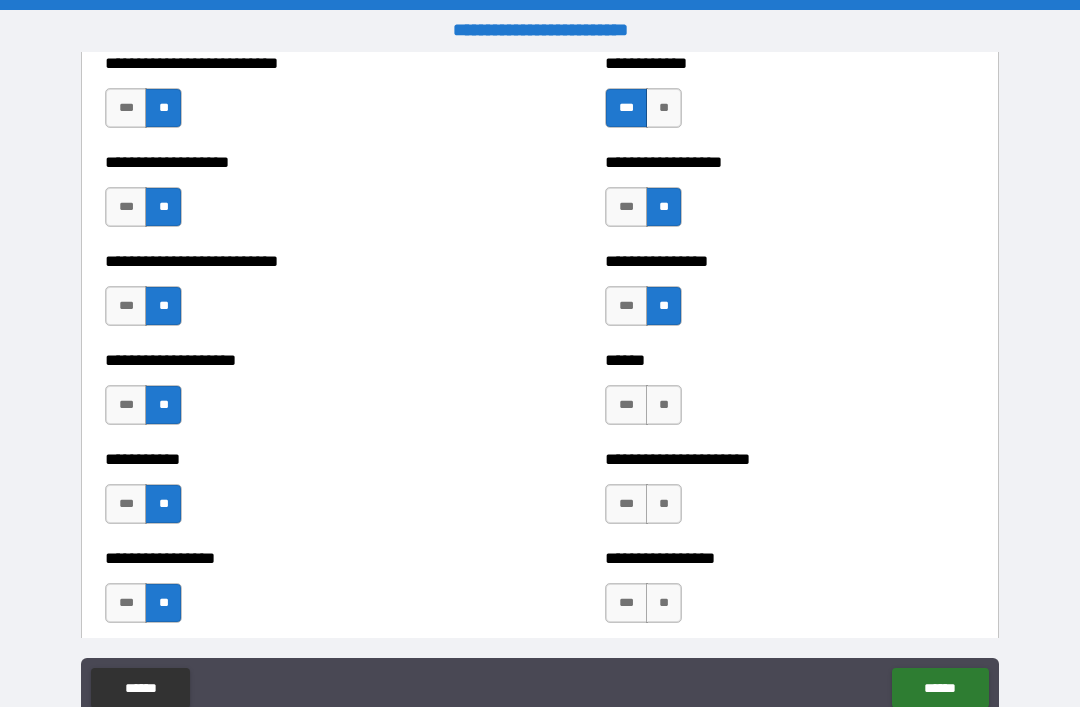 click on "**" at bounding box center [664, 405] 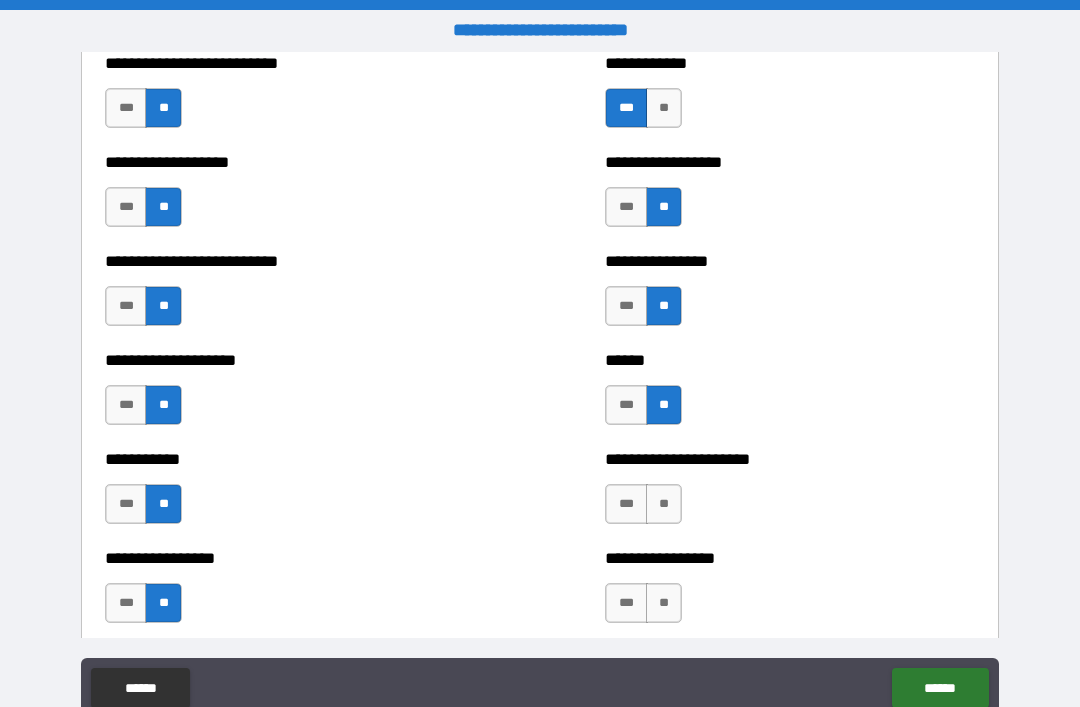 click on "**" at bounding box center [664, 504] 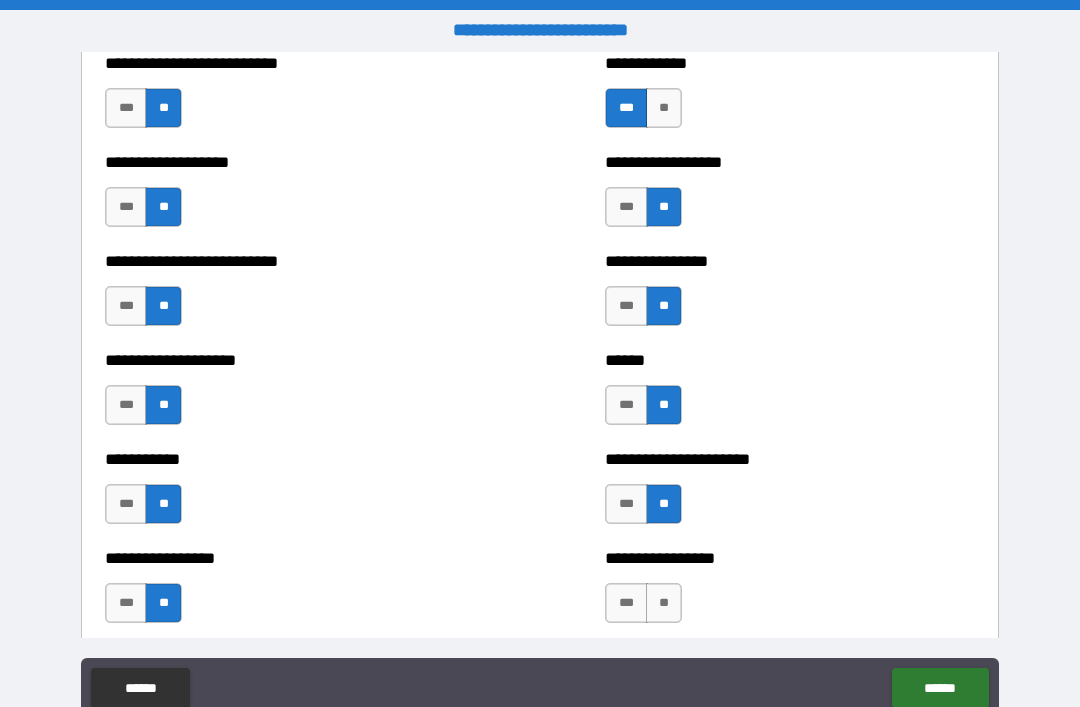 click on "**" at bounding box center [664, 603] 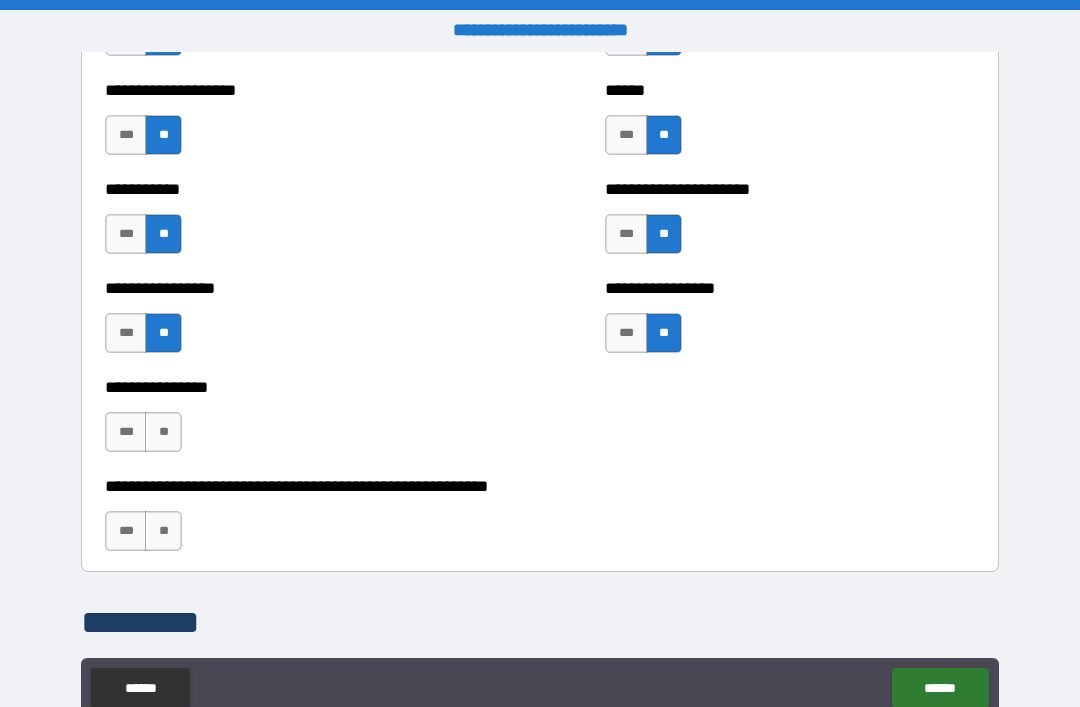 scroll, scrollTop: 5866, scrollLeft: 0, axis: vertical 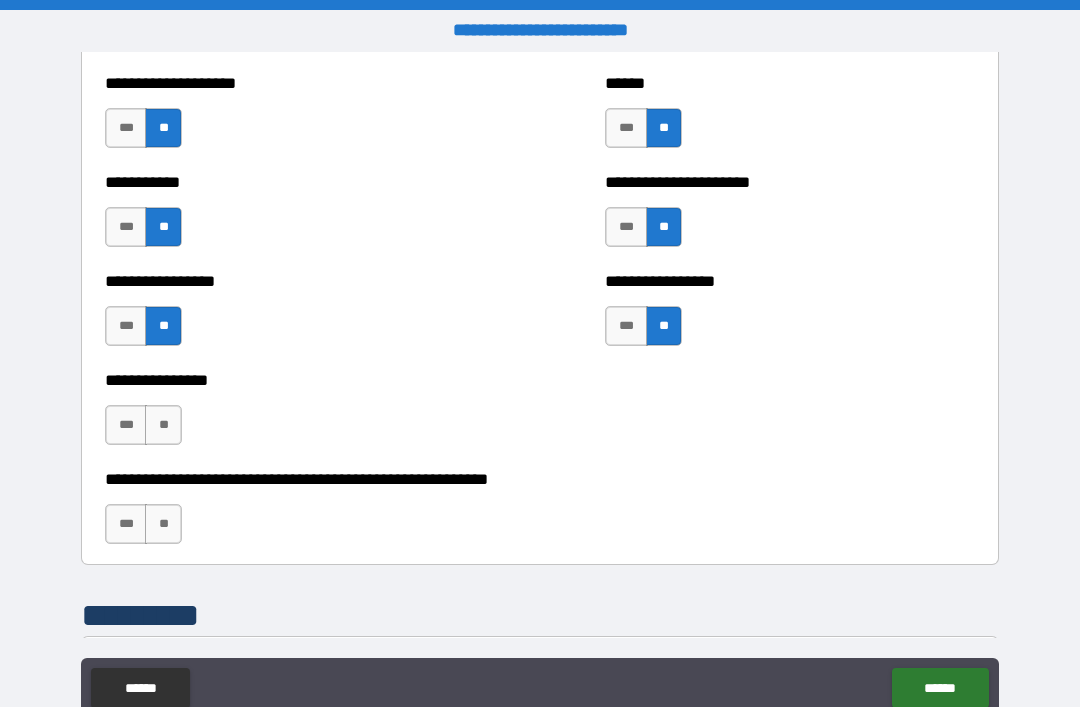 click on "**" at bounding box center (163, 425) 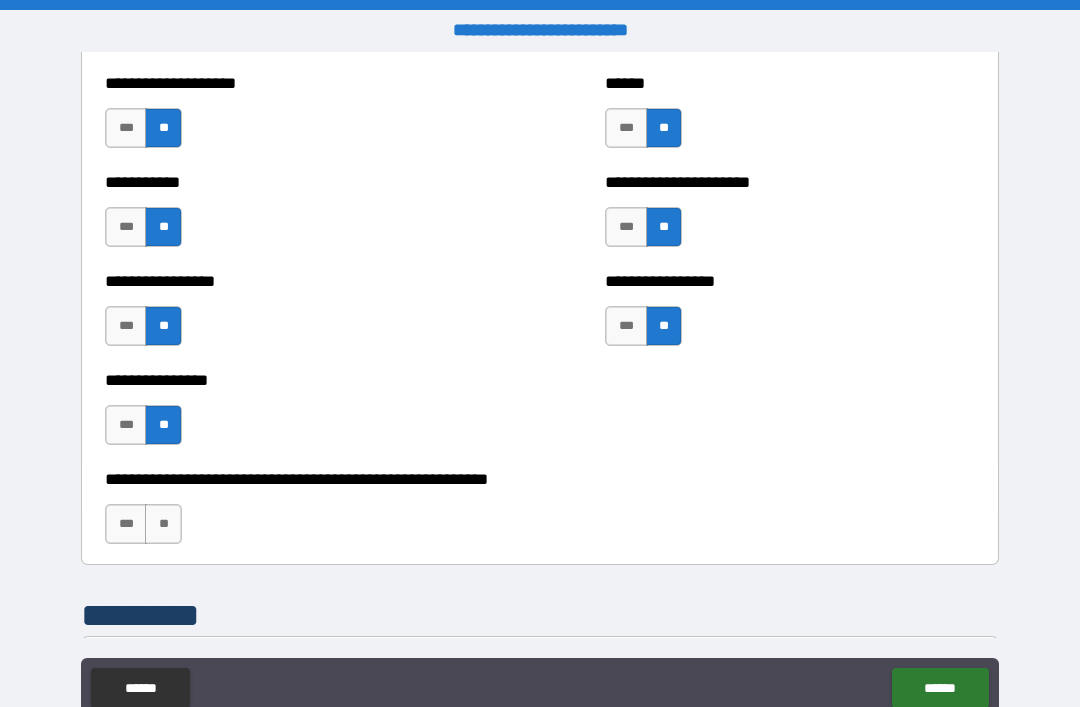 click on "**" at bounding box center [163, 524] 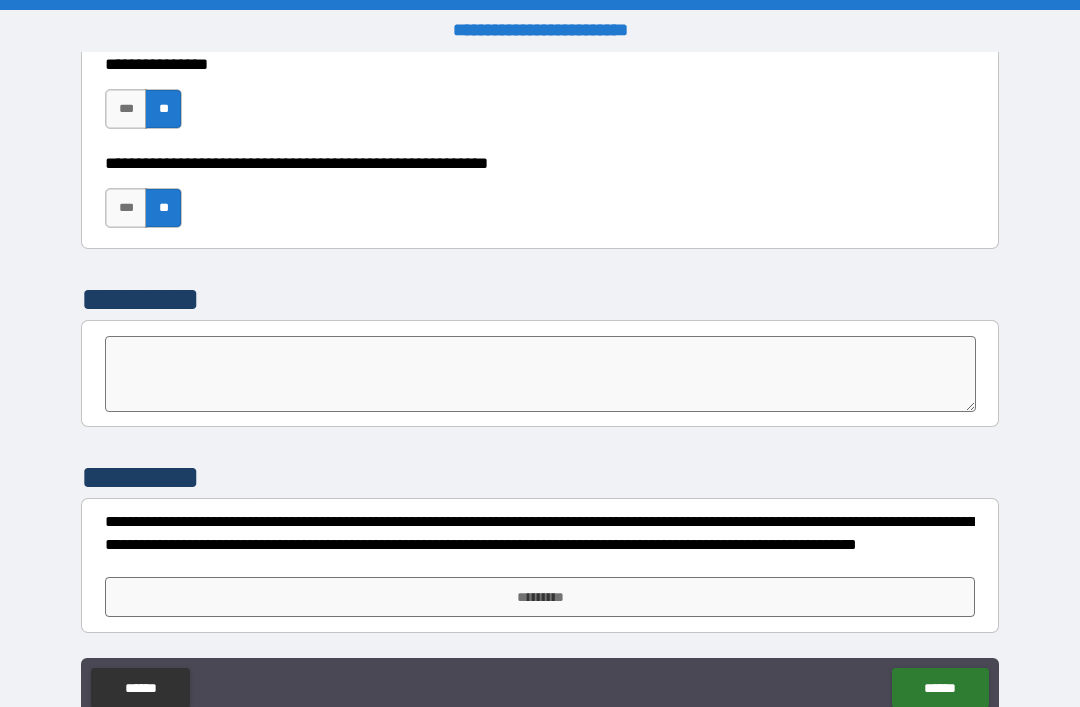 scroll, scrollTop: 6182, scrollLeft: 0, axis: vertical 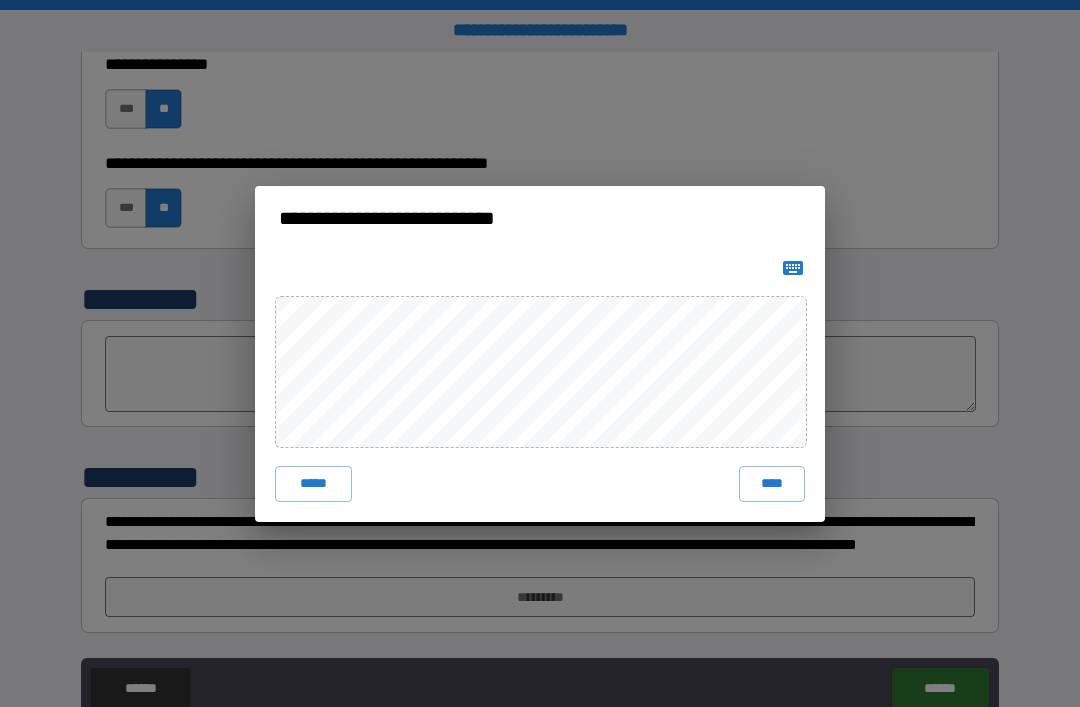 click on "****" at bounding box center [772, 484] 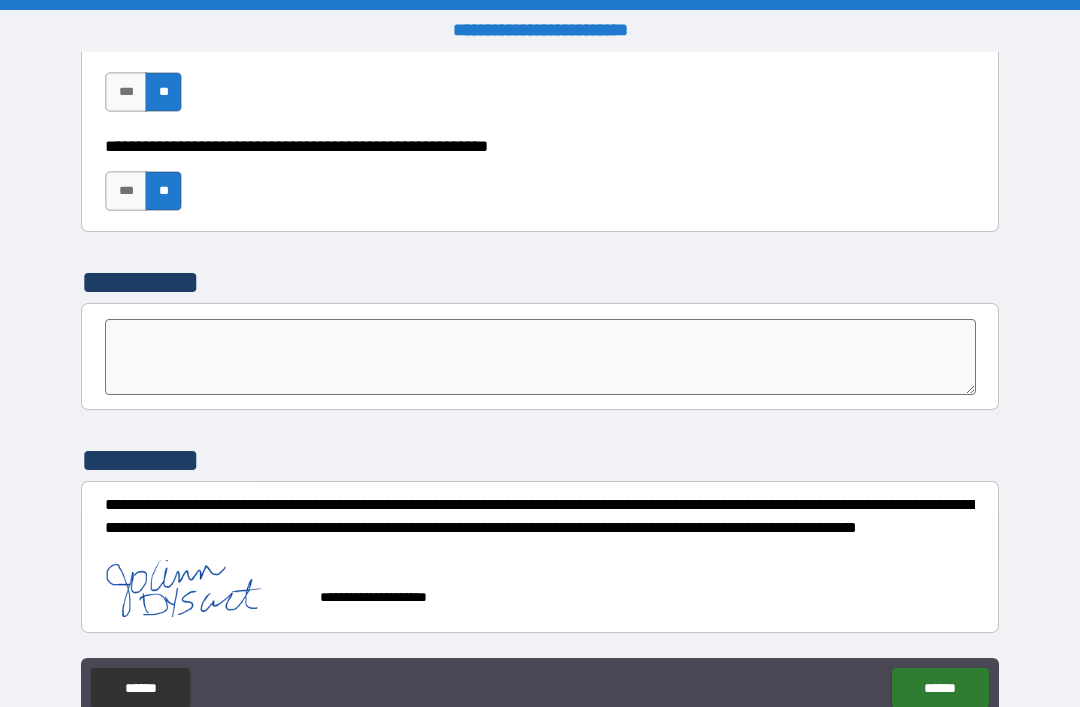 scroll, scrollTop: 6199, scrollLeft: 0, axis: vertical 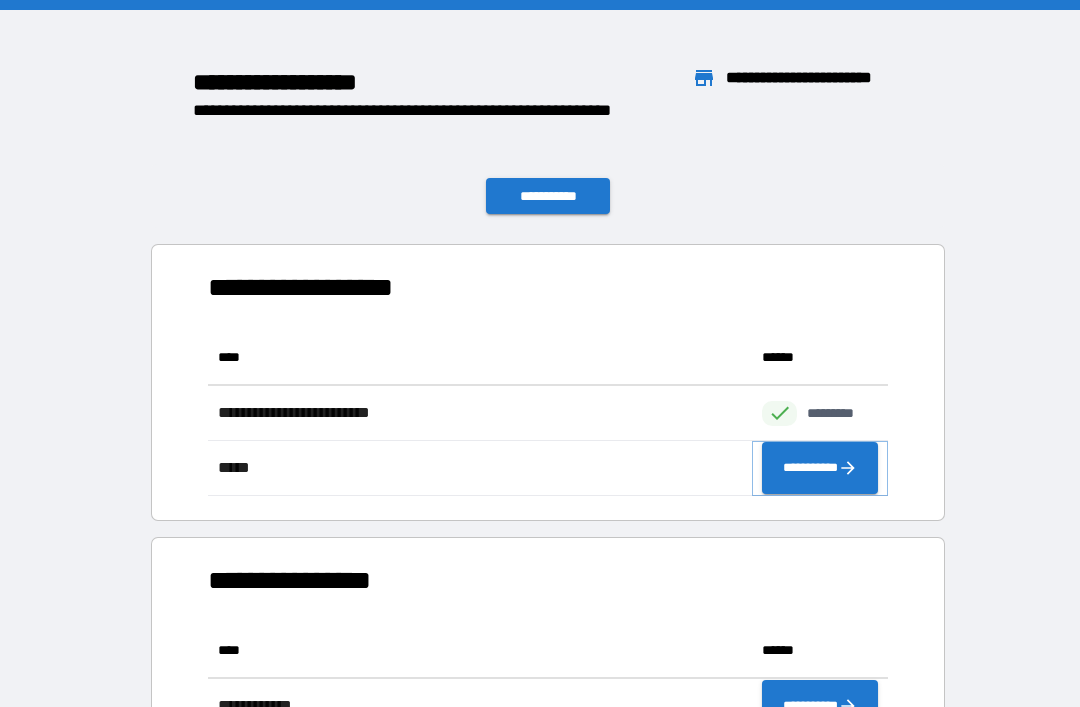 click on "**********" at bounding box center (820, 468) 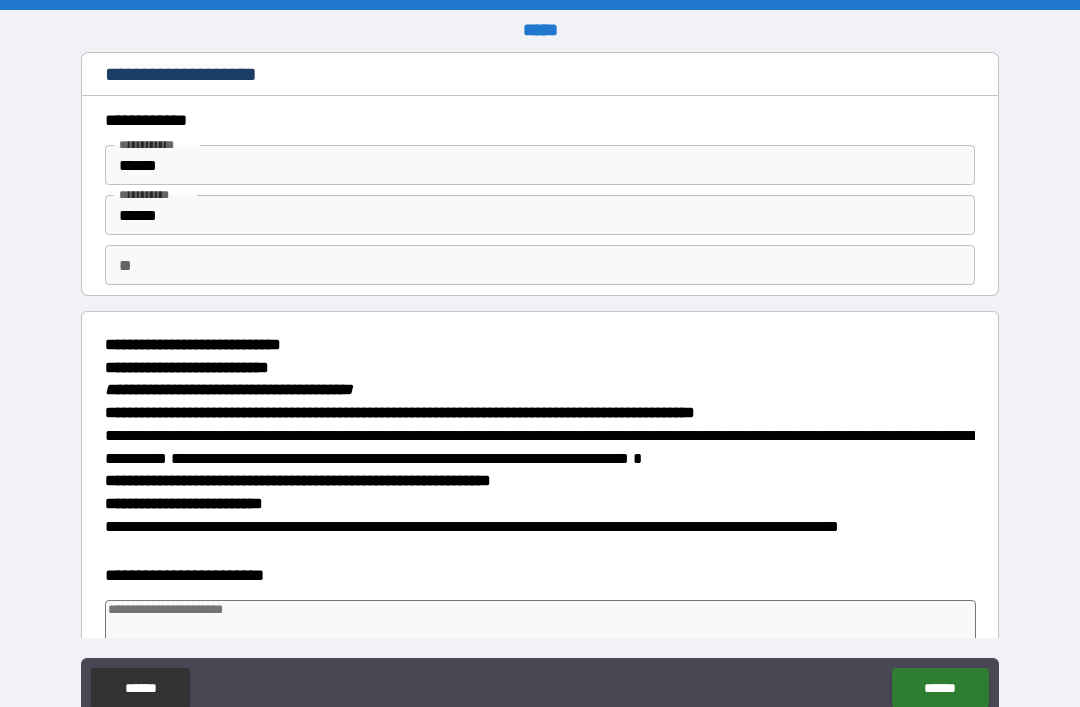 type on "*" 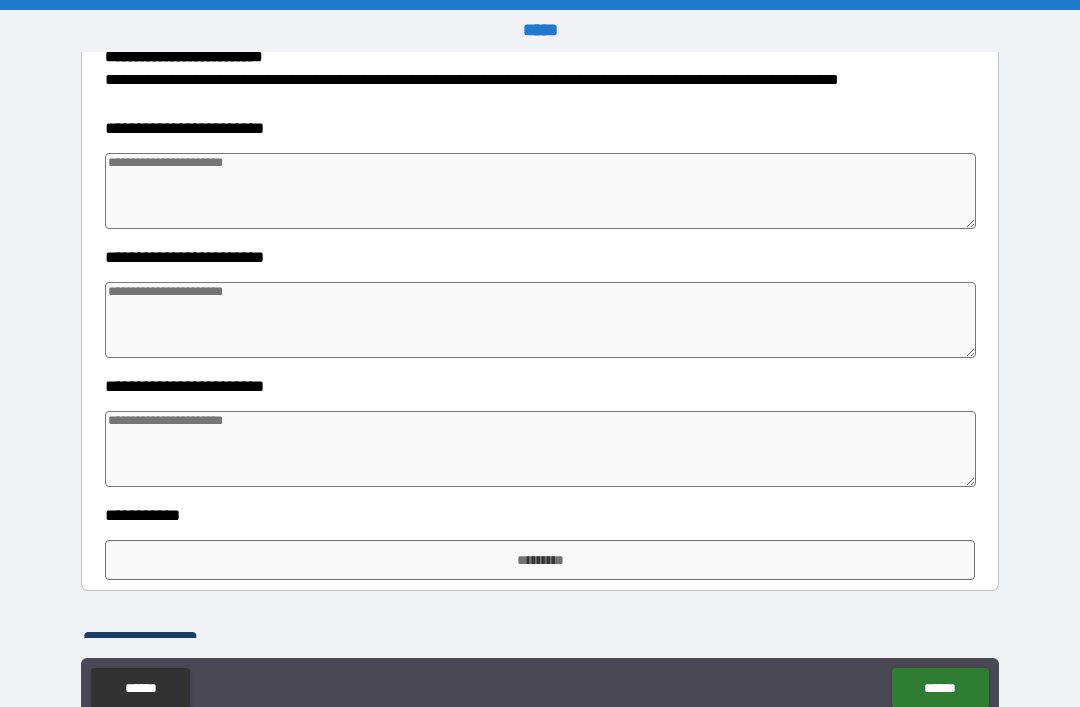 scroll, scrollTop: 460, scrollLeft: 0, axis: vertical 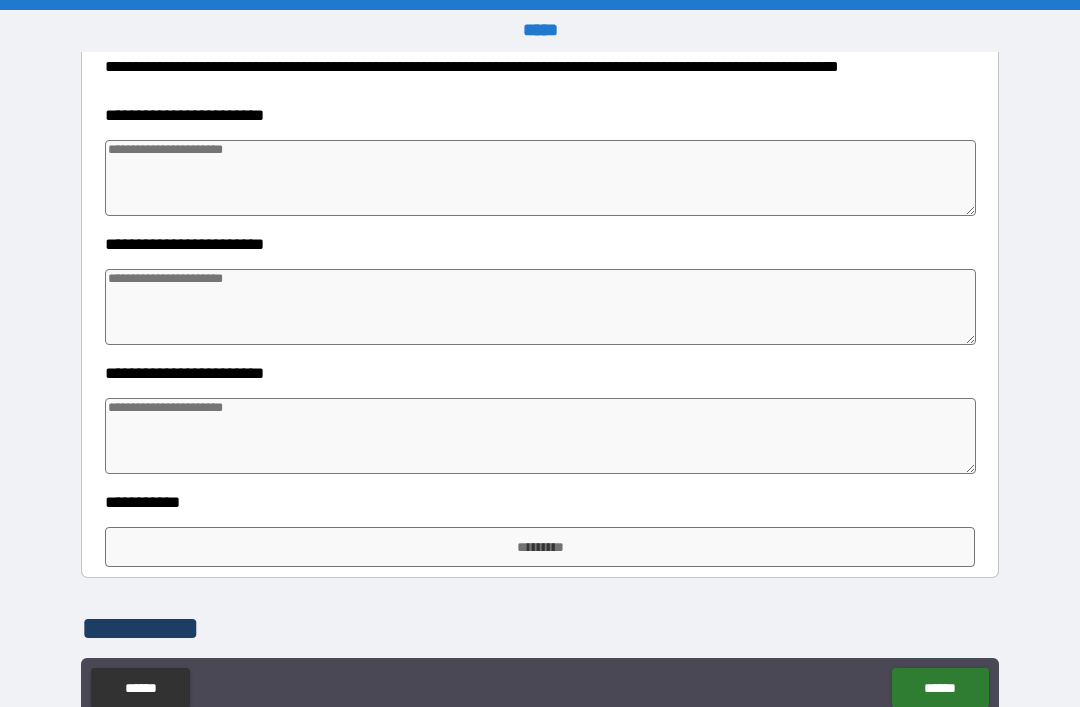 click at bounding box center (540, 178) 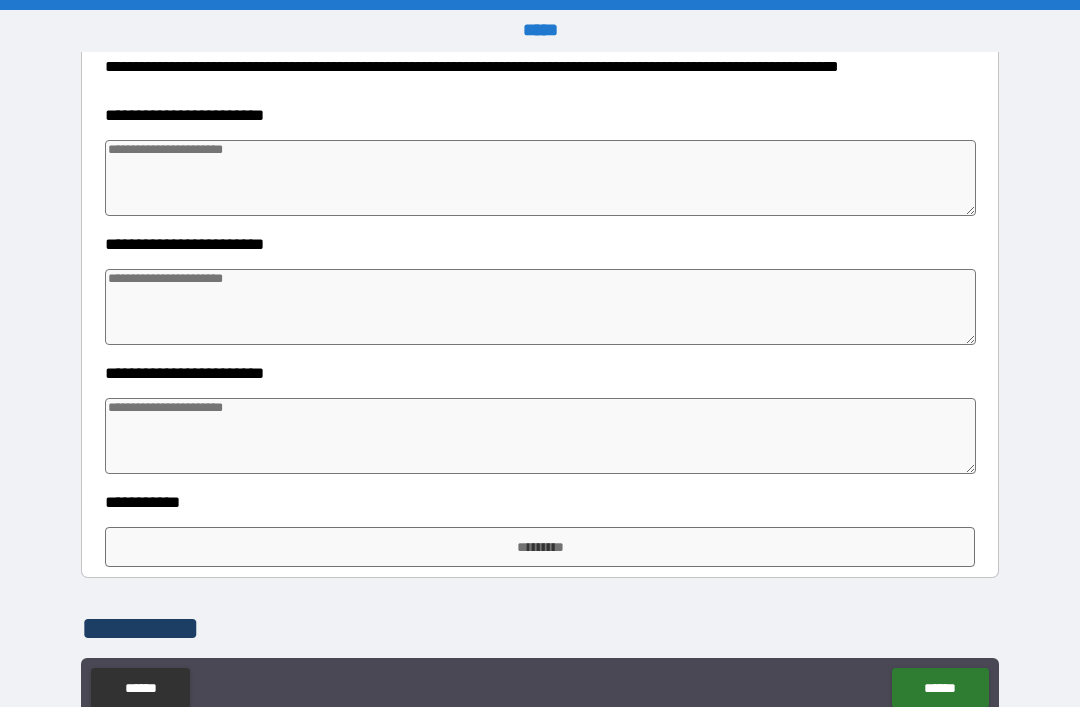 type on "*" 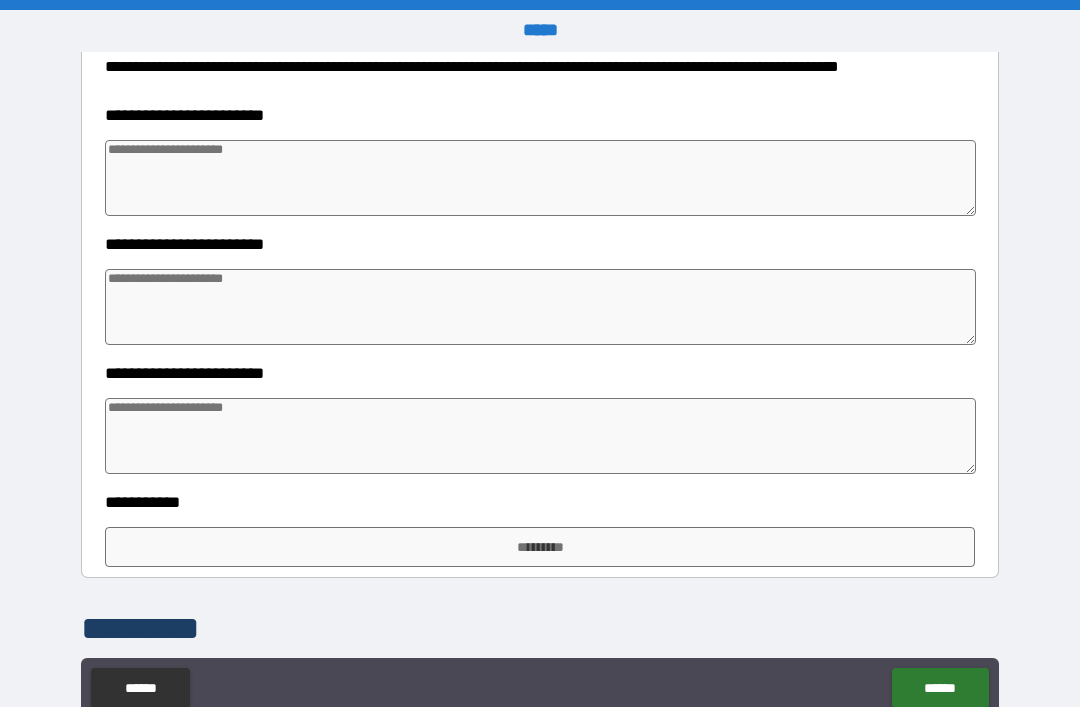 type on "*" 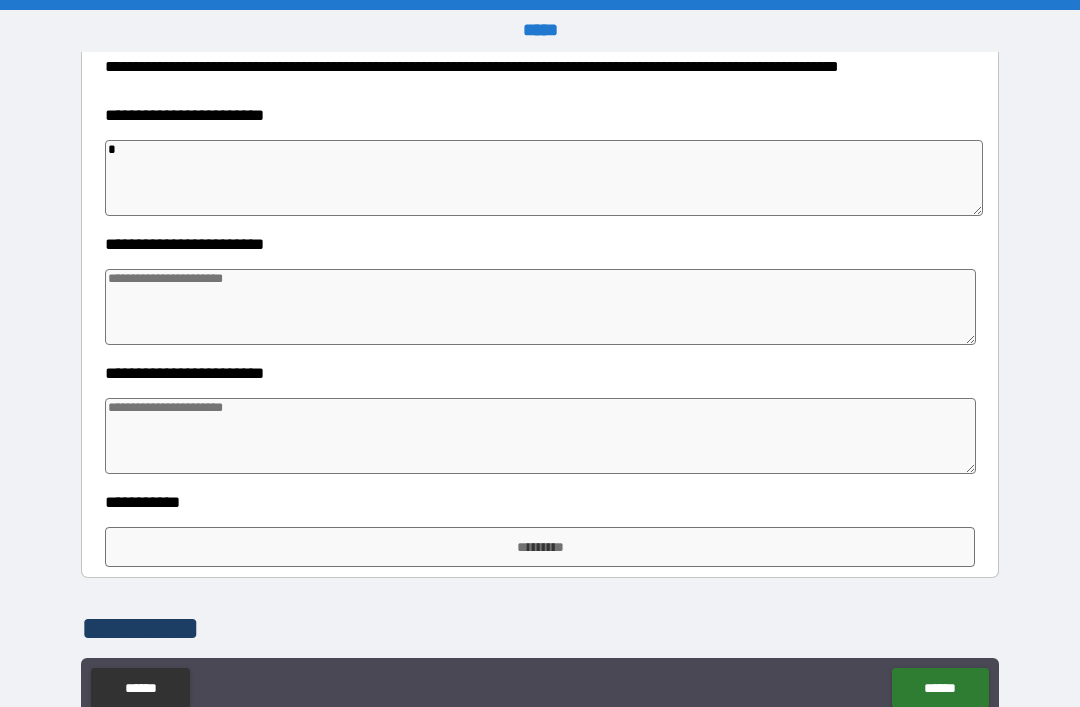 type on "*" 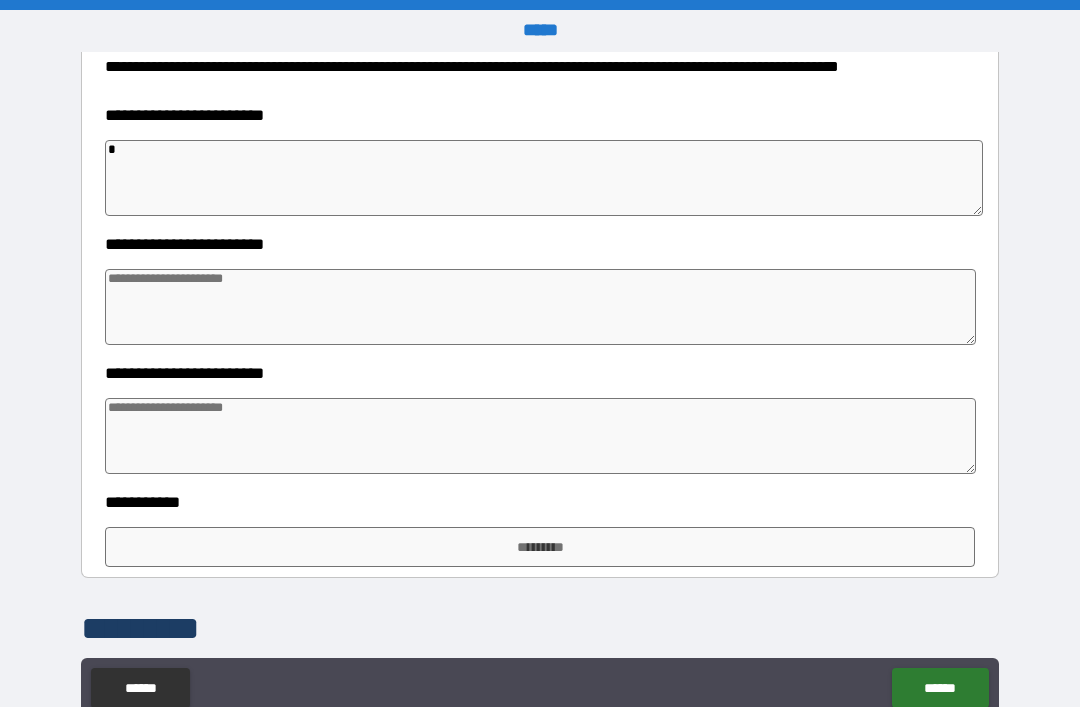 type on "*" 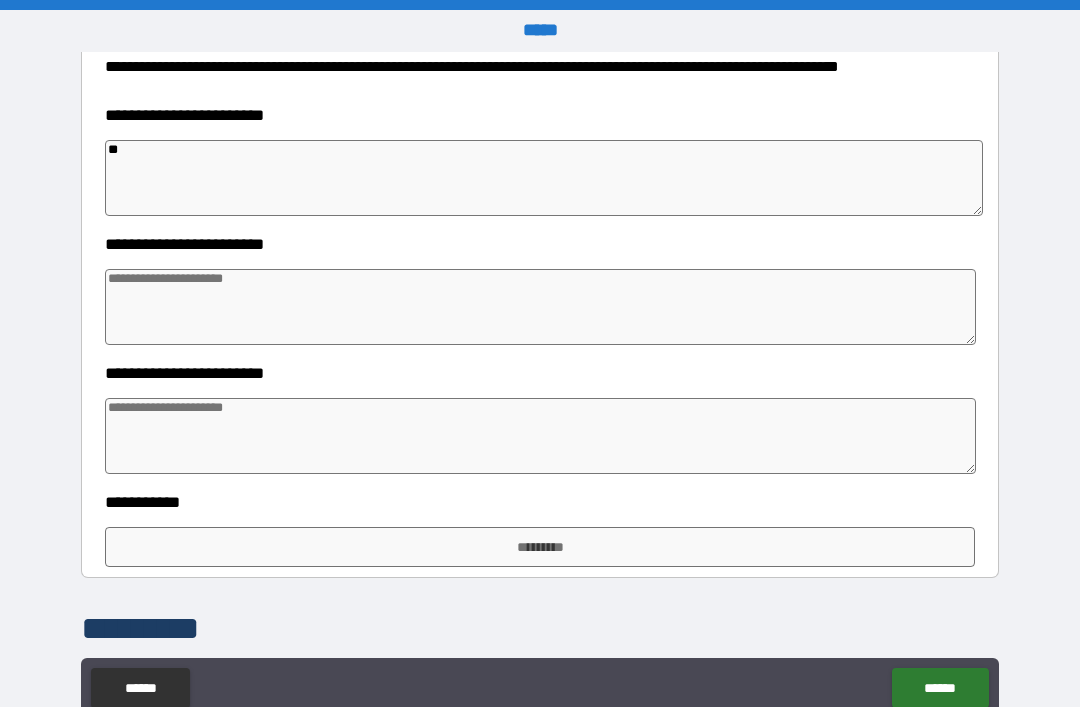 type on "*" 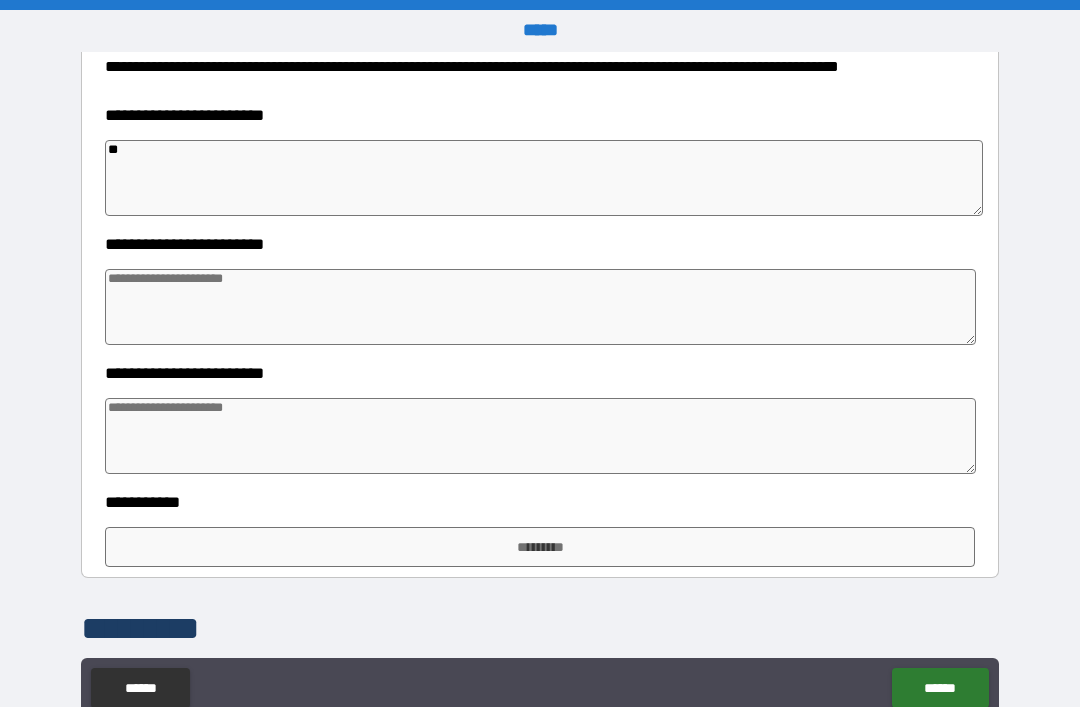 type on "***" 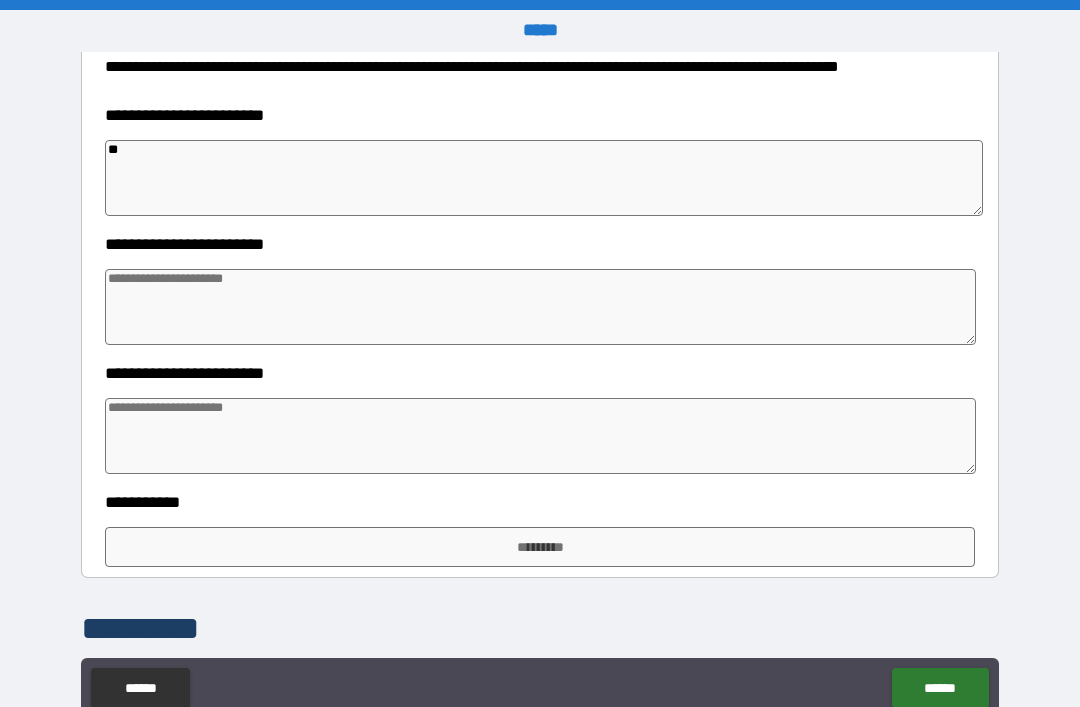 type on "*" 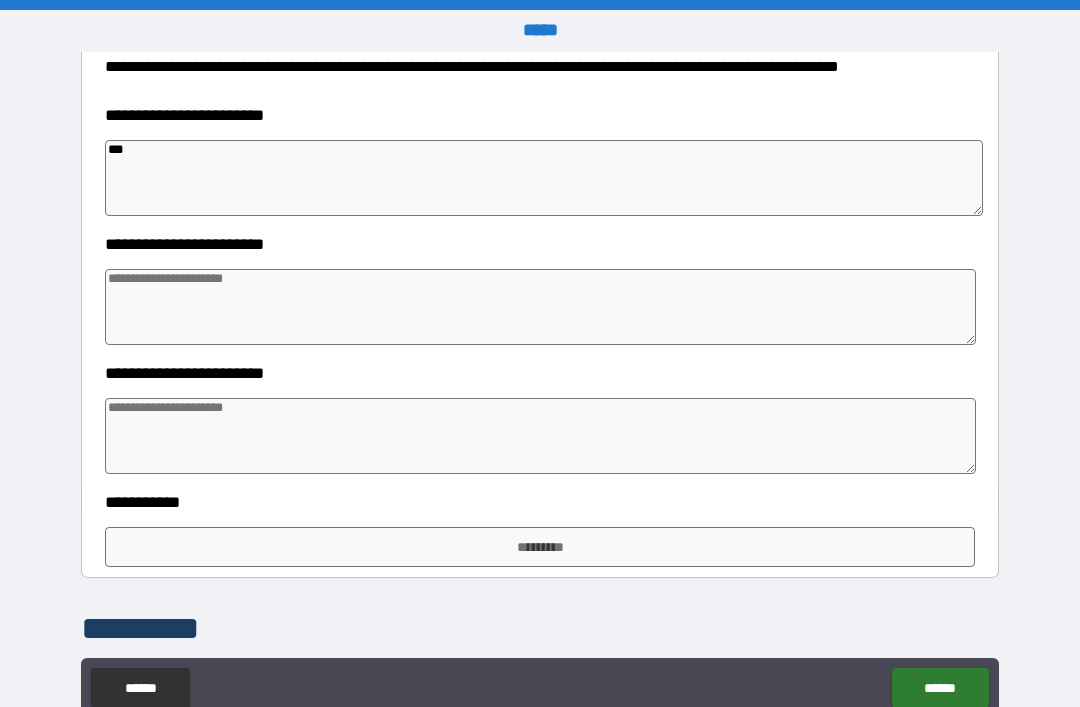 type on "*" 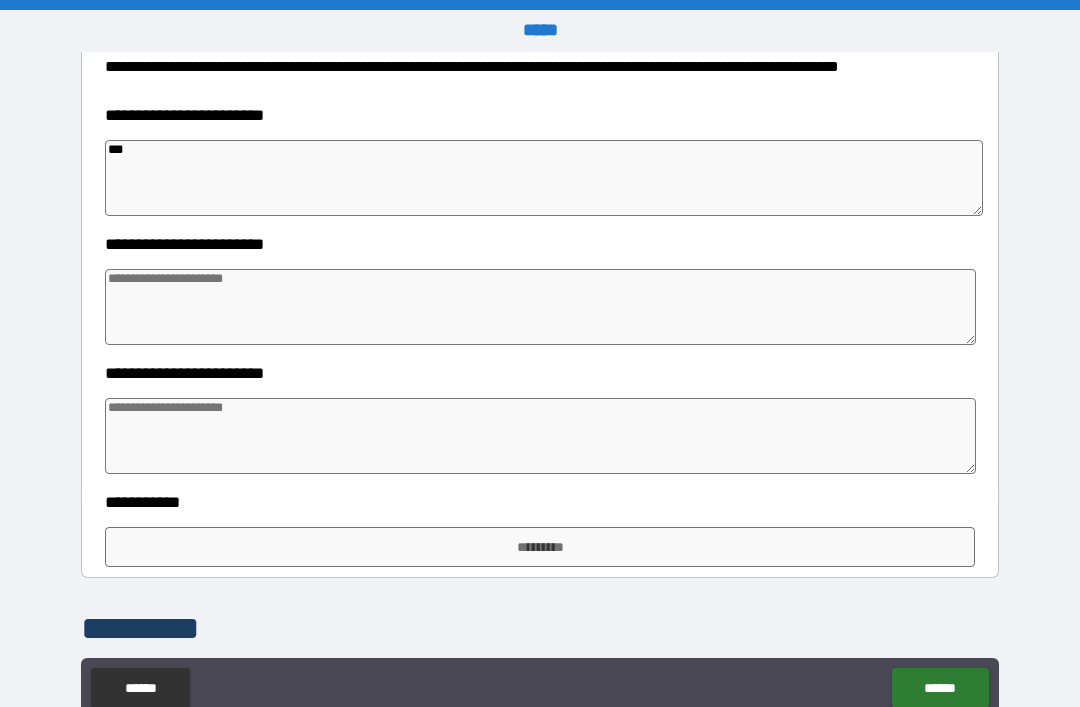 type on "****" 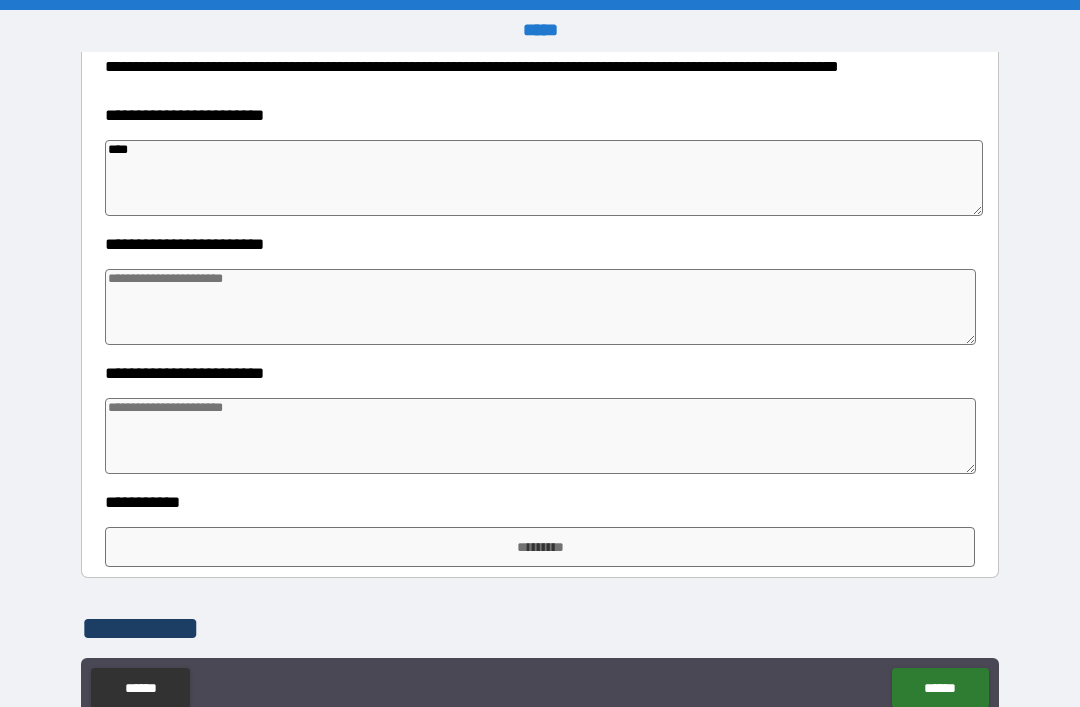 type on "*" 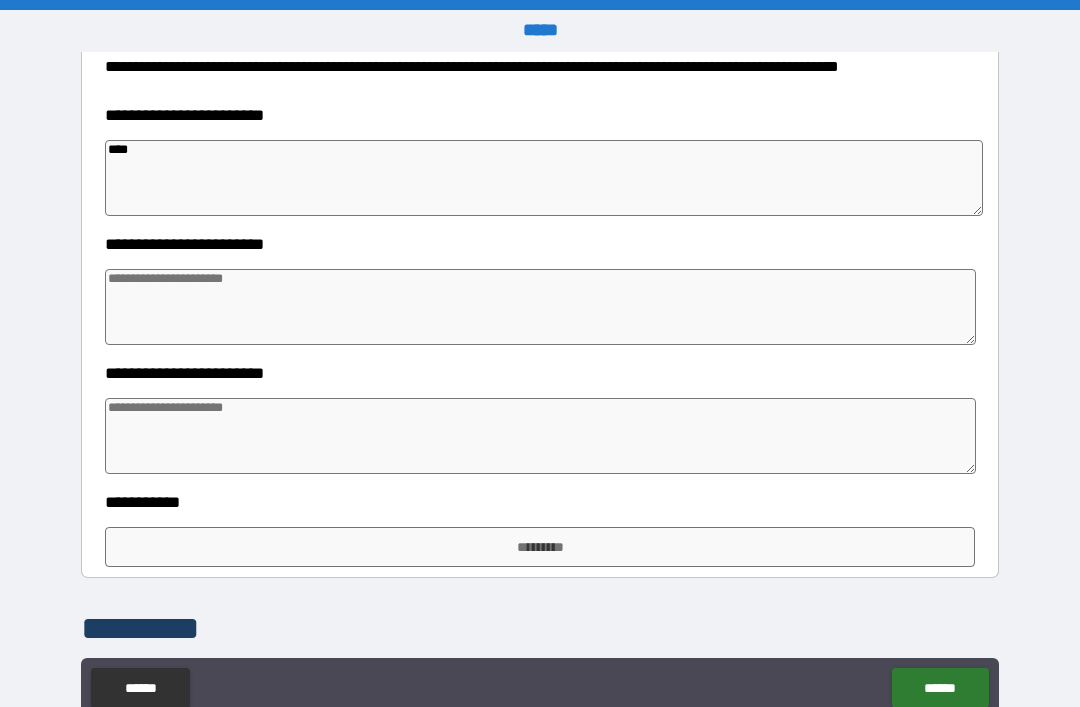 type on "*" 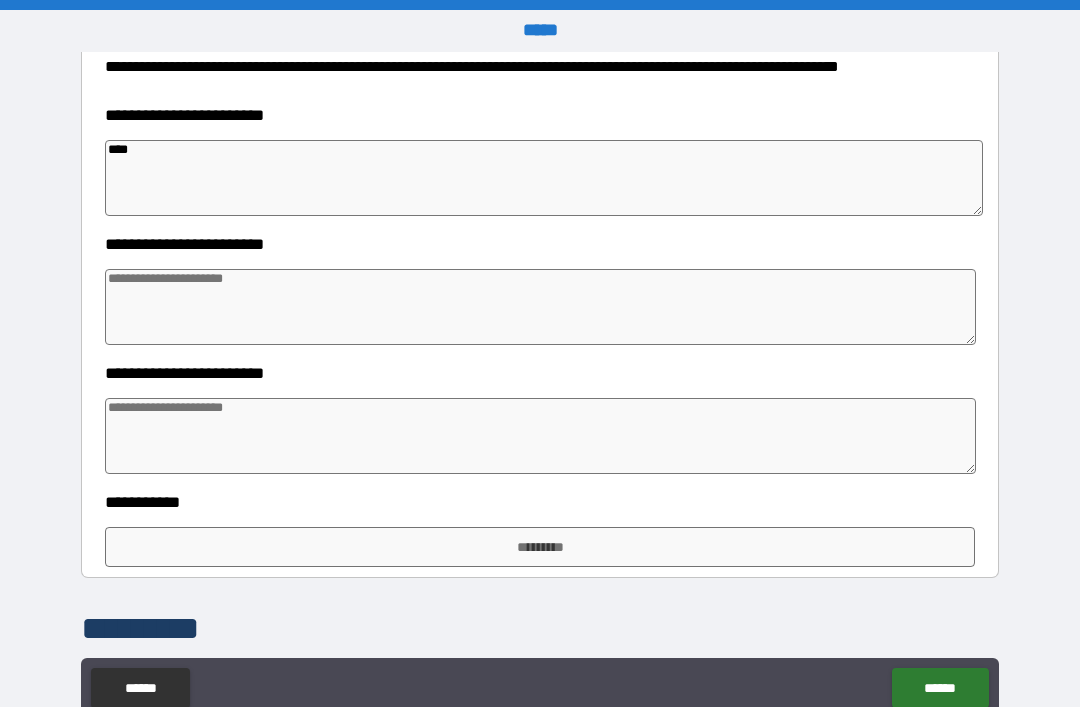 type on "*" 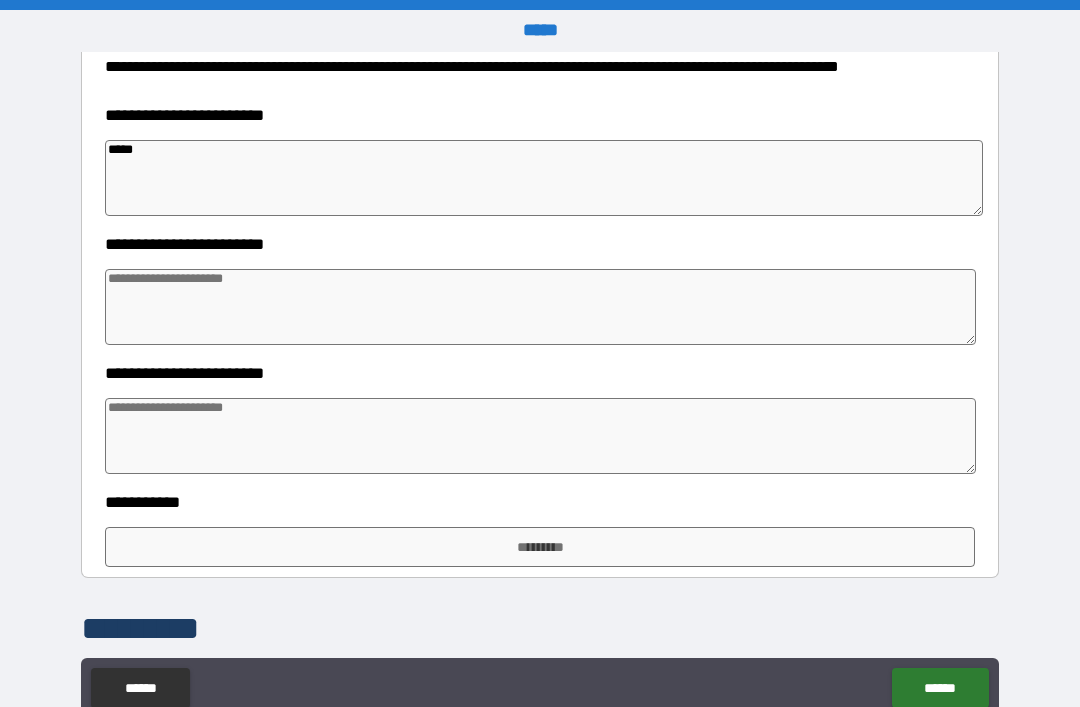 type on "*" 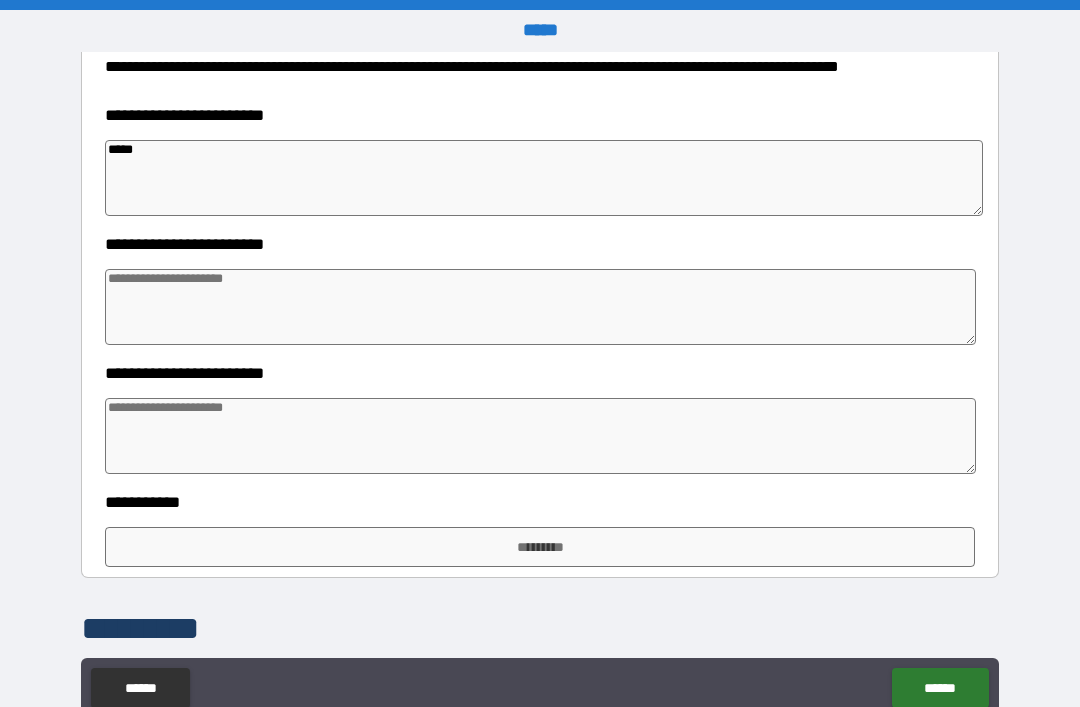 type on "*****" 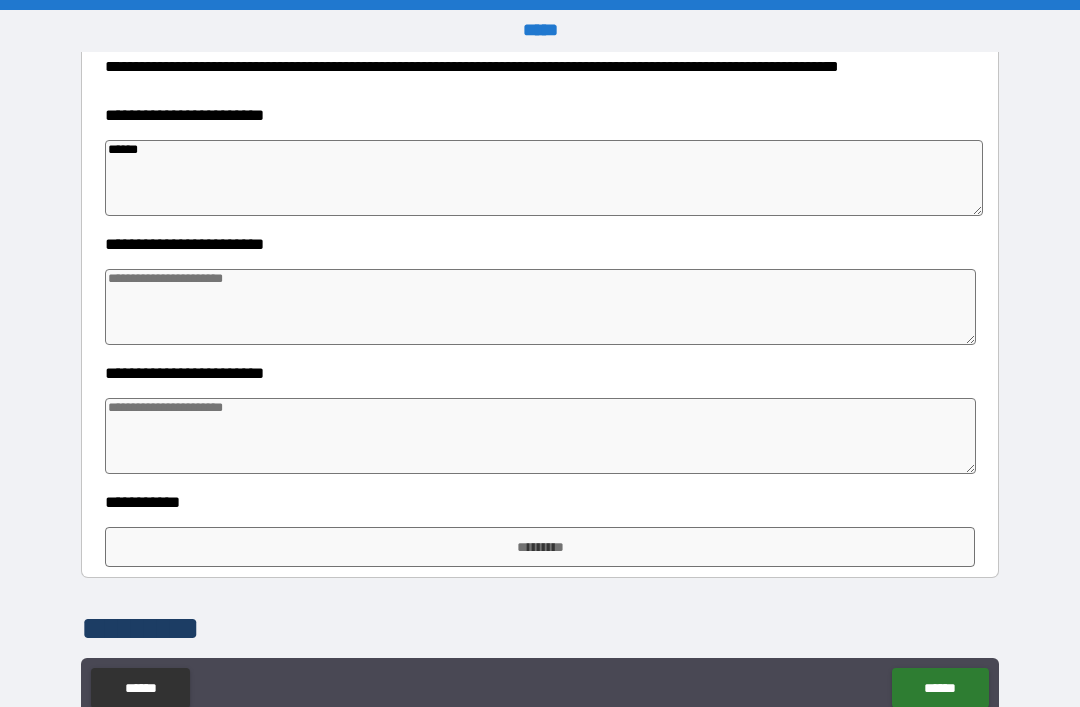 type on "*" 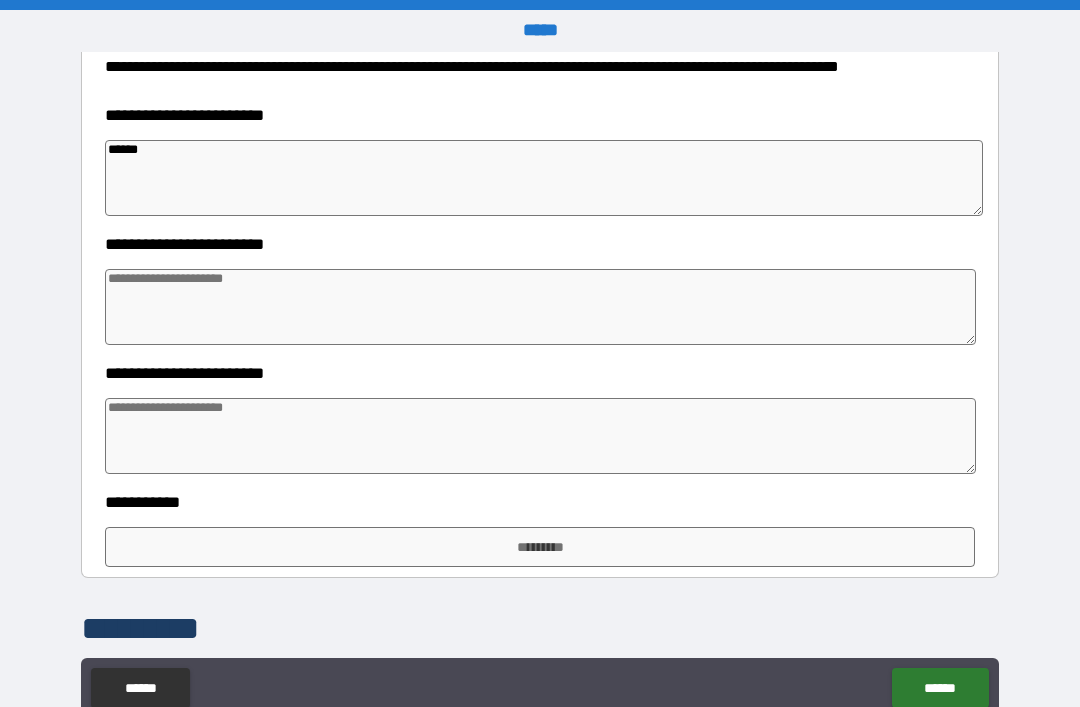 type on "*" 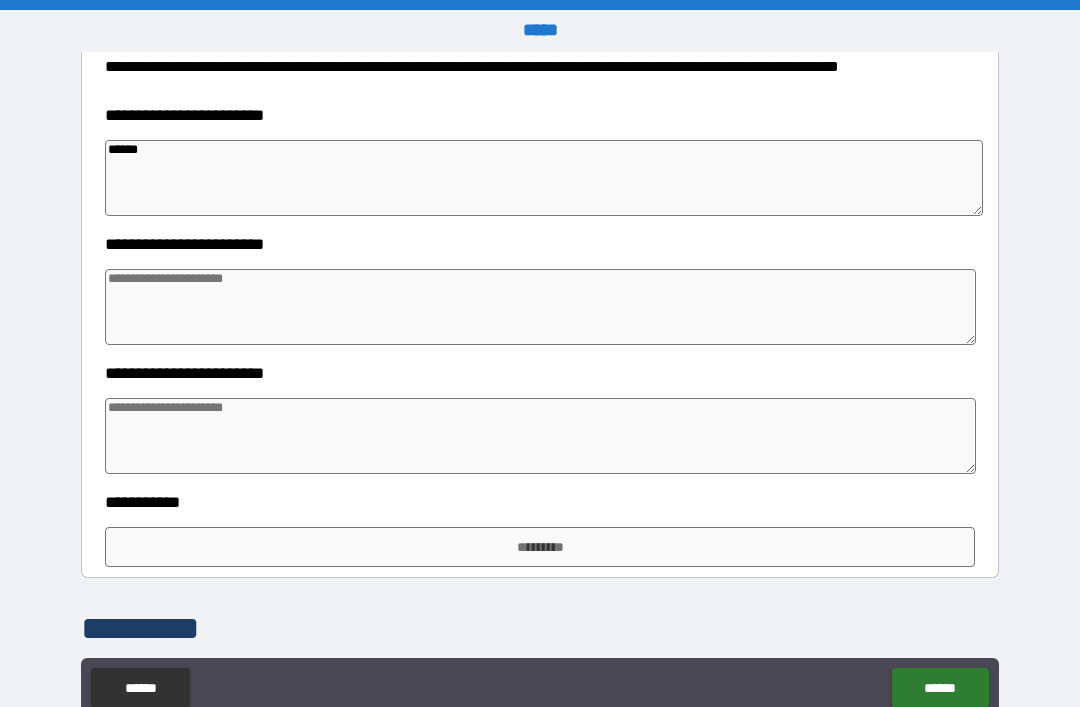 type on "*" 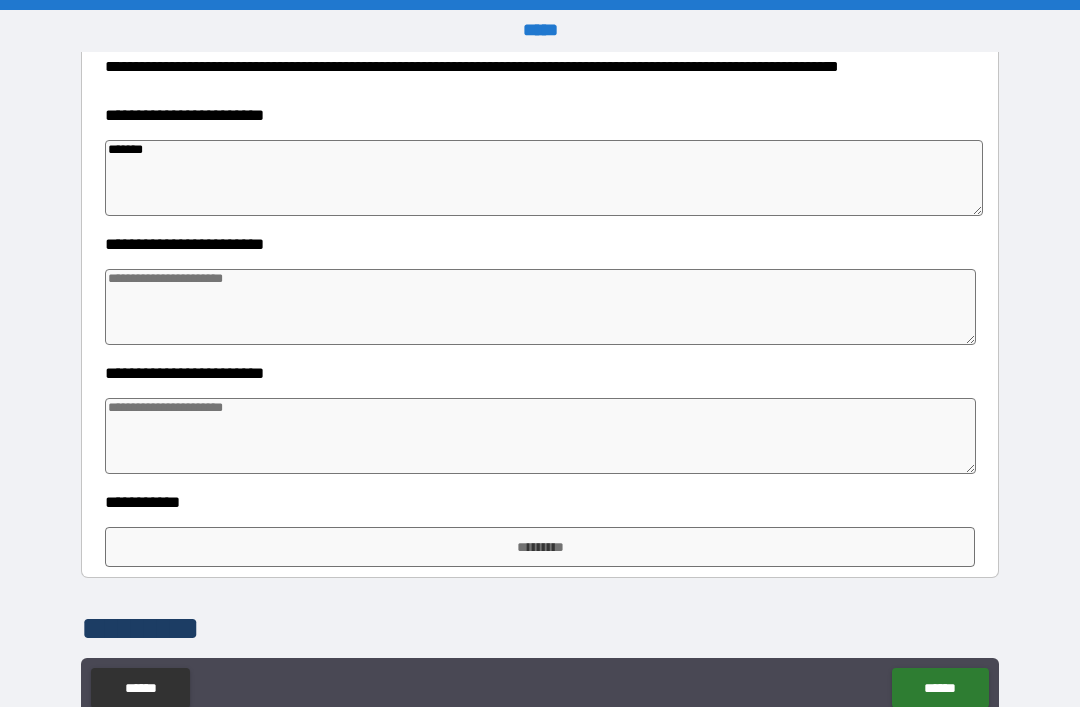 type on "*" 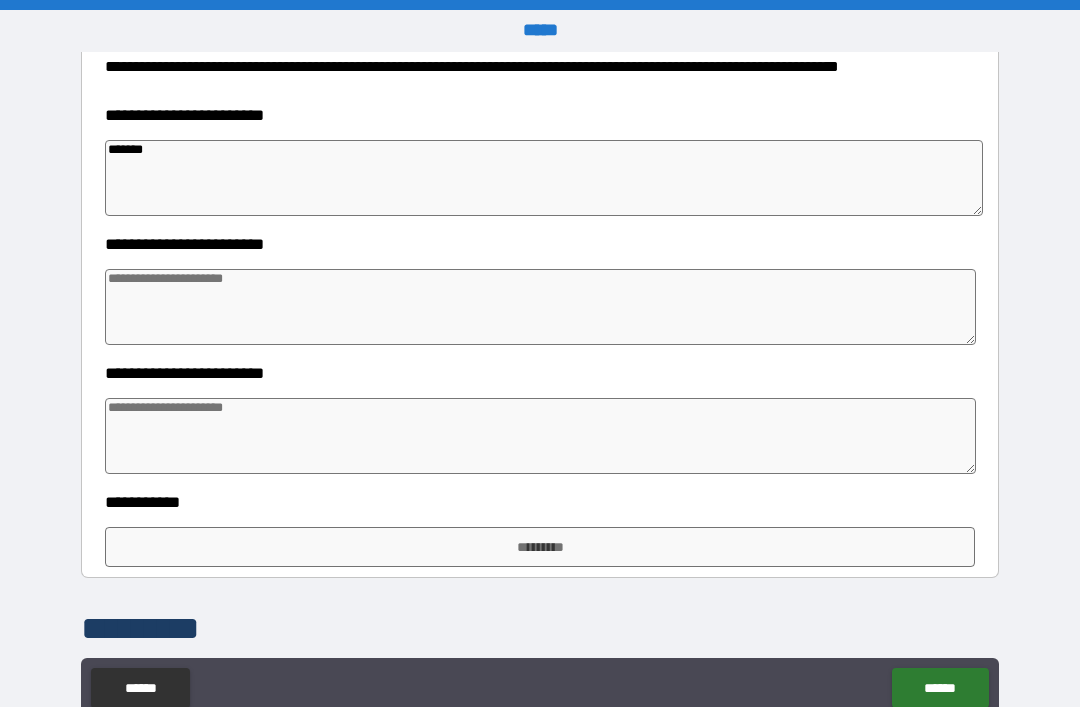 type on "********" 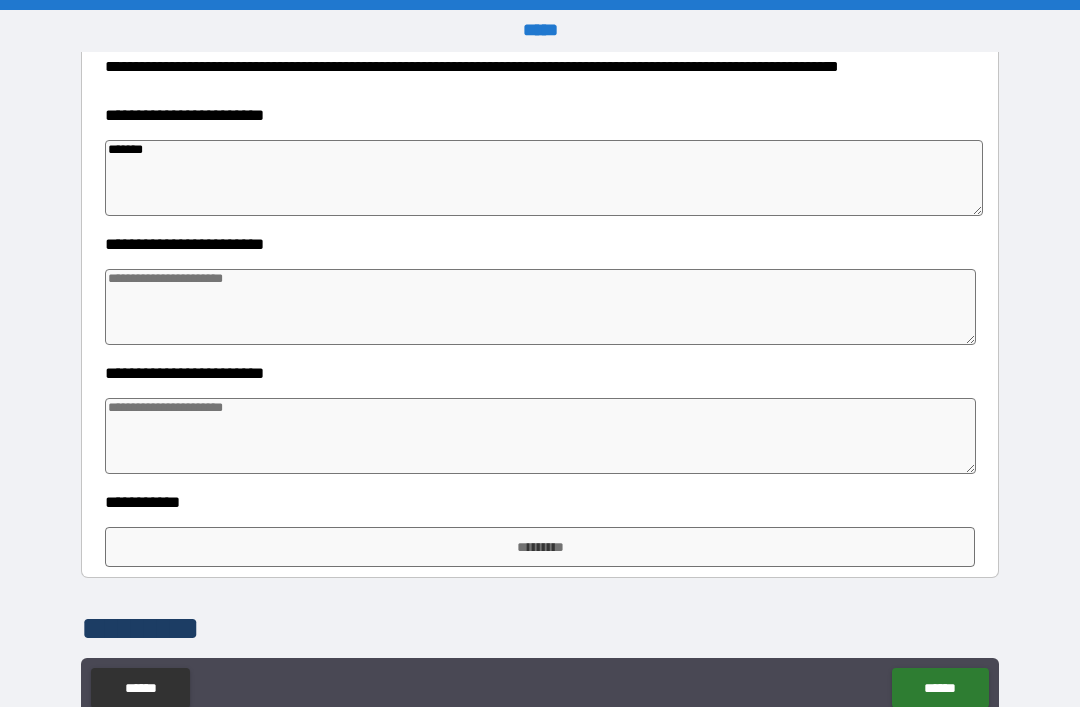 type on "*" 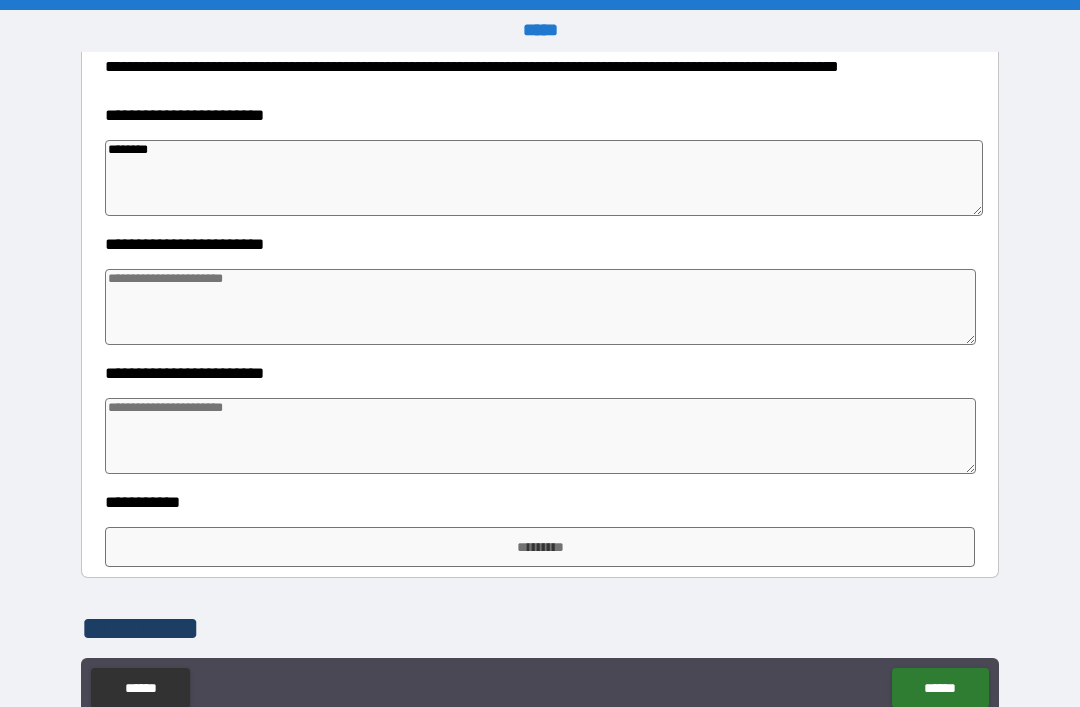 type on "*" 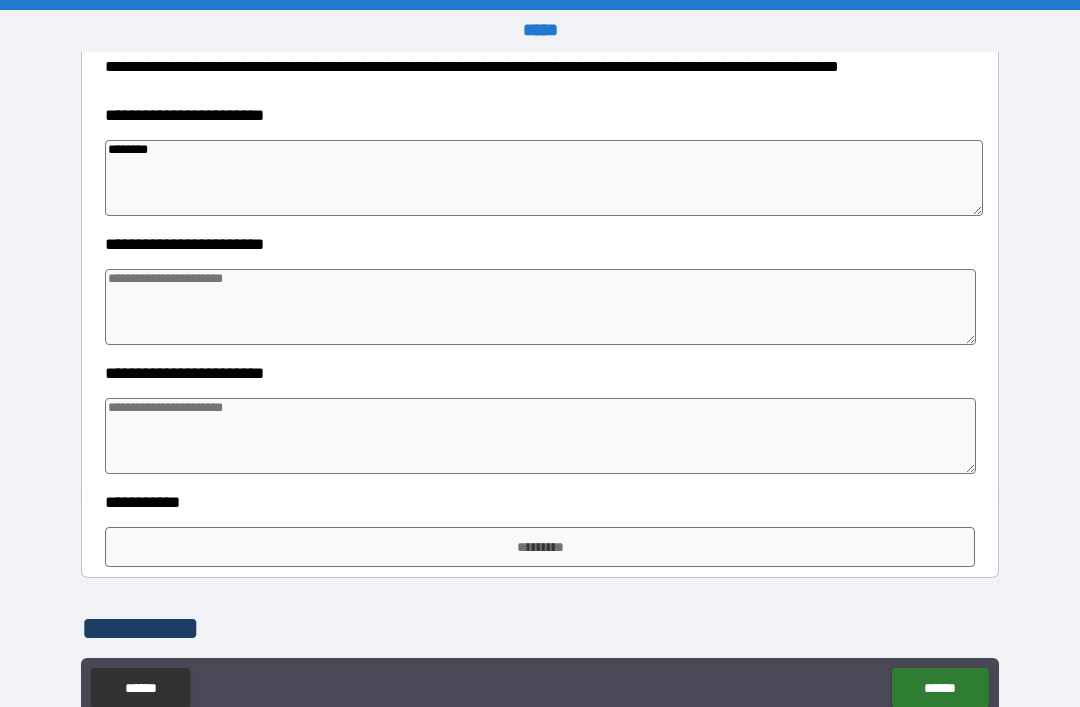 type on "*********" 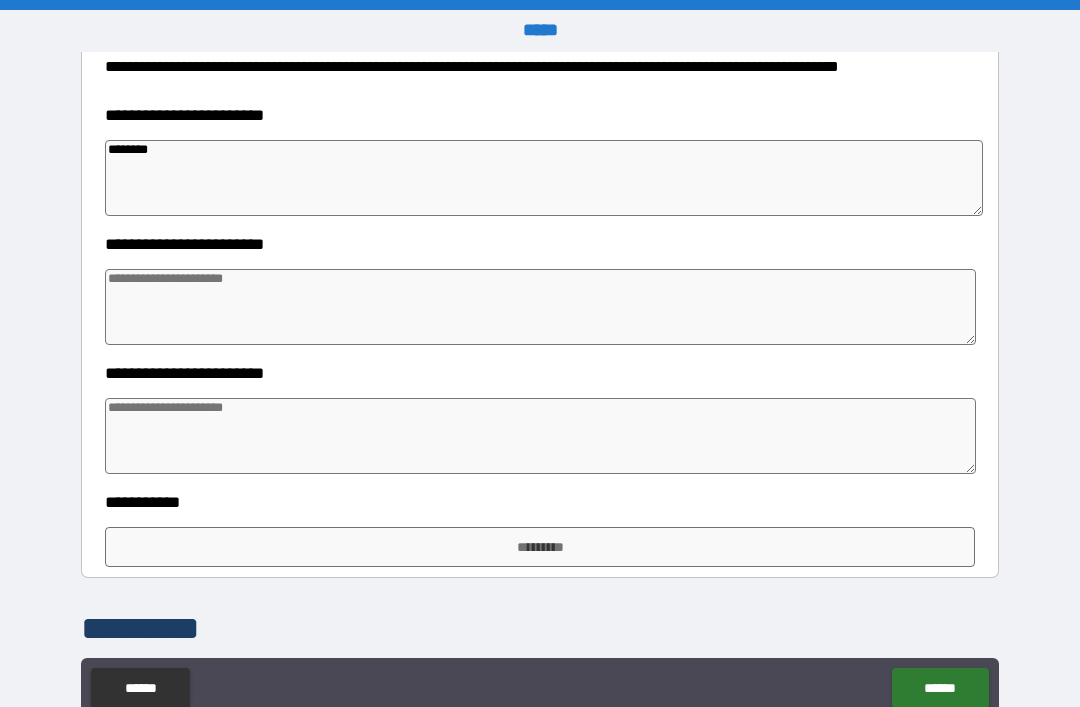 type on "*" 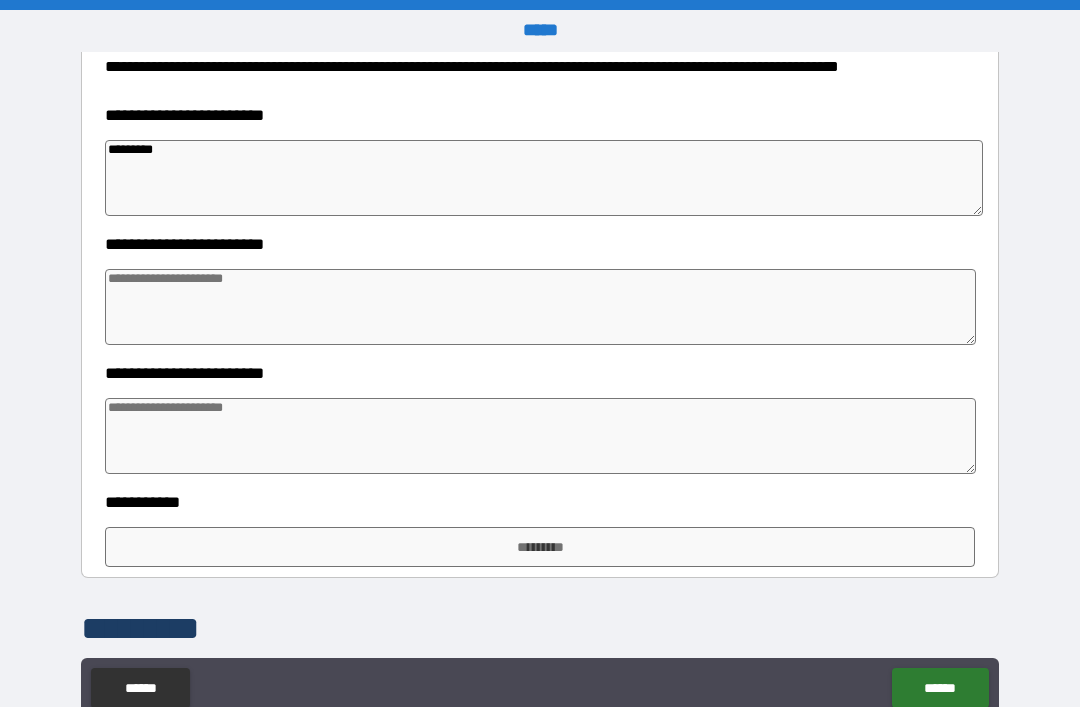 type on "*" 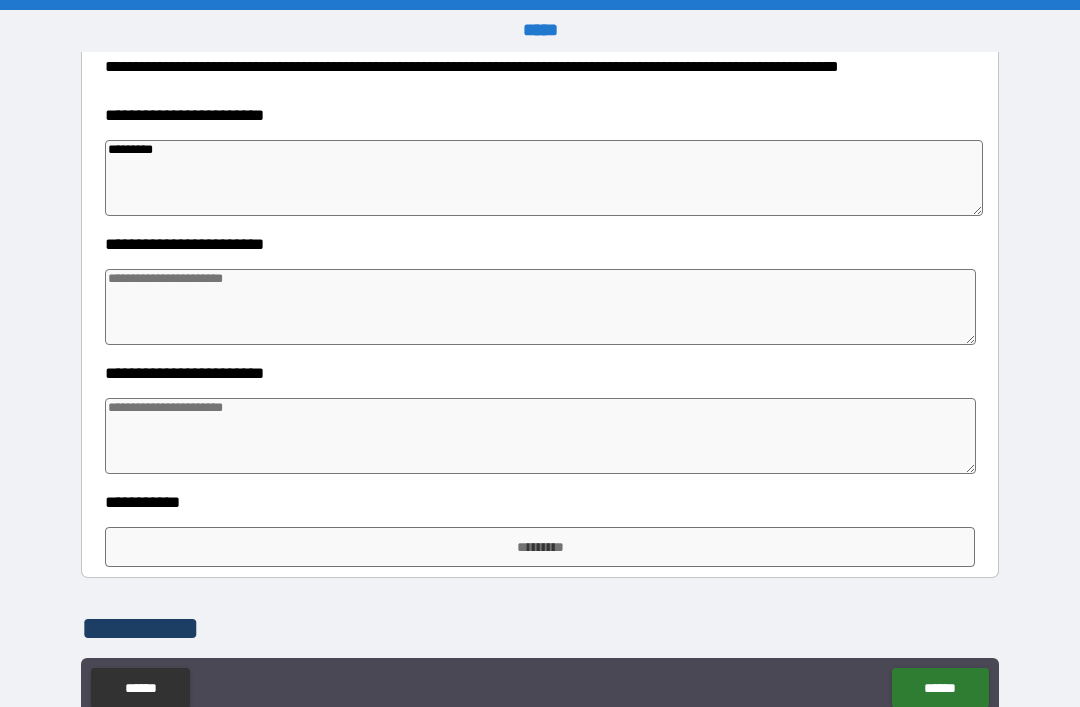 type on "********" 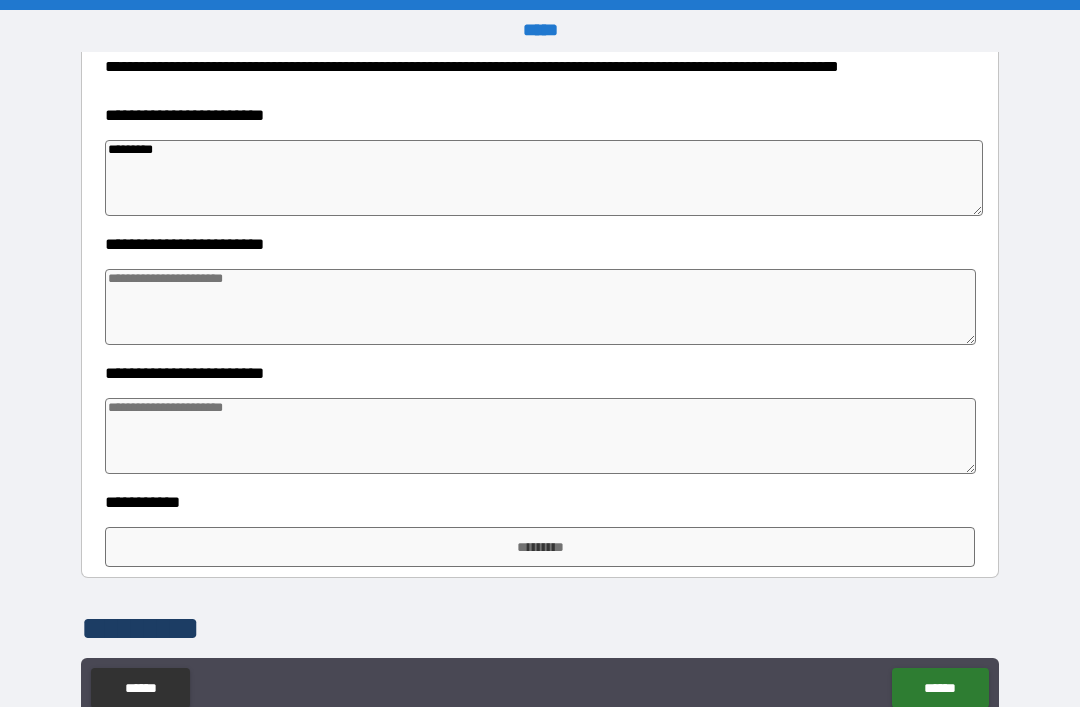 type on "*" 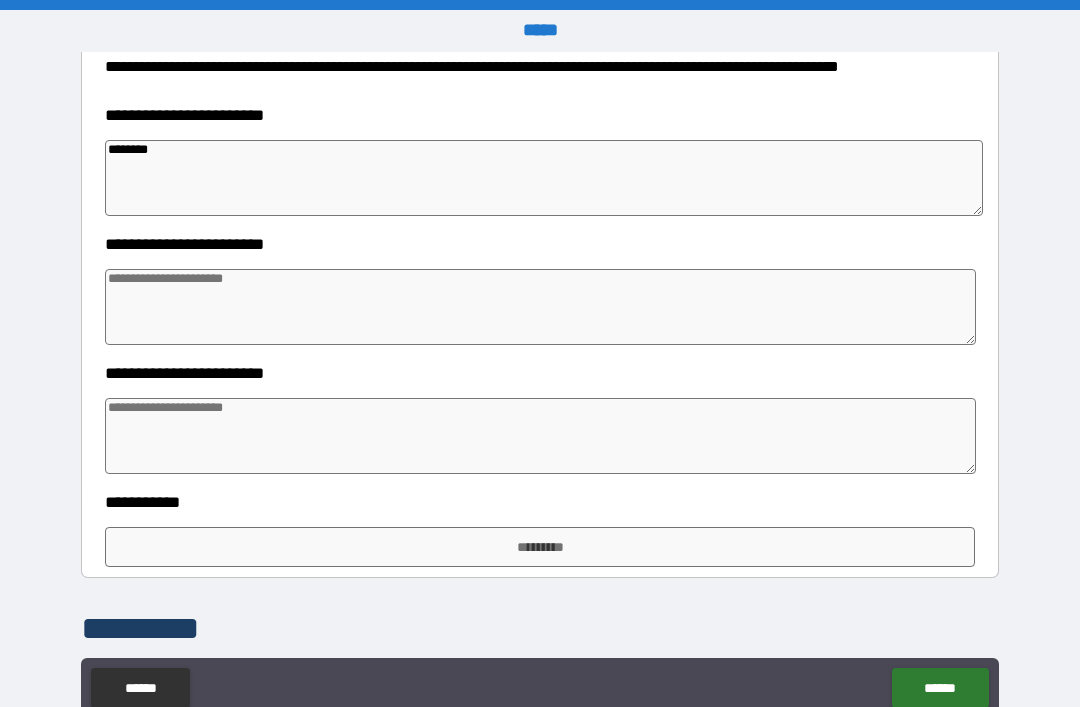 type on "*******" 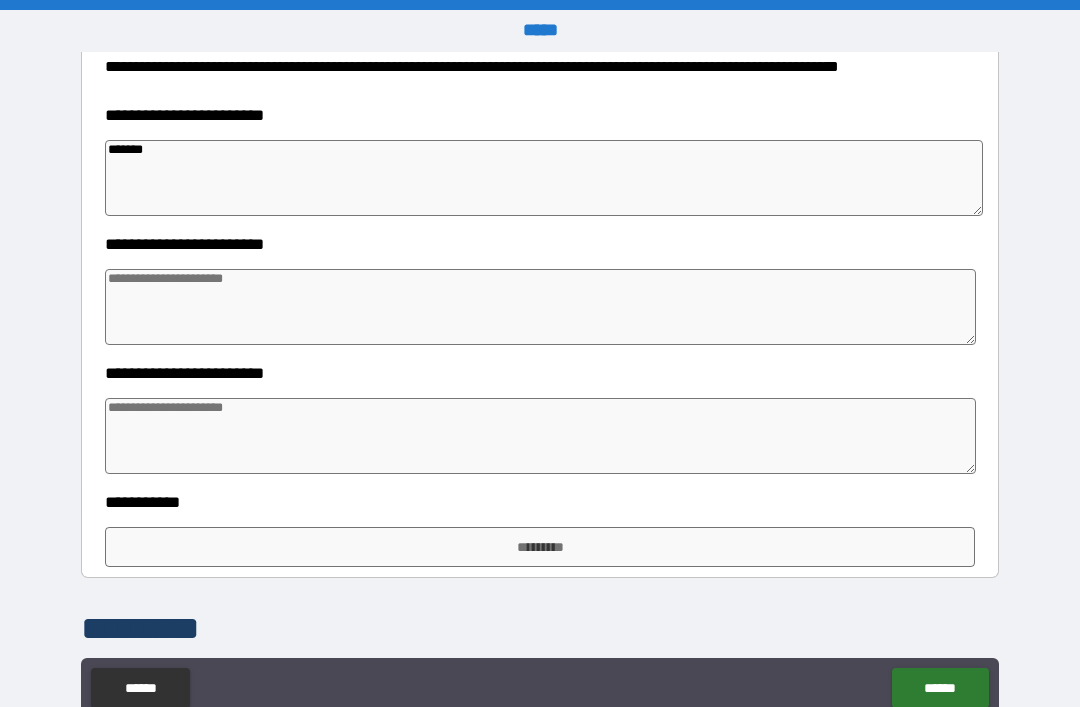 type on "*" 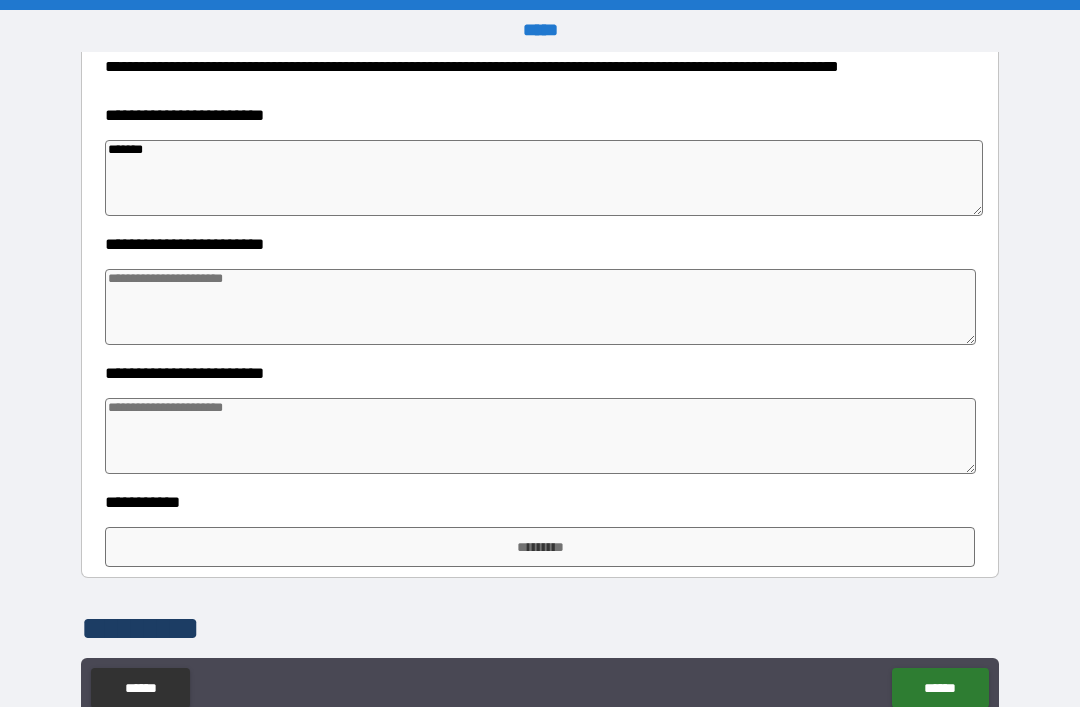 type on "*****" 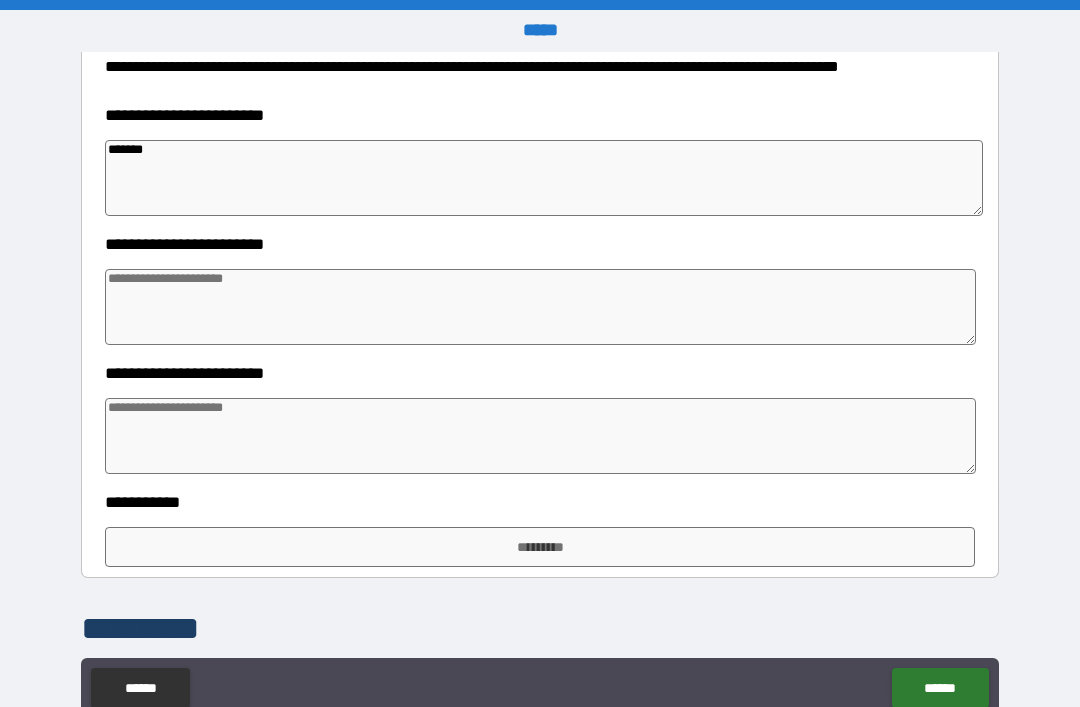 type on "*" 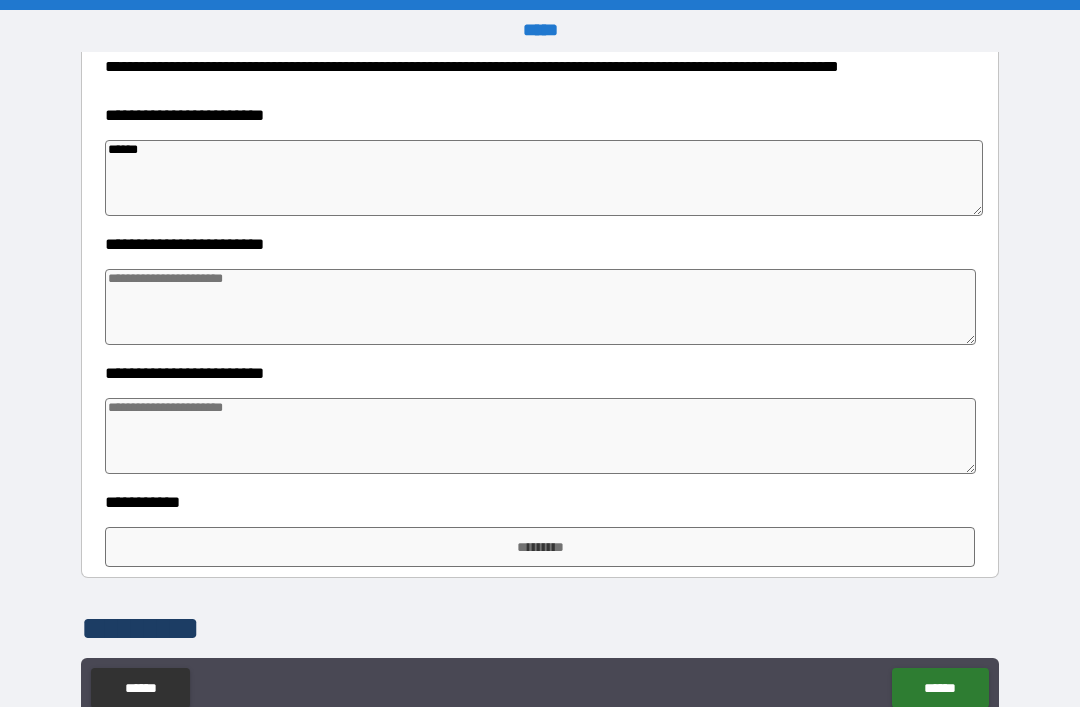 type on "*" 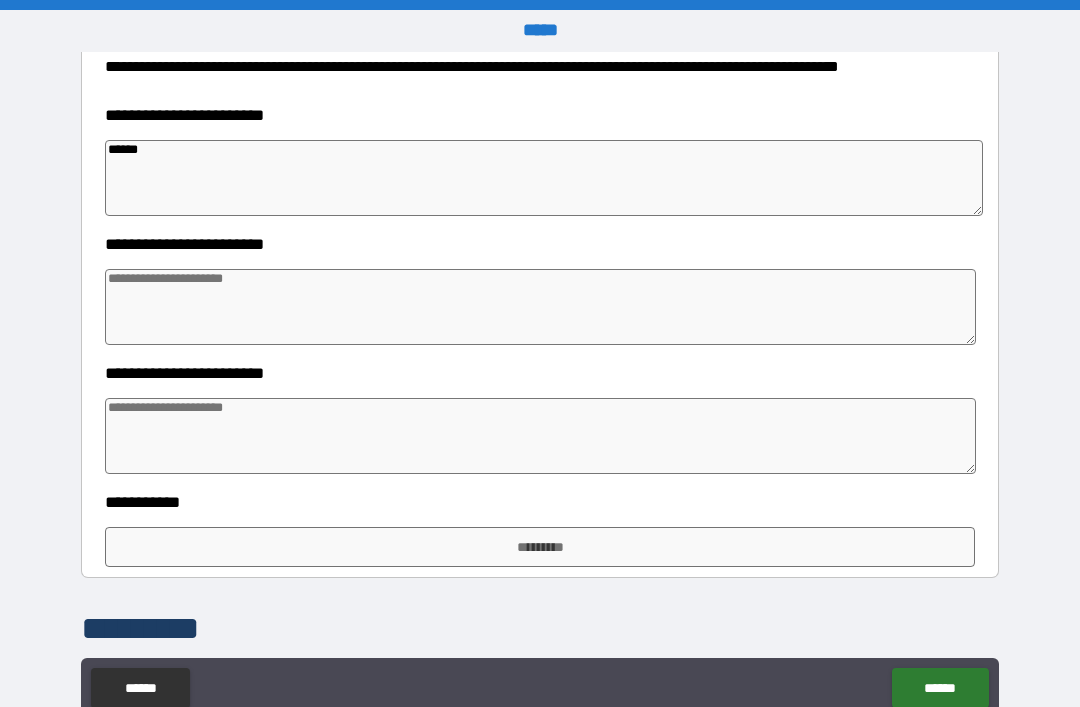 type on "*" 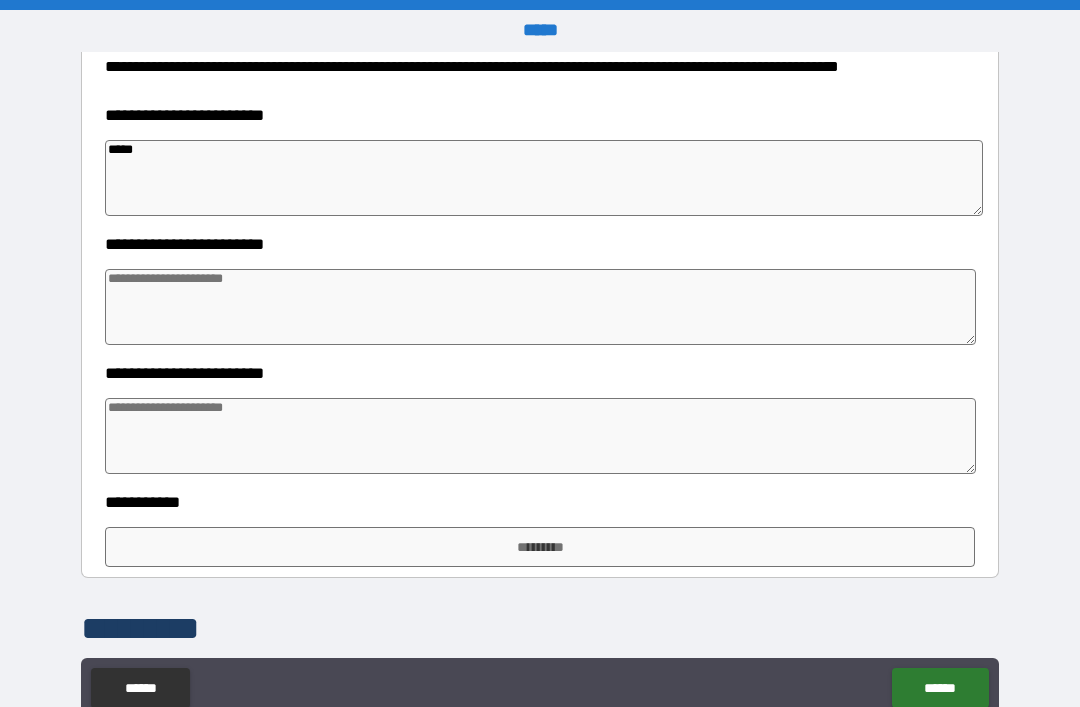 type on "*" 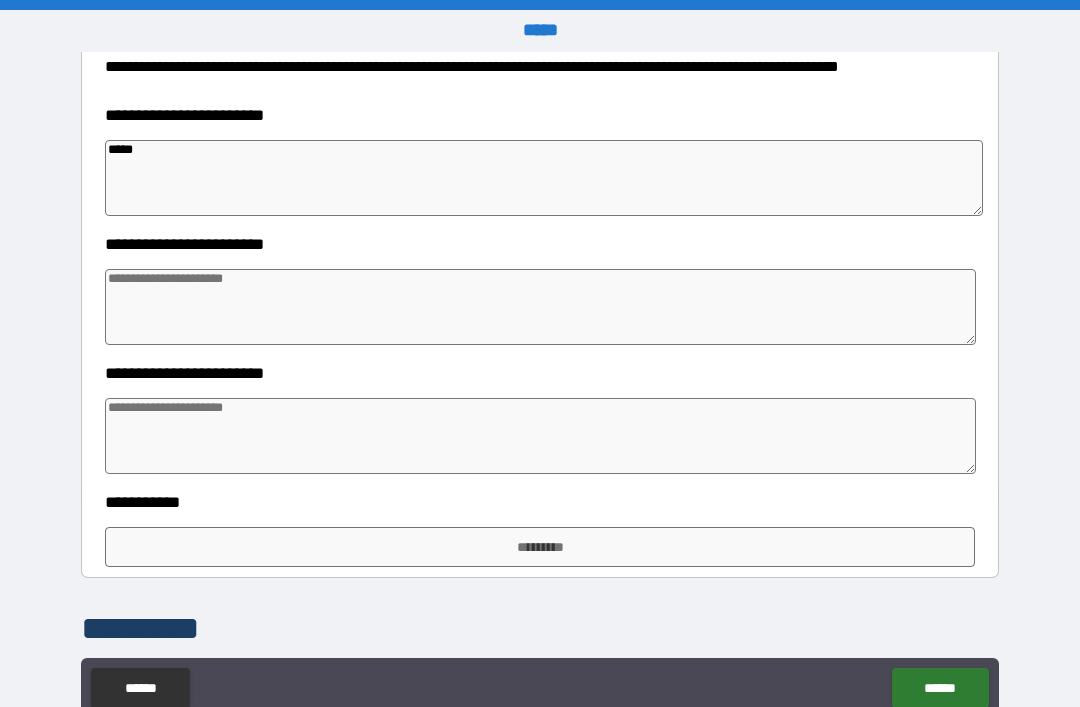 type on "*" 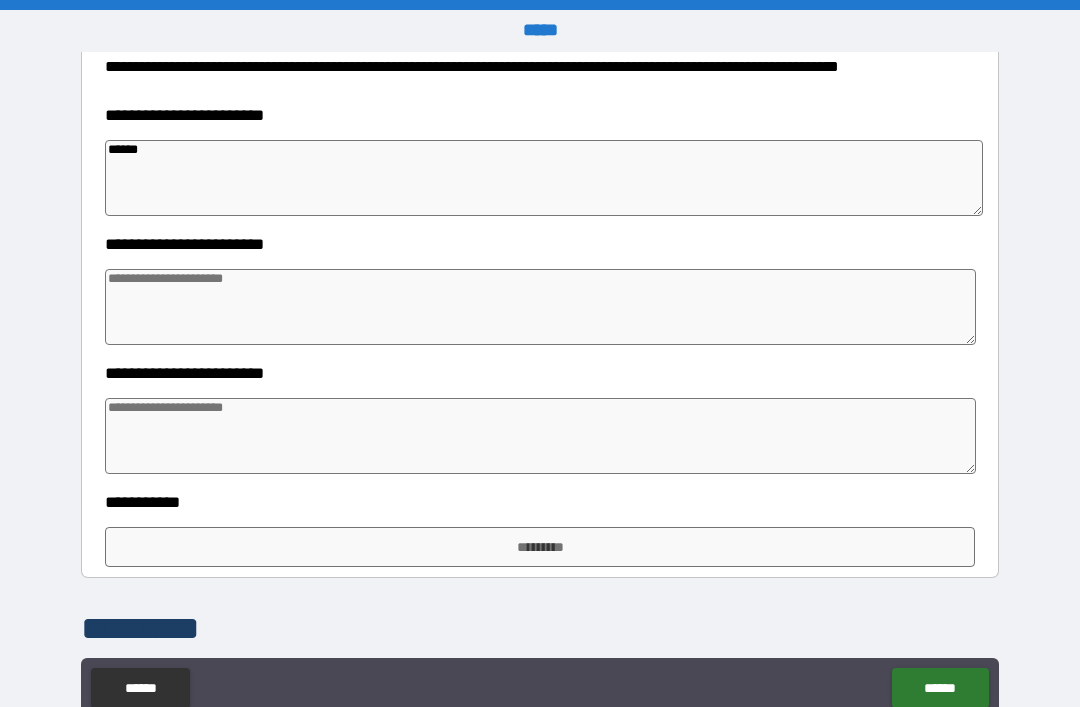 type on "*" 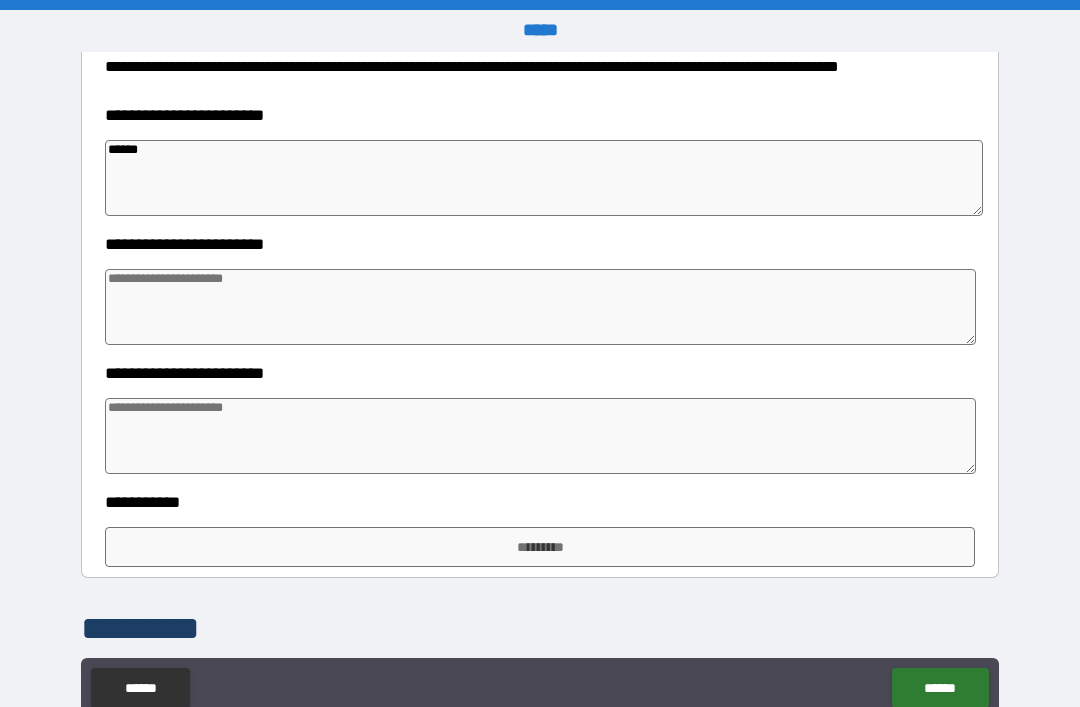 type on "*" 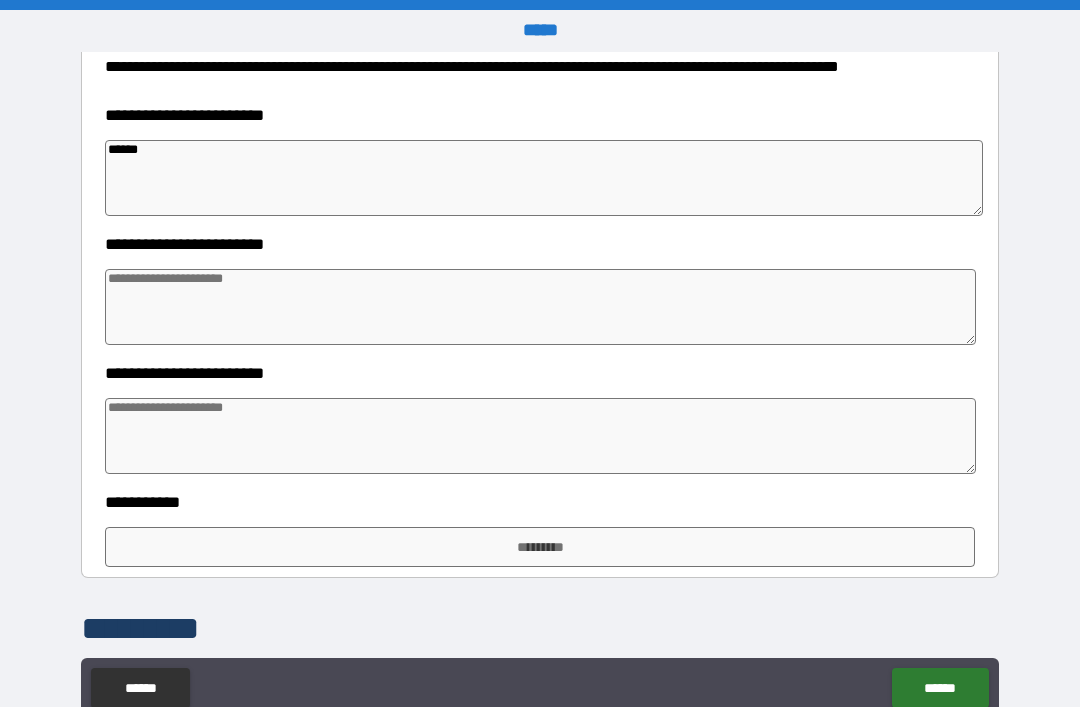 type on "*" 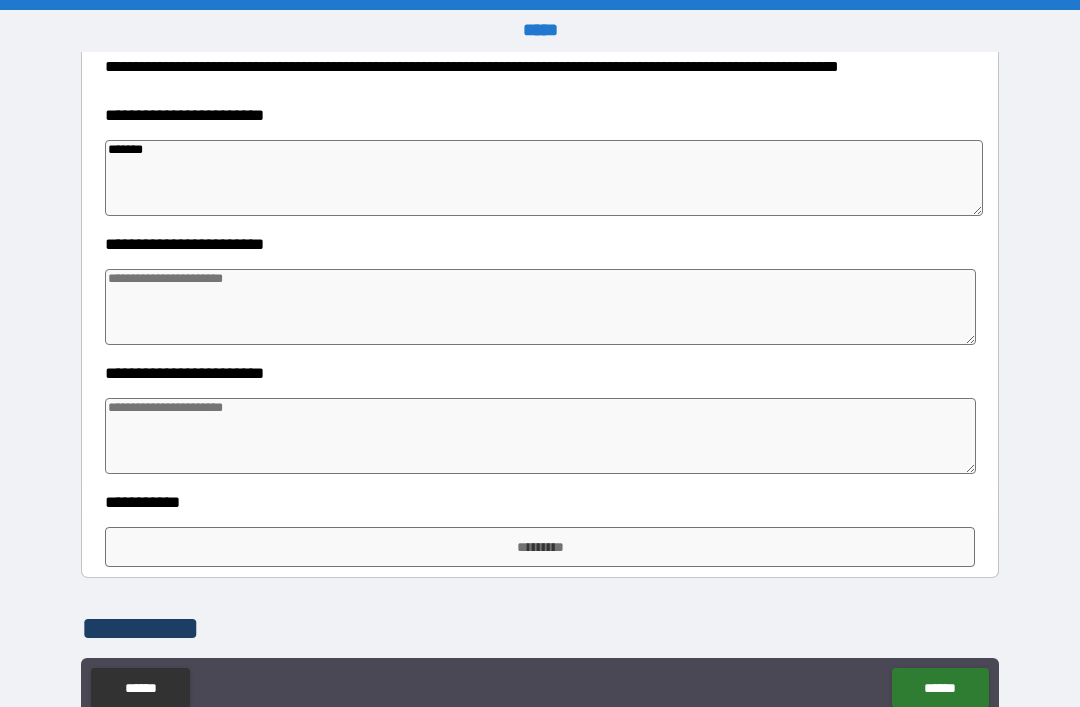 type on "*" 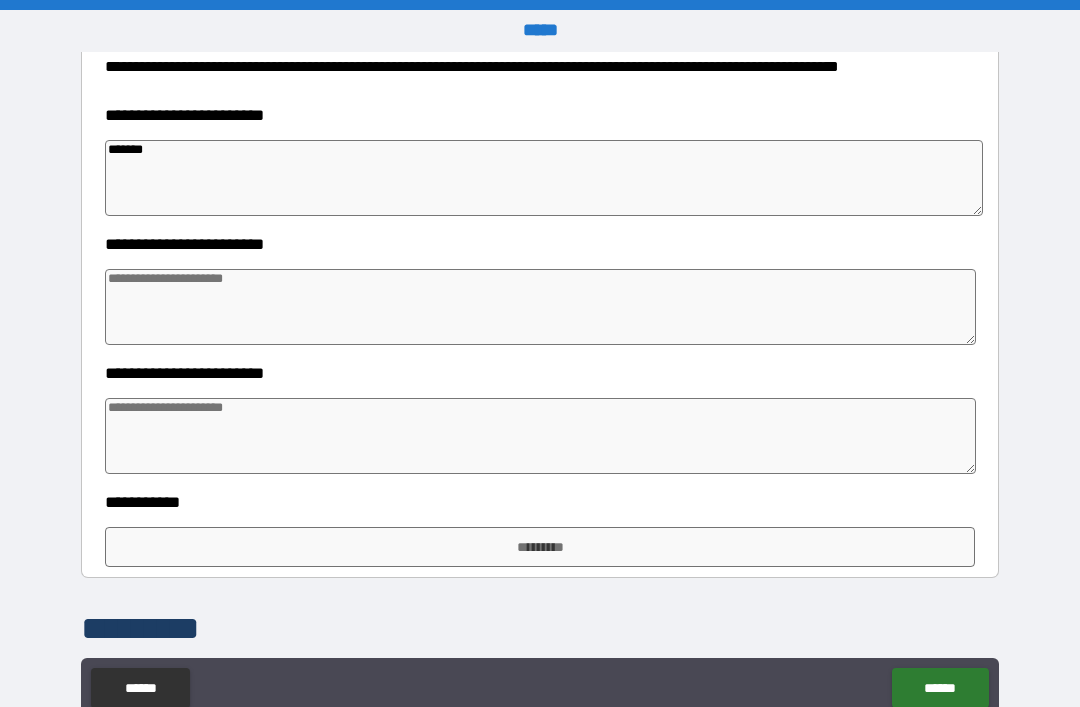 type on "********" 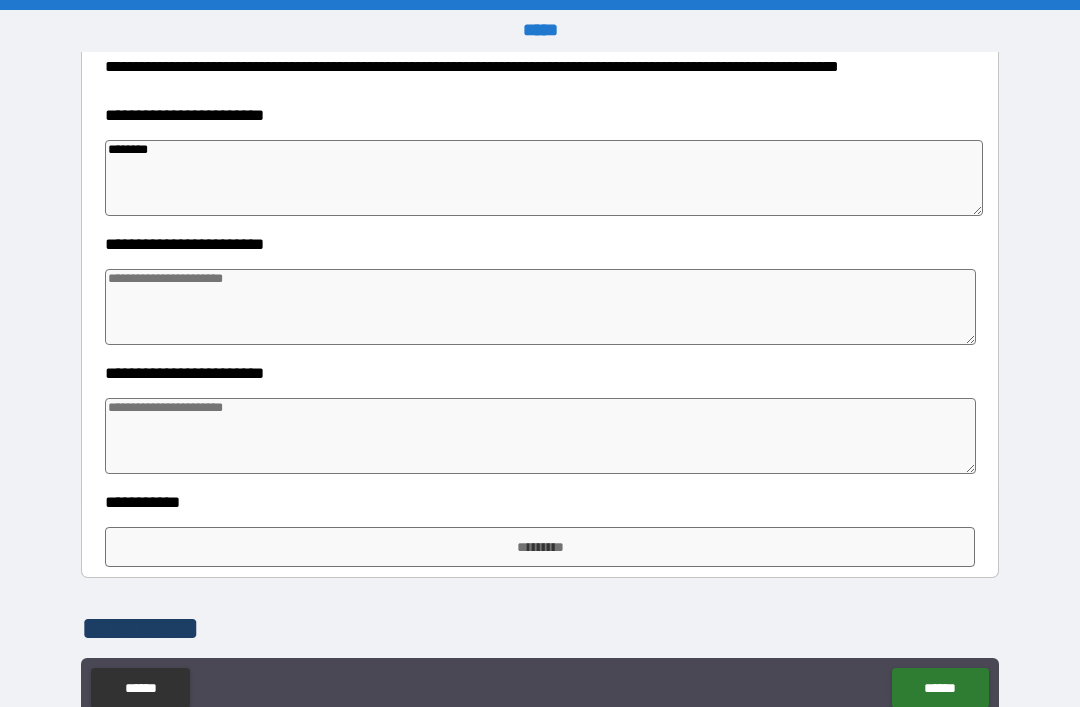 type on "*" 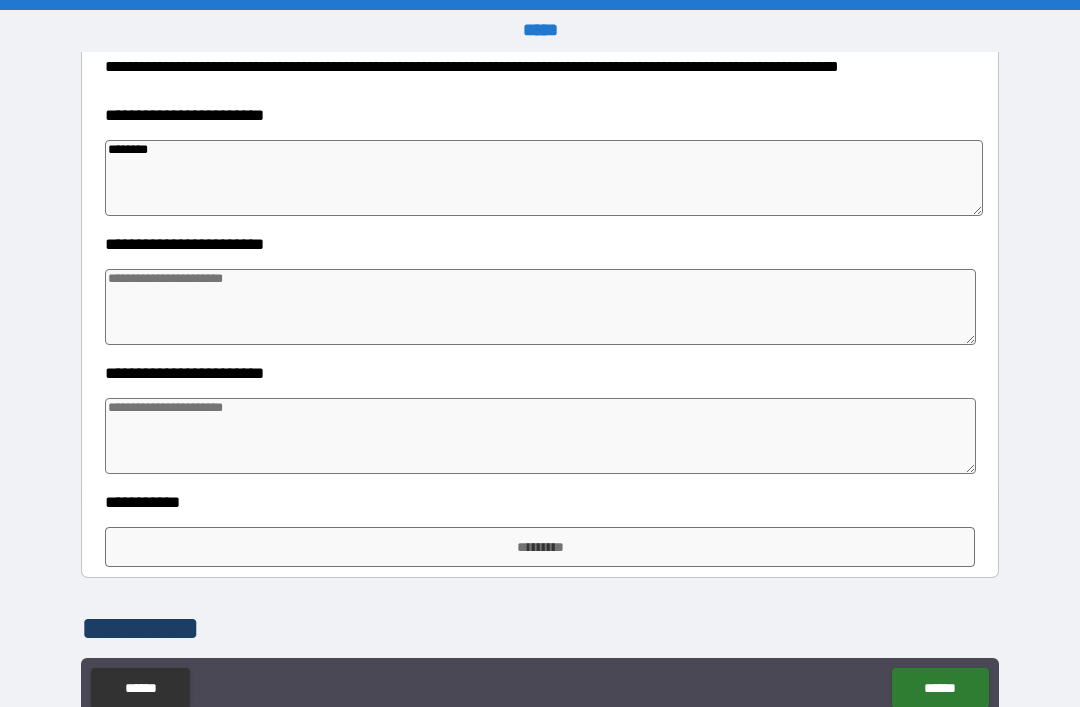 type on "*" 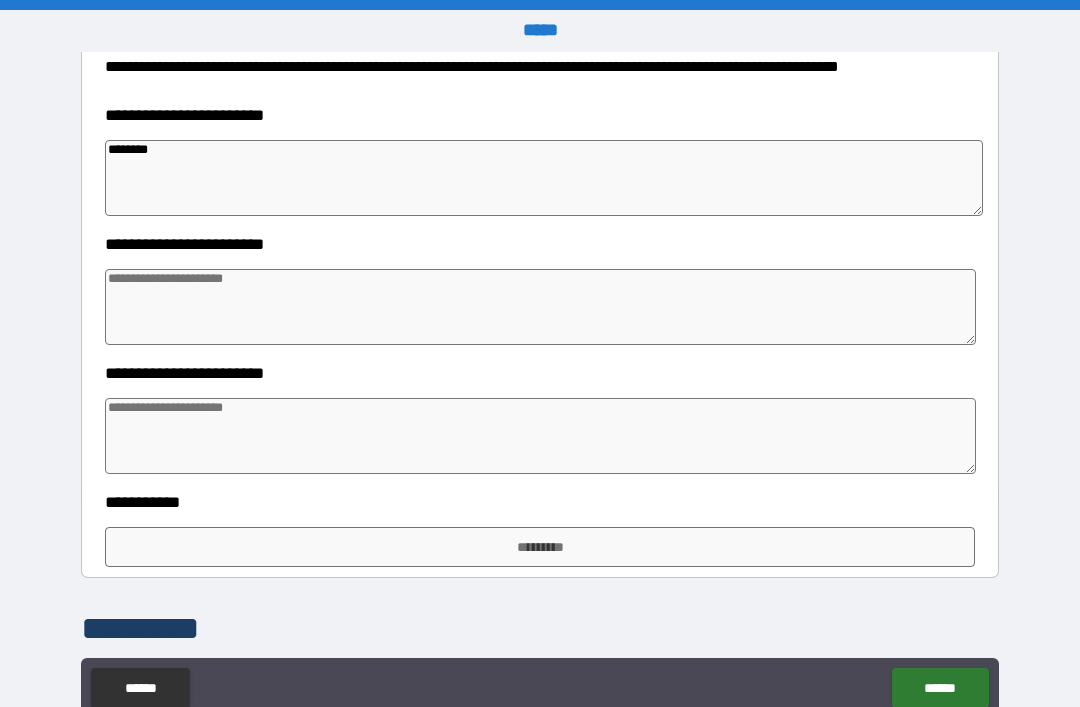 type on "*" 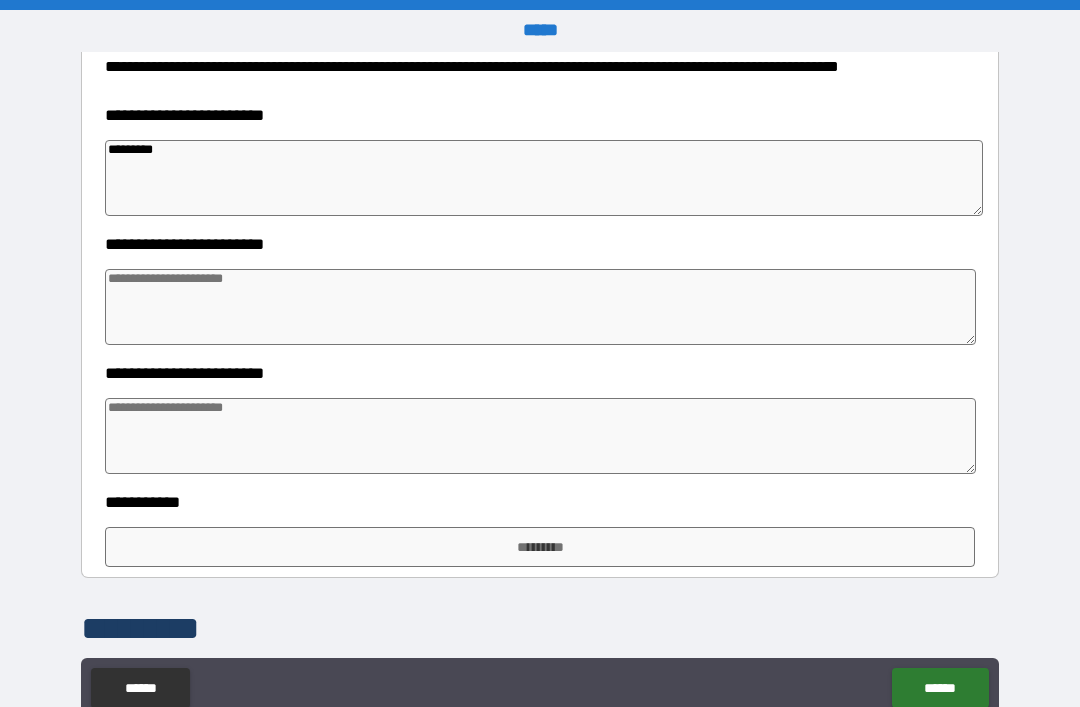 type on "*" 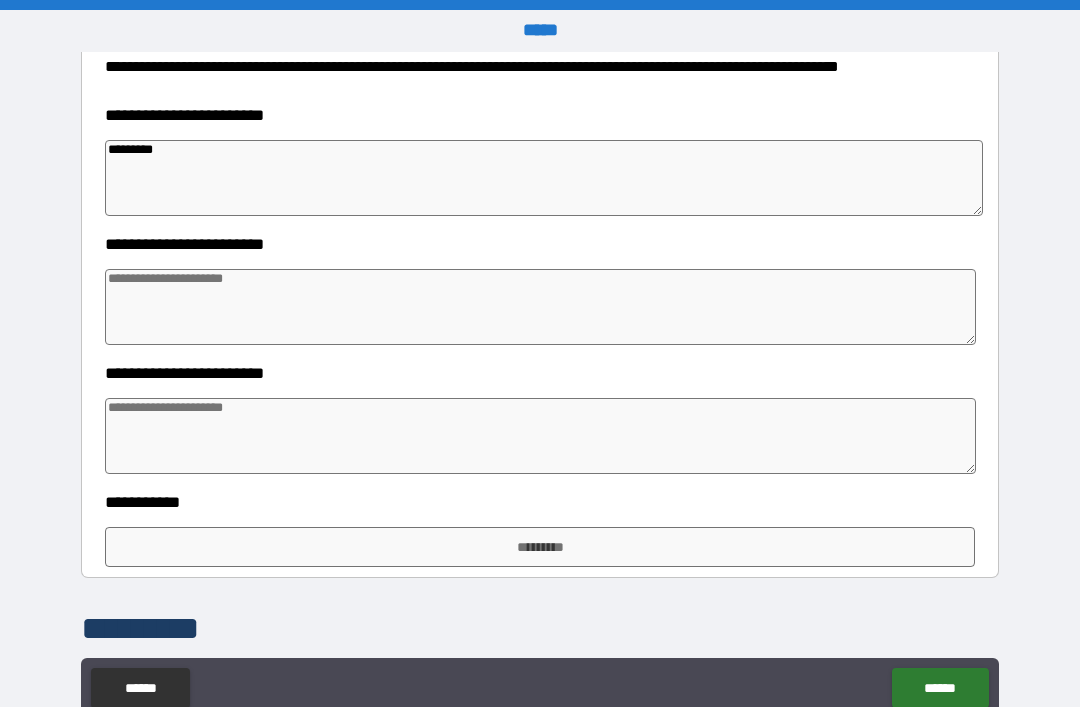 type on "*" 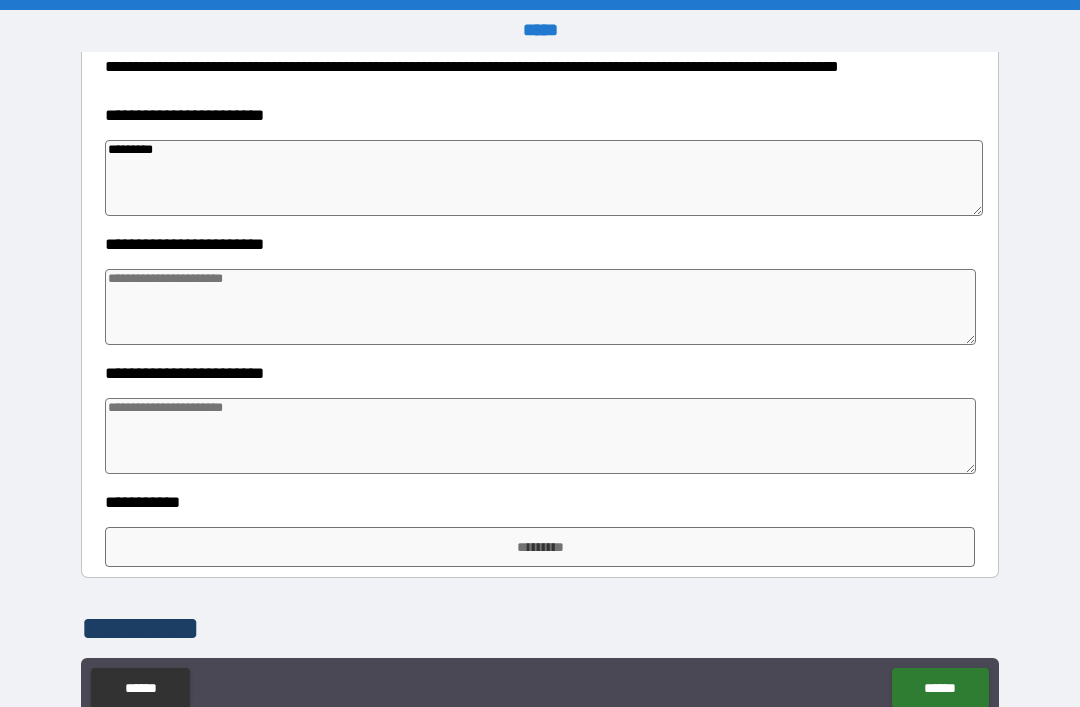 type on "*" 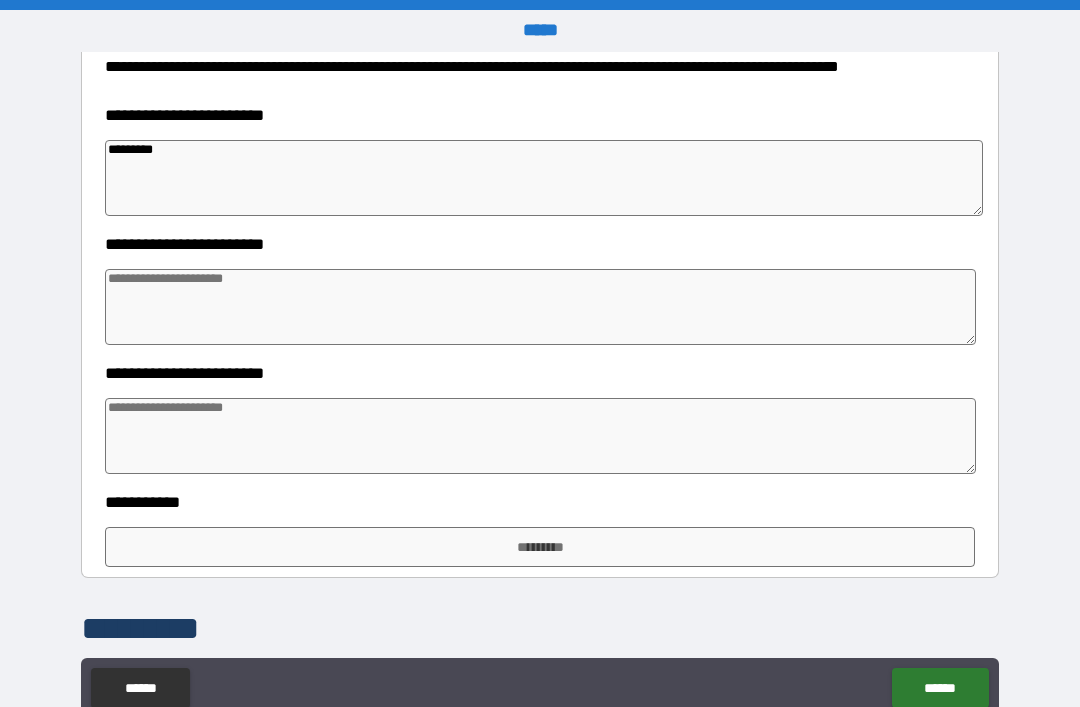type on "********" 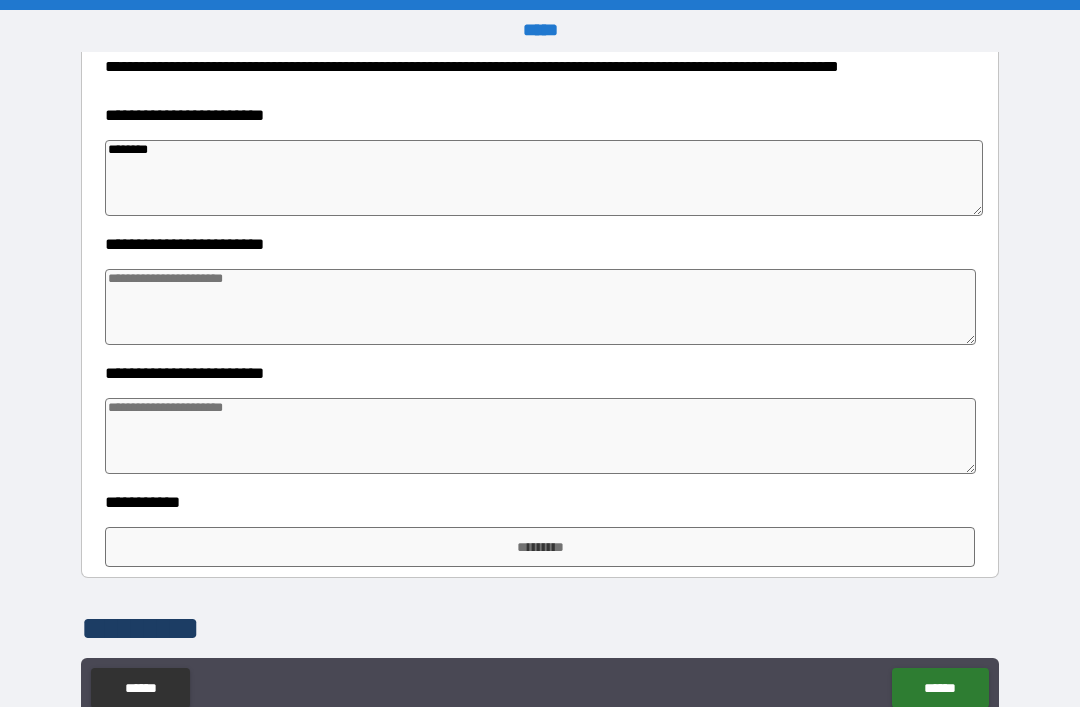 type on "*" 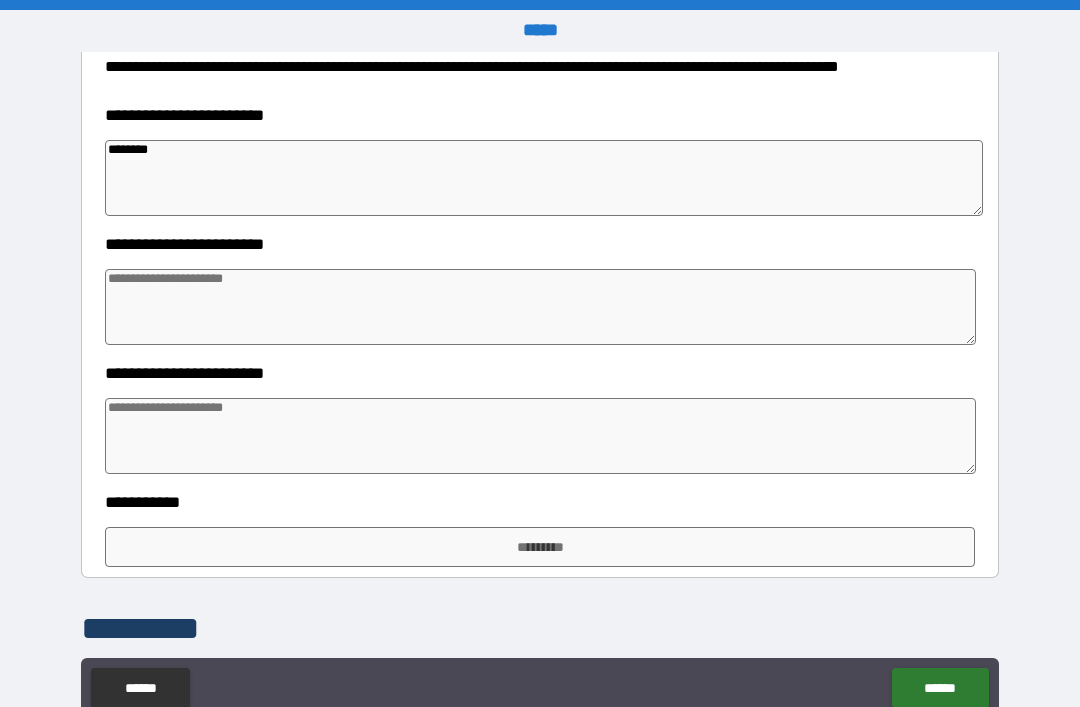 type on "*******" 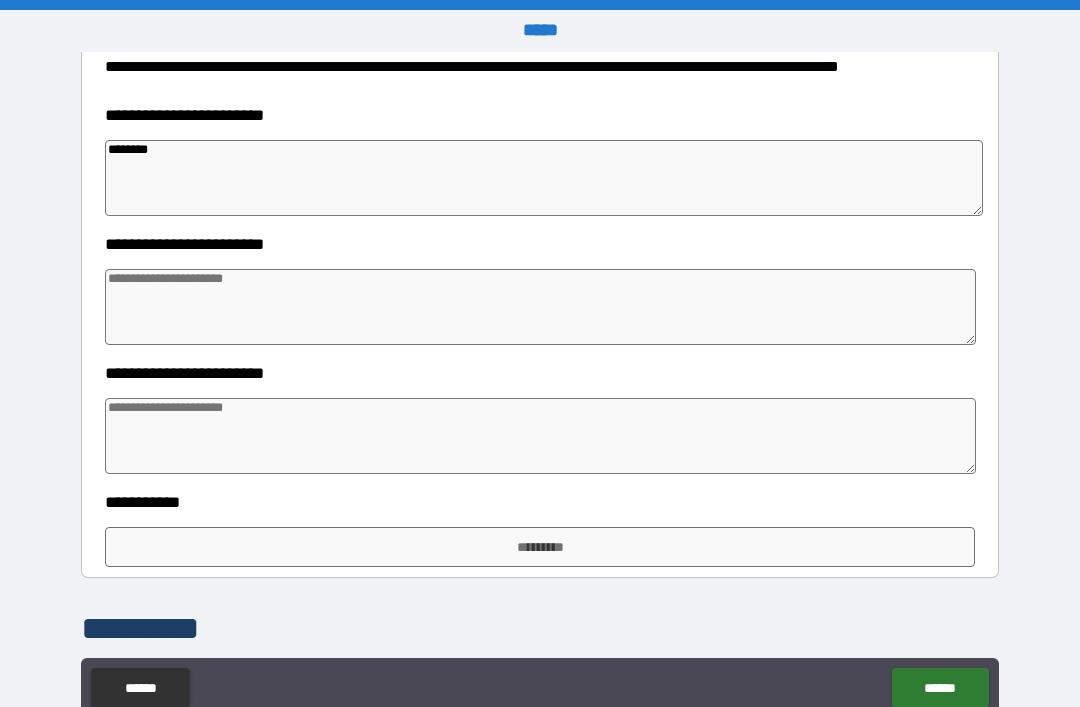 type on "*" 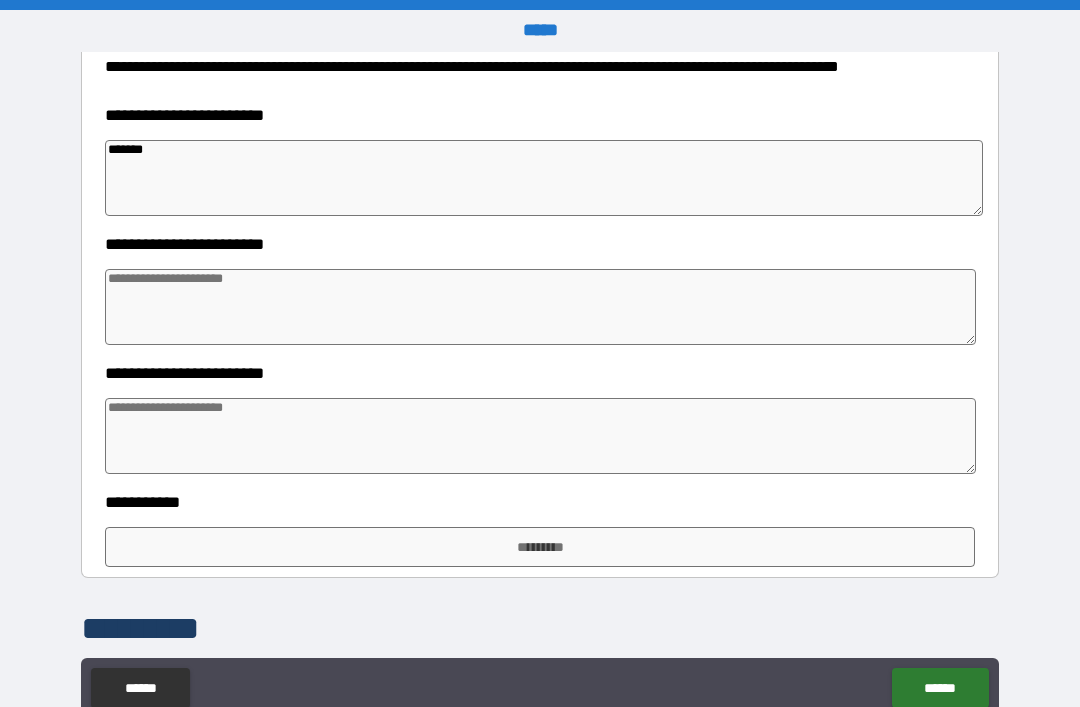 type on "*" 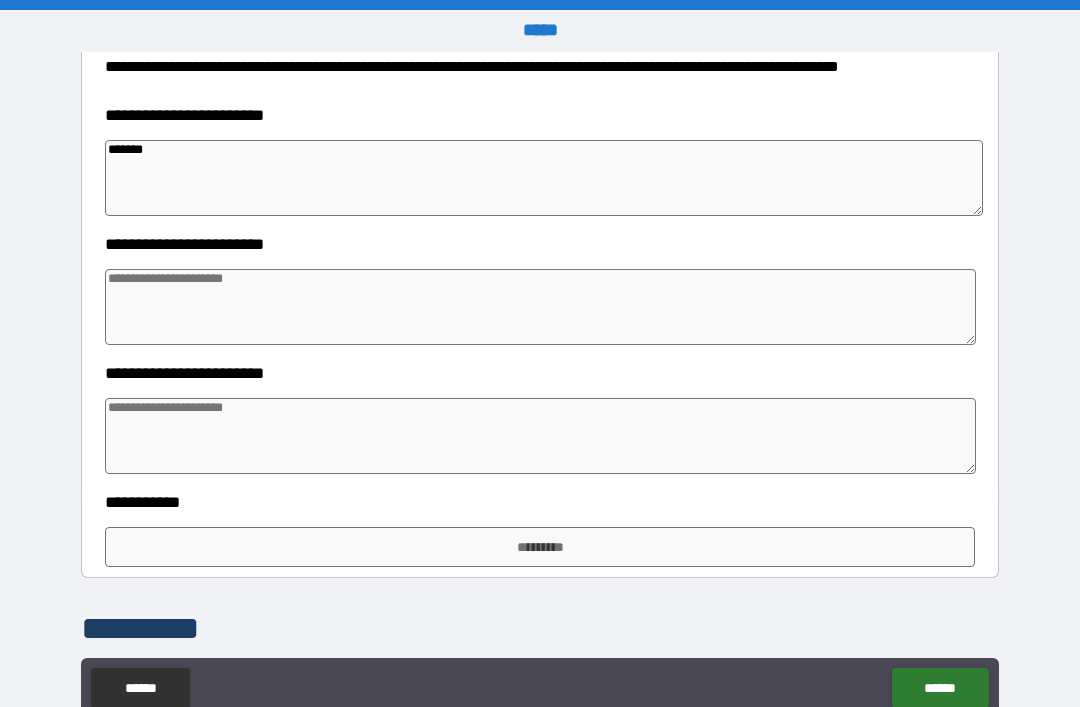 type on "********" 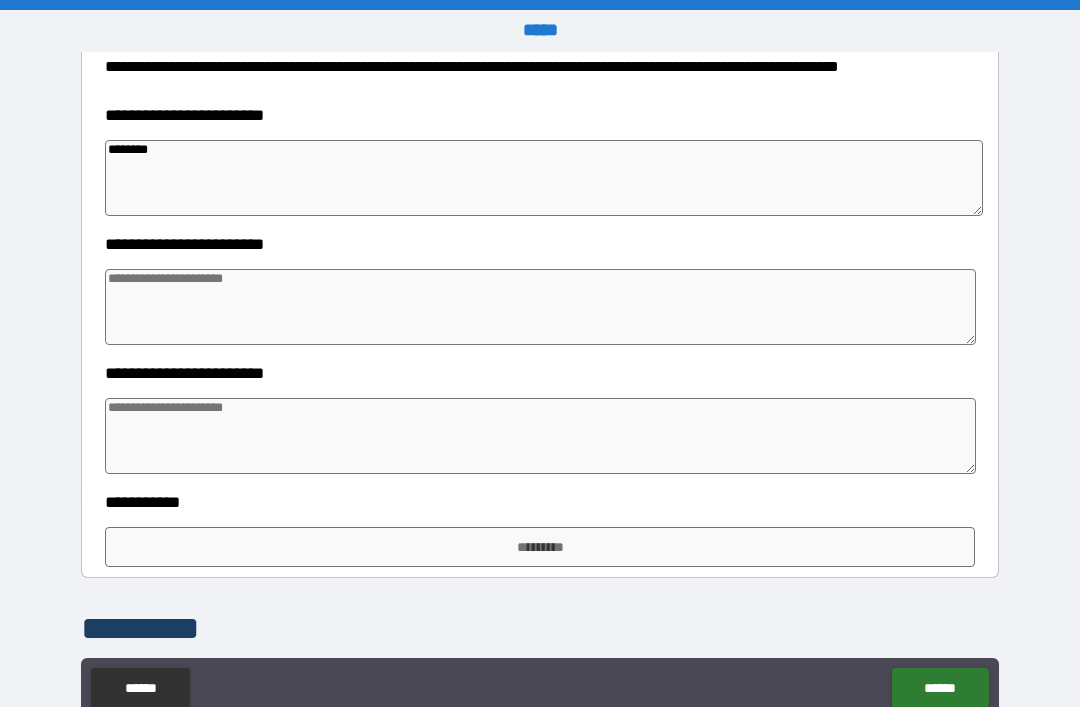 type on "*" 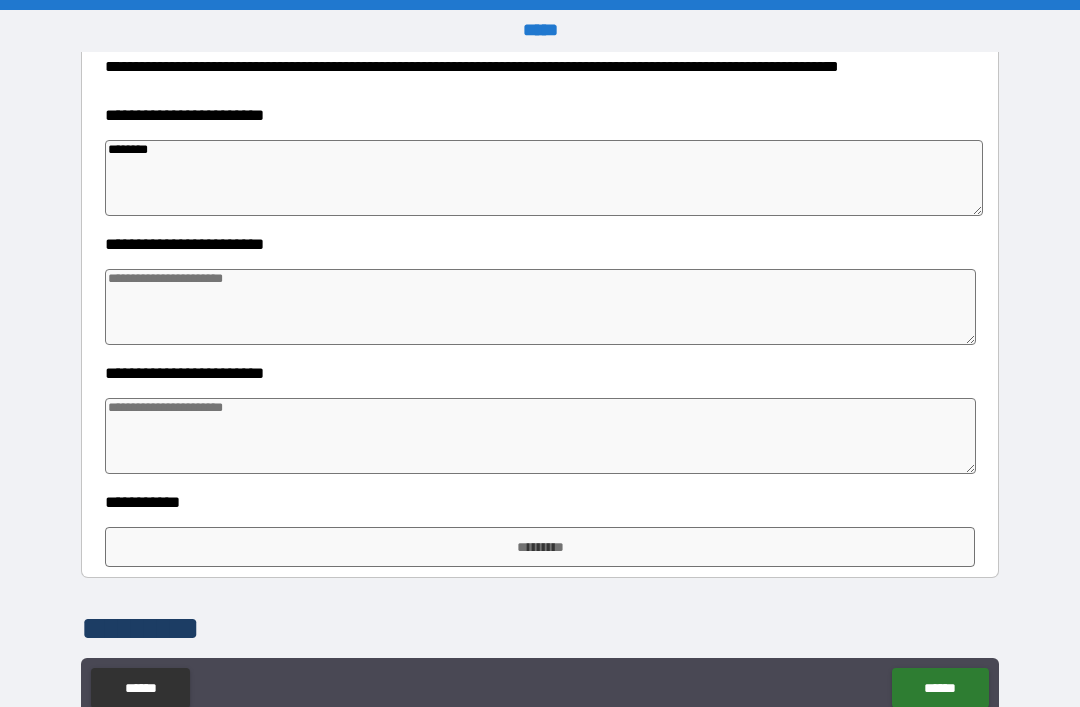 type on "*" 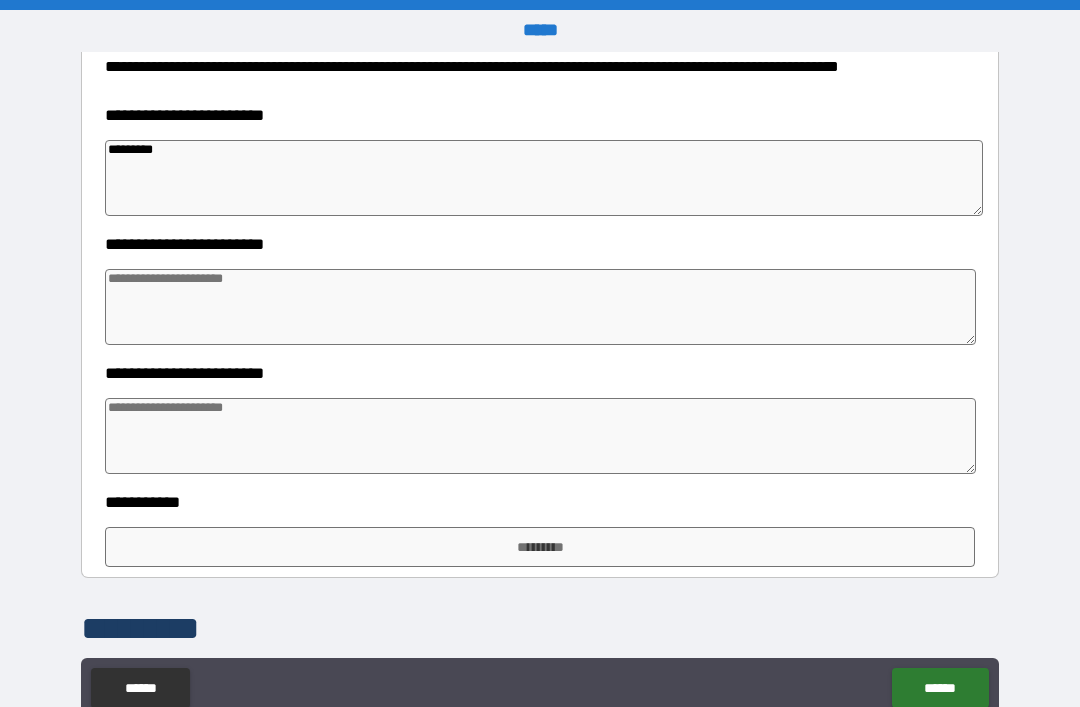 type on "*" 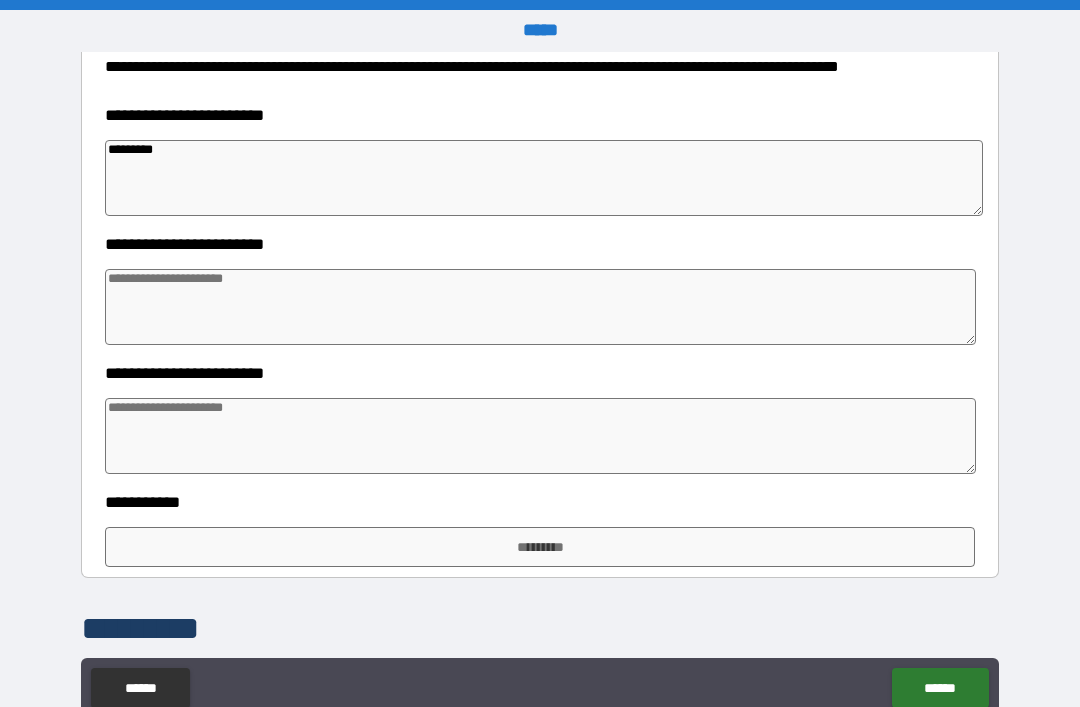type on "*" 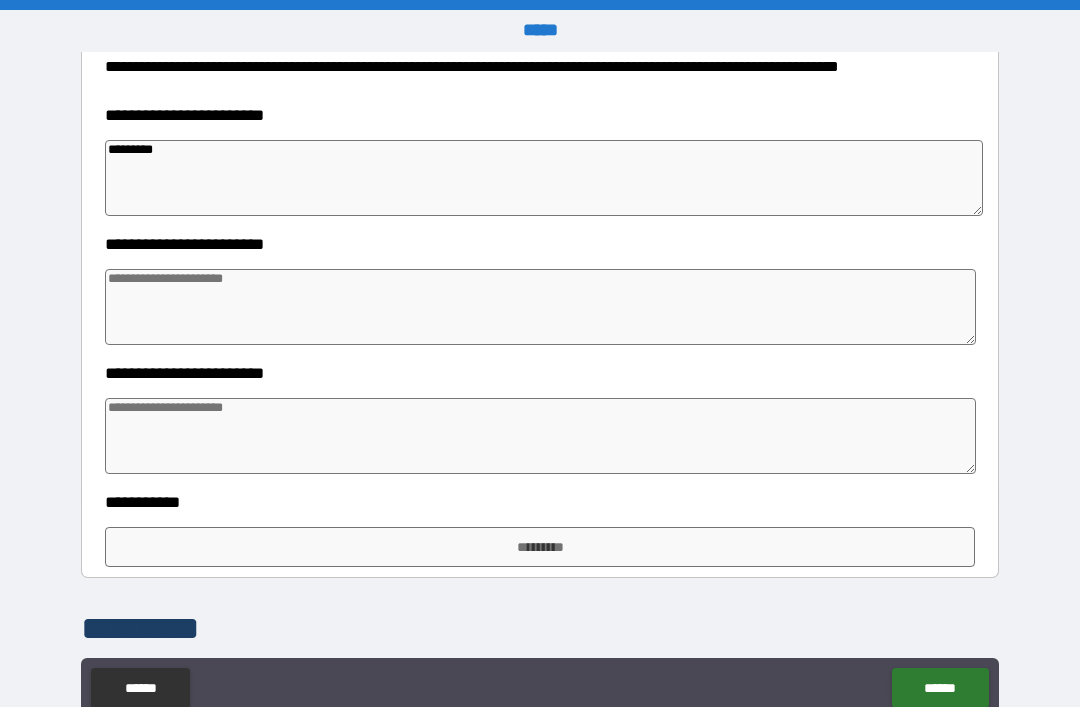 type on "*" 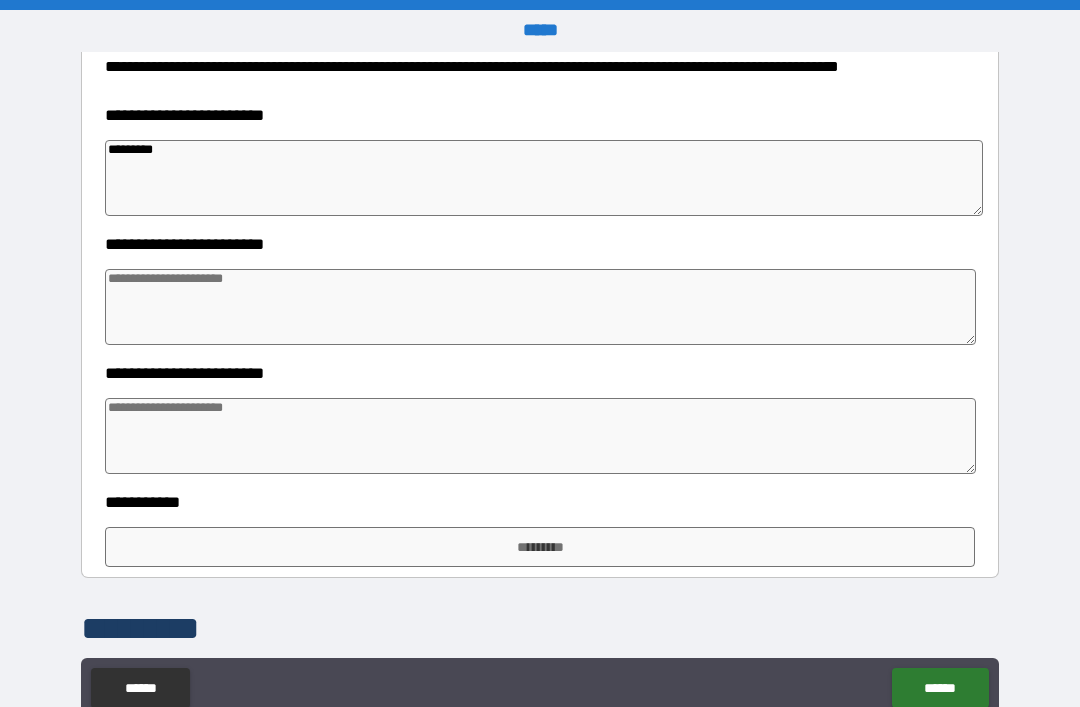 type on "*********" 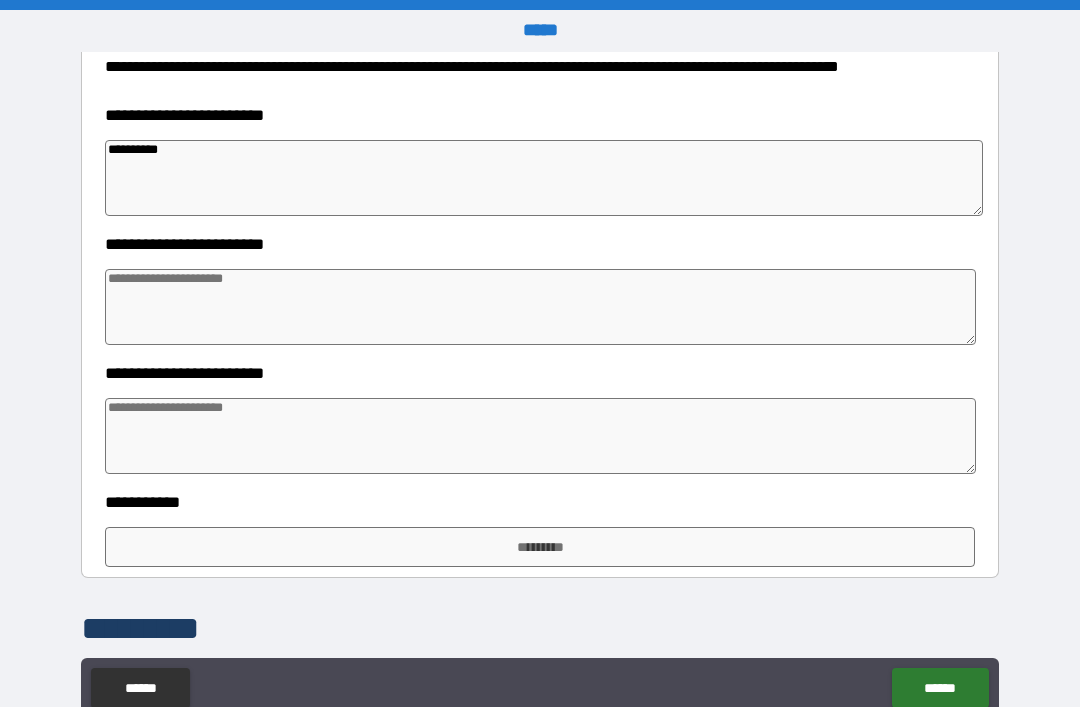 type on "*" 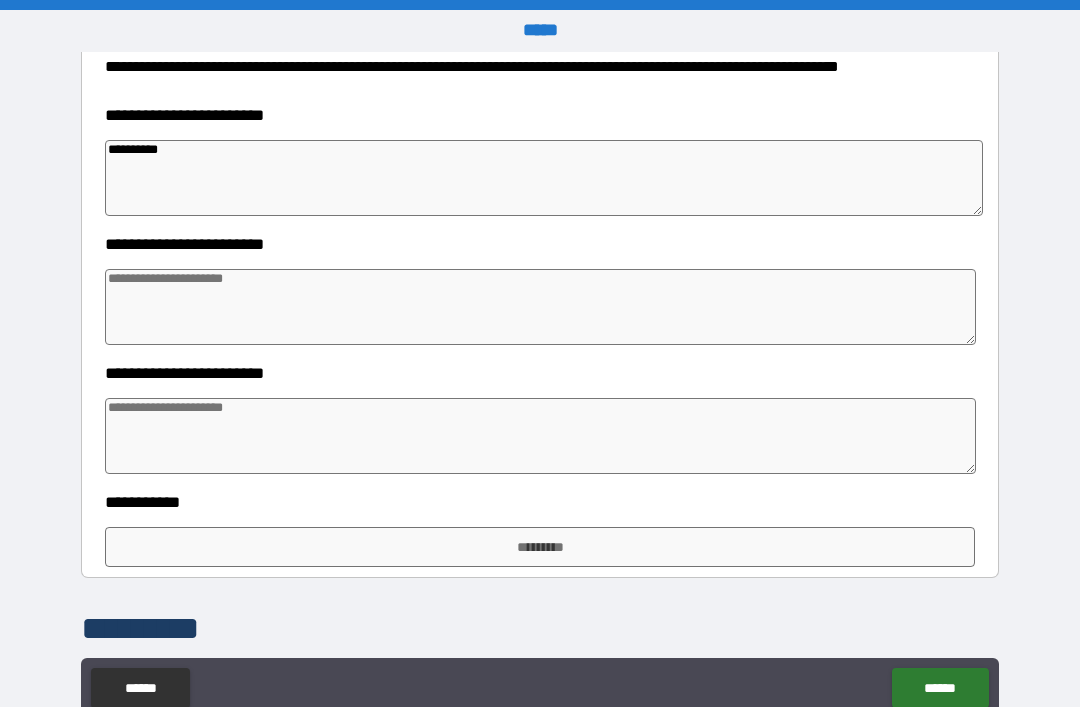 type on "*" 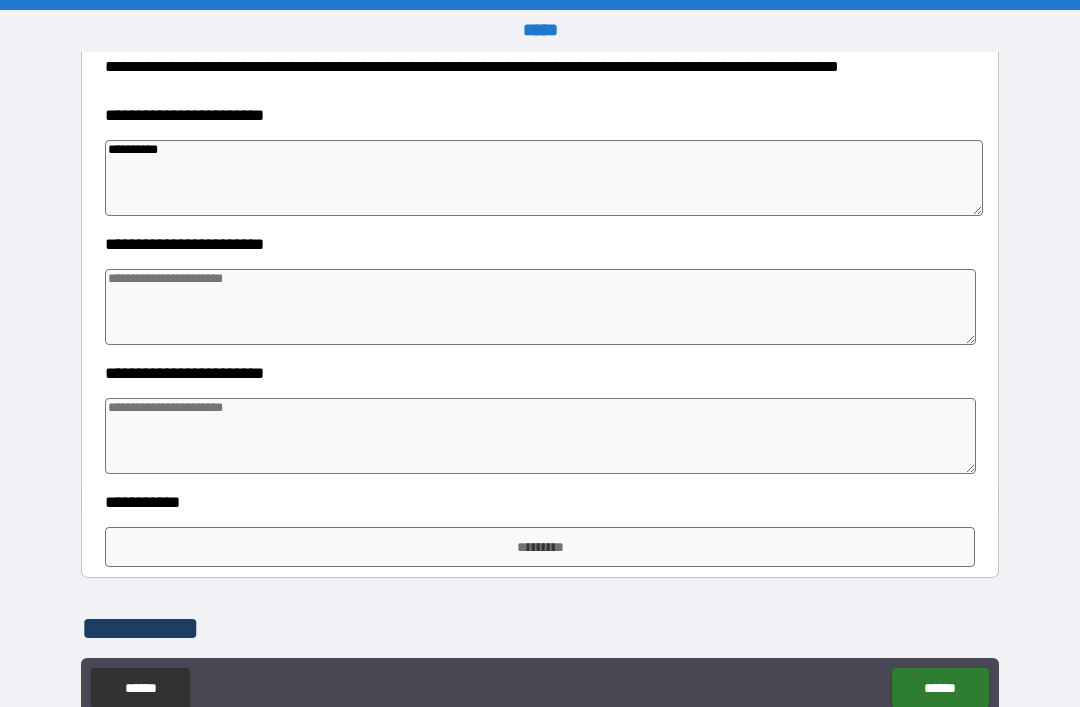 type on "*" 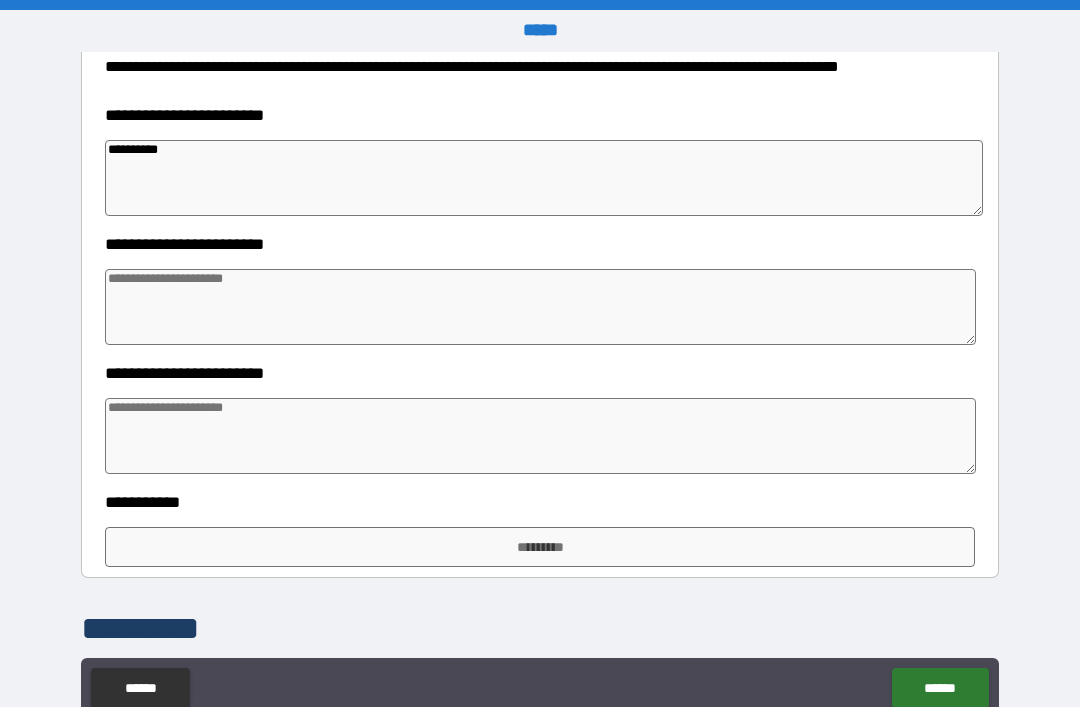 type on "**********" 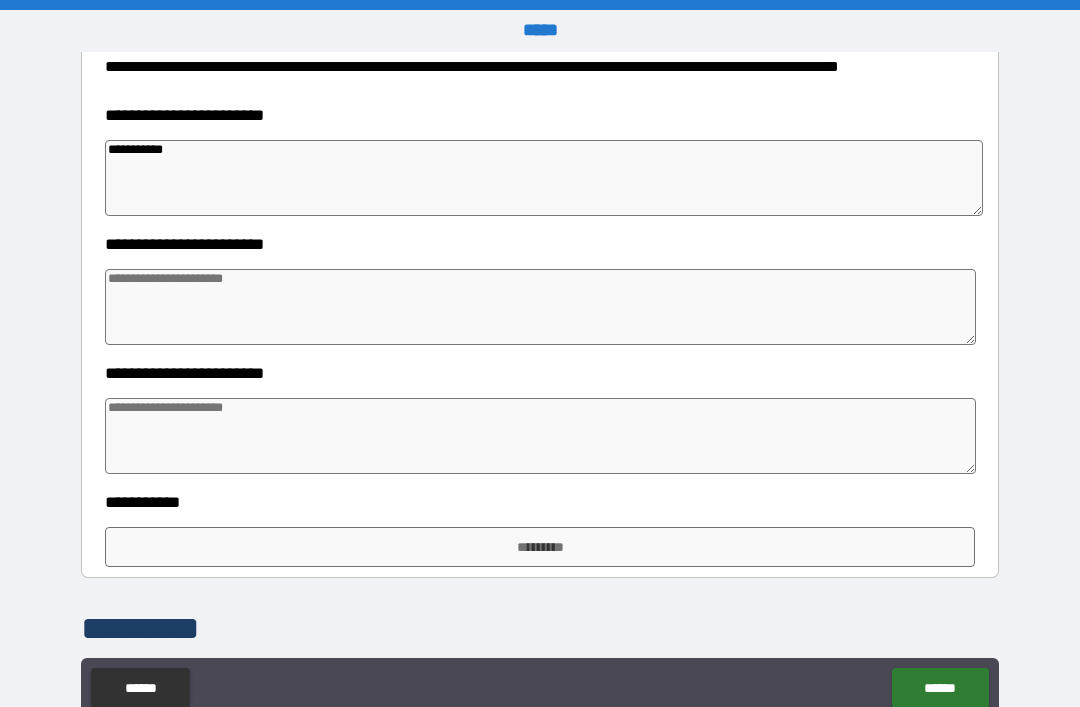 type on "*" 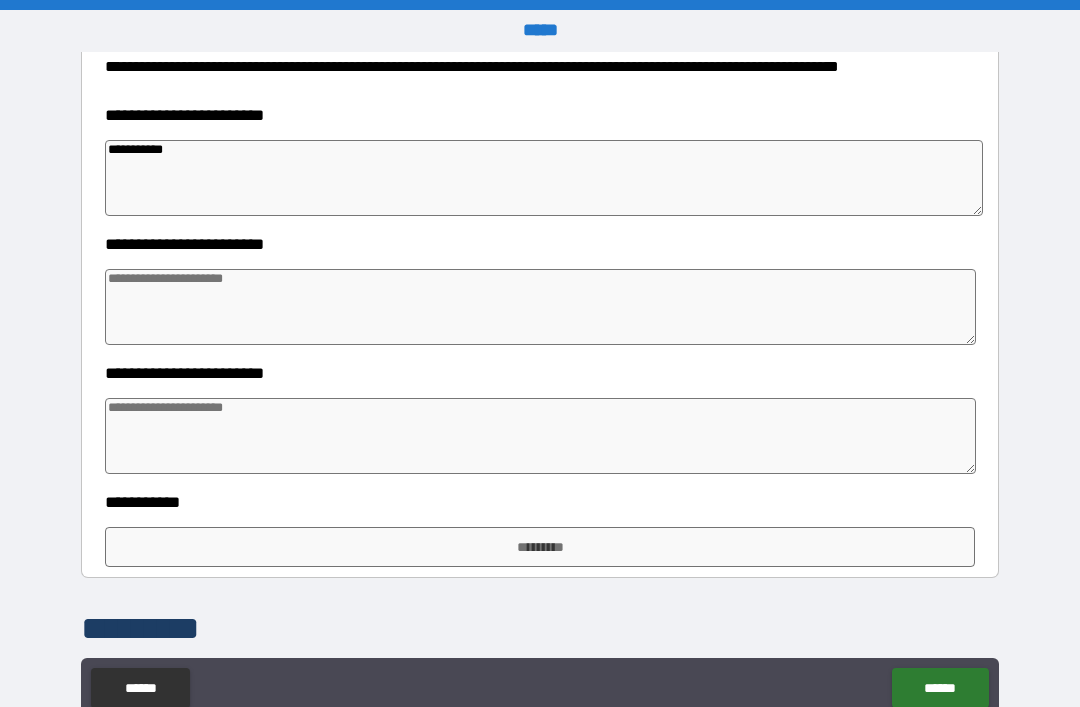 type on "*" 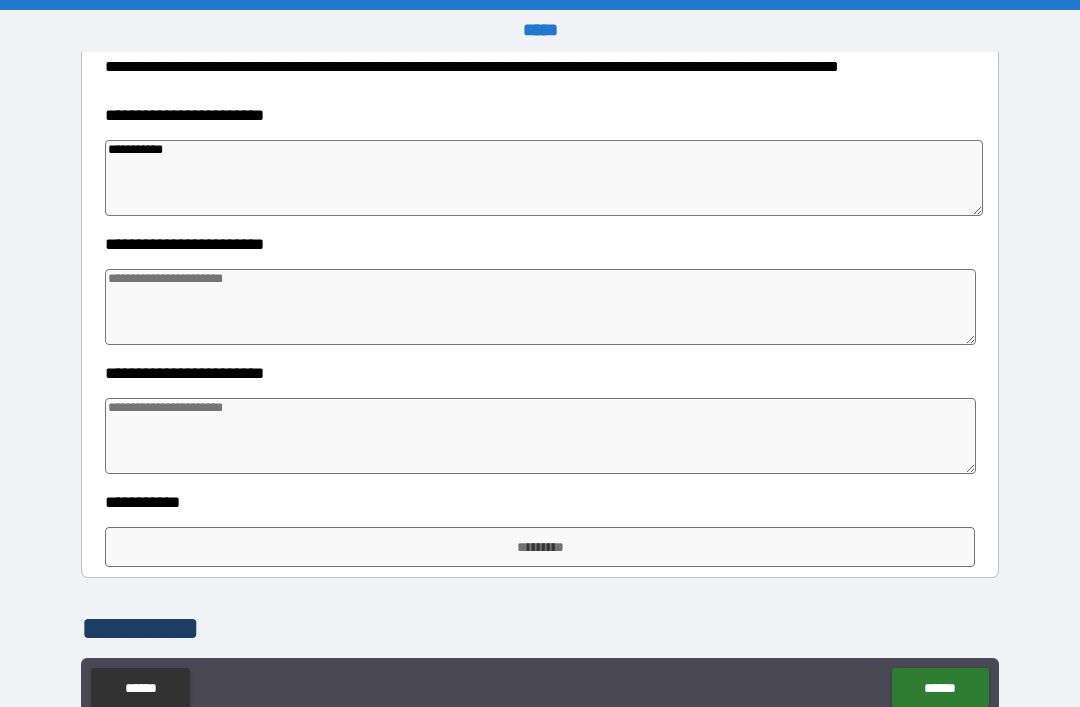 type on "*" 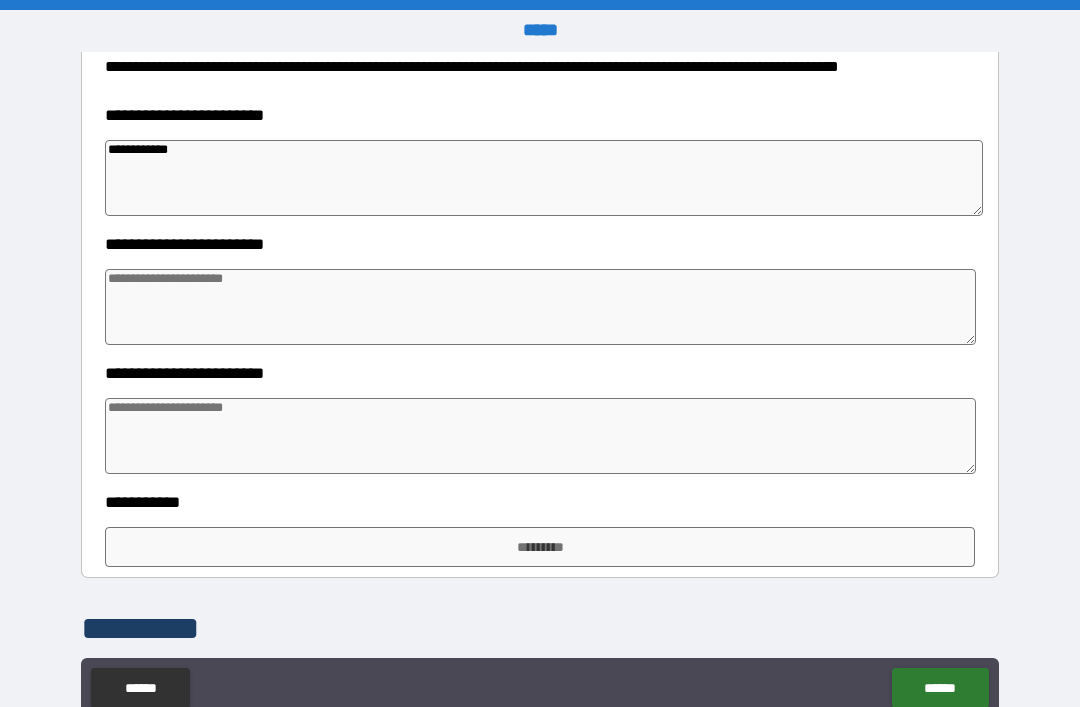 type on "*" 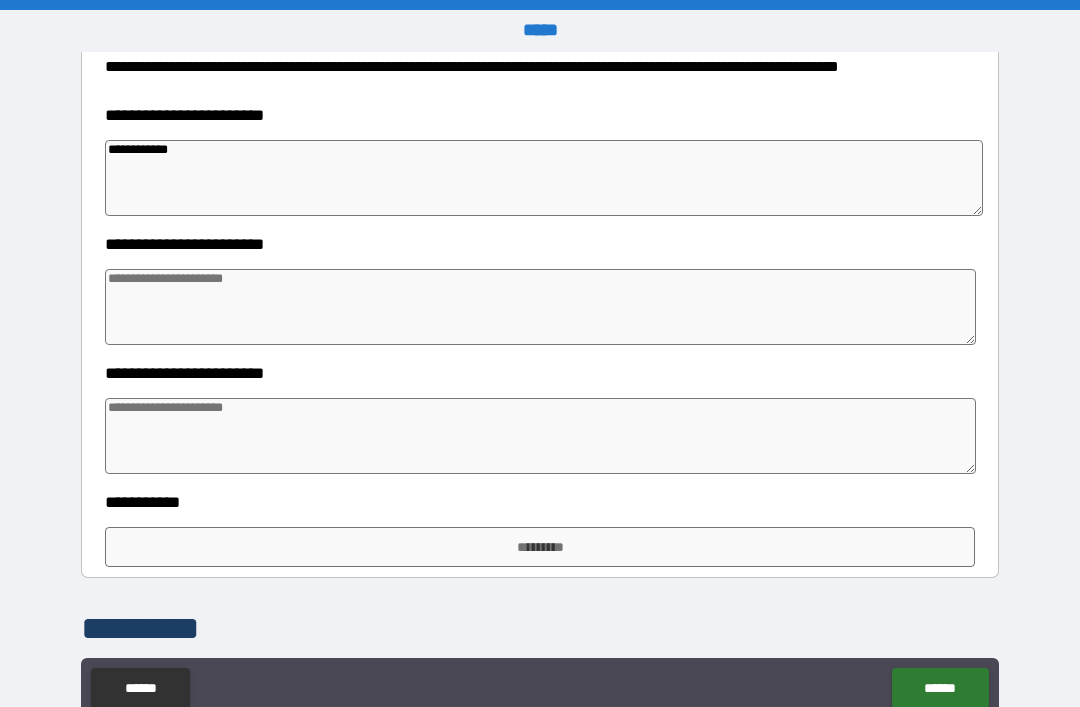 type on "*" 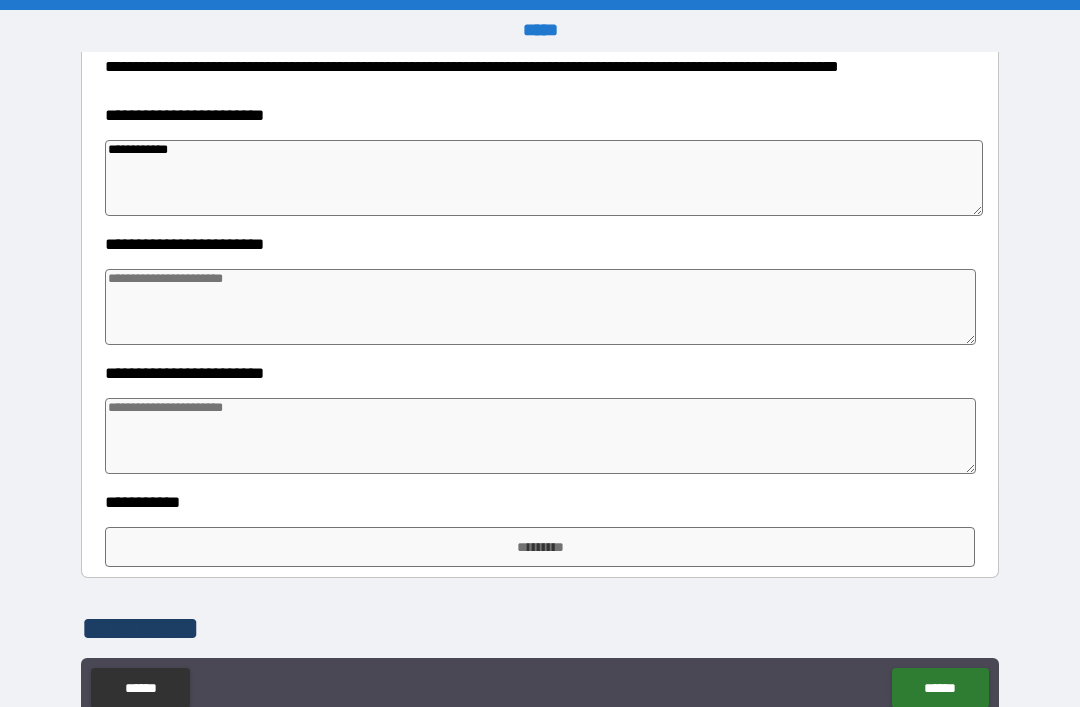 type on "*" 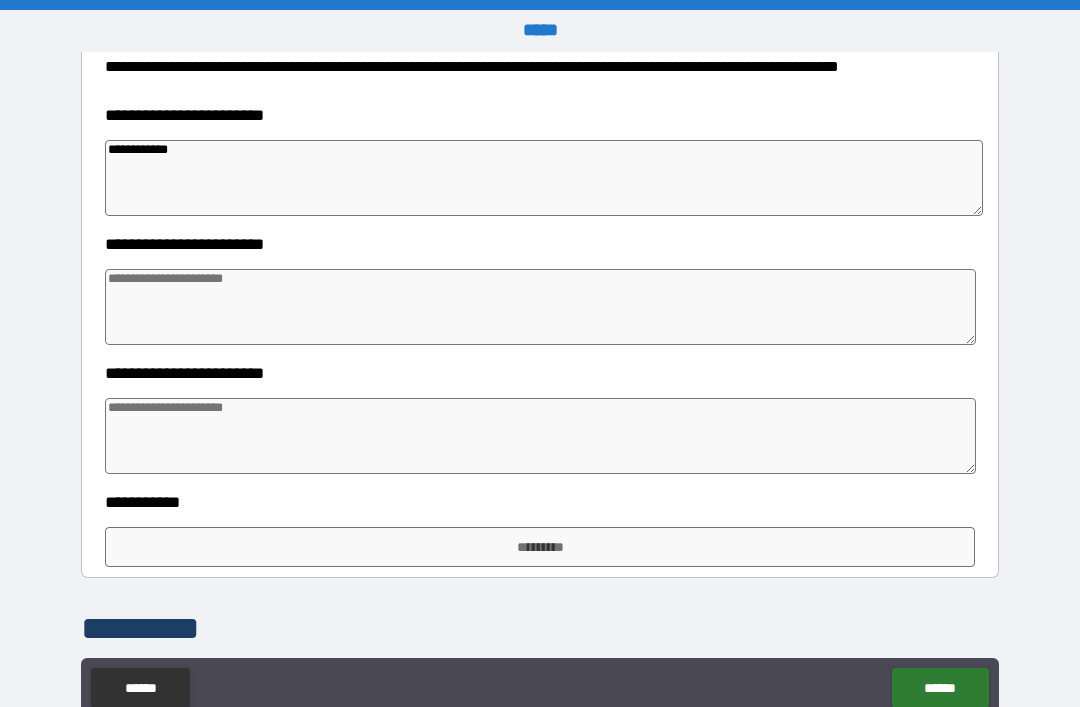 type on "*********" 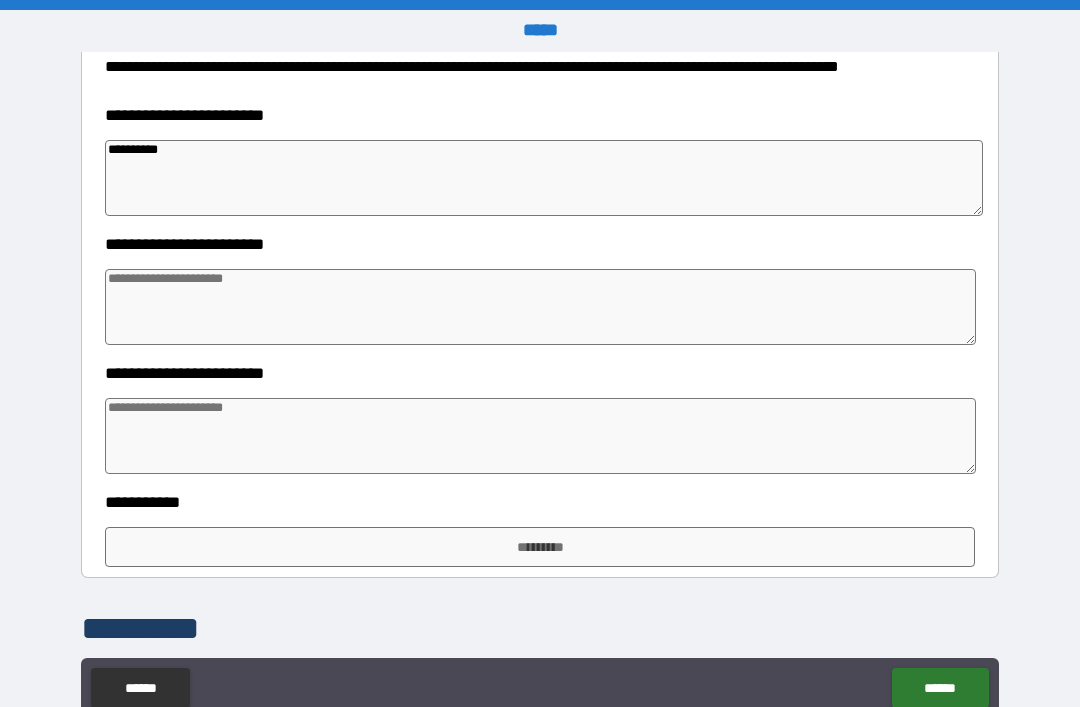 type on "*" 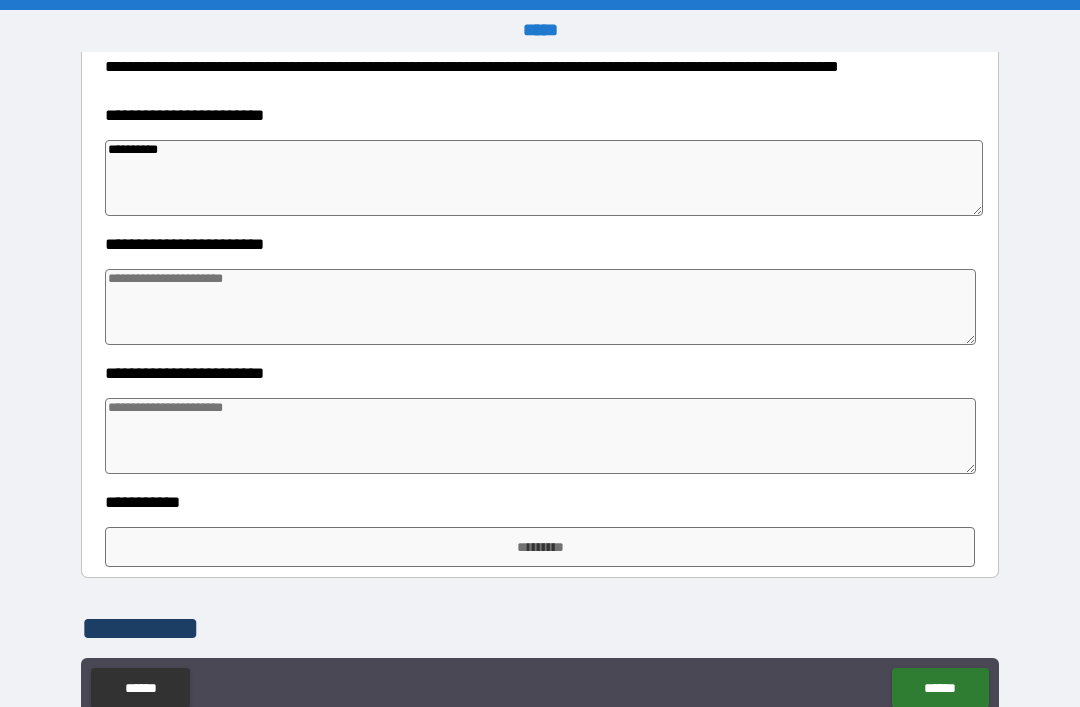 type on "*" 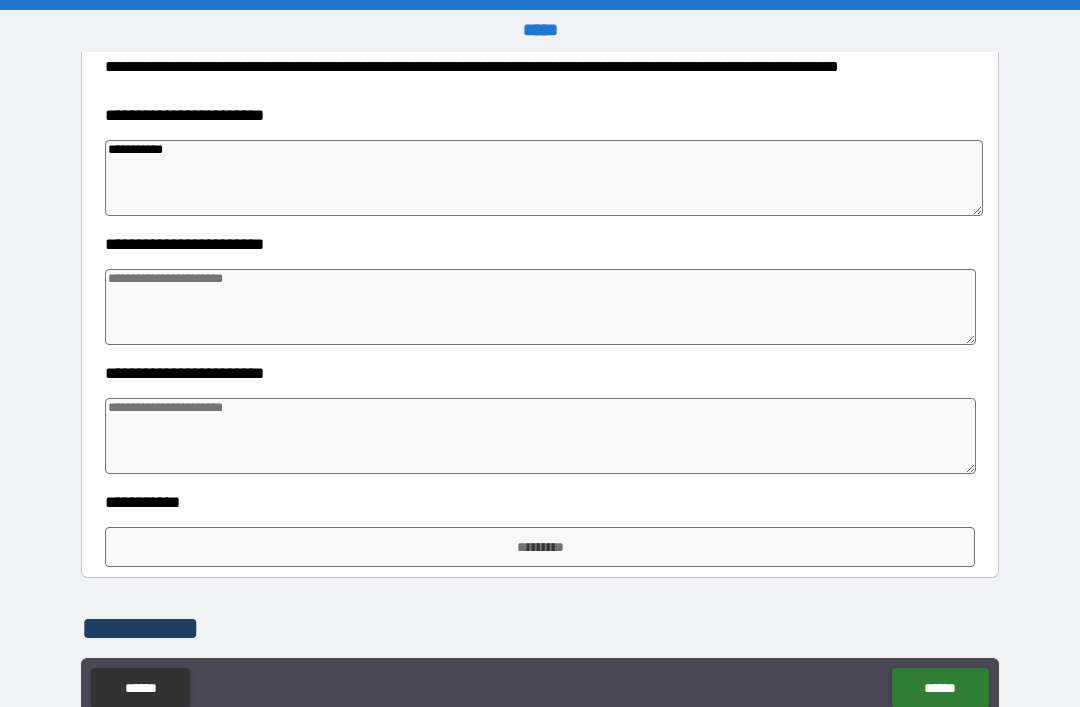 type on "*" 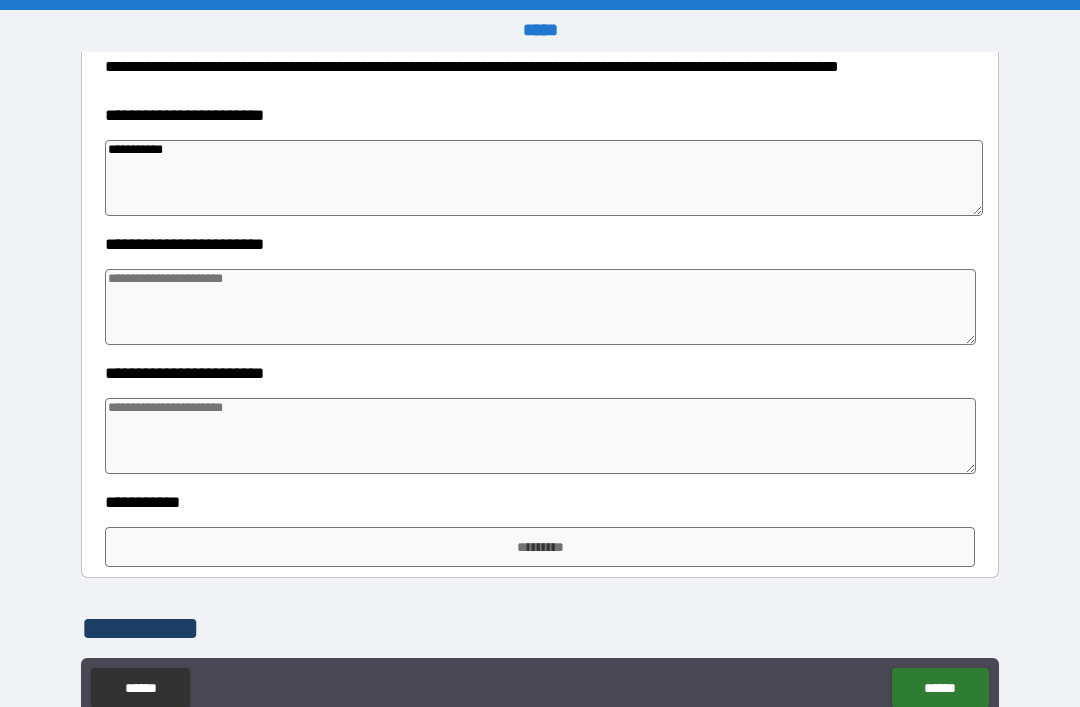 type on "*" 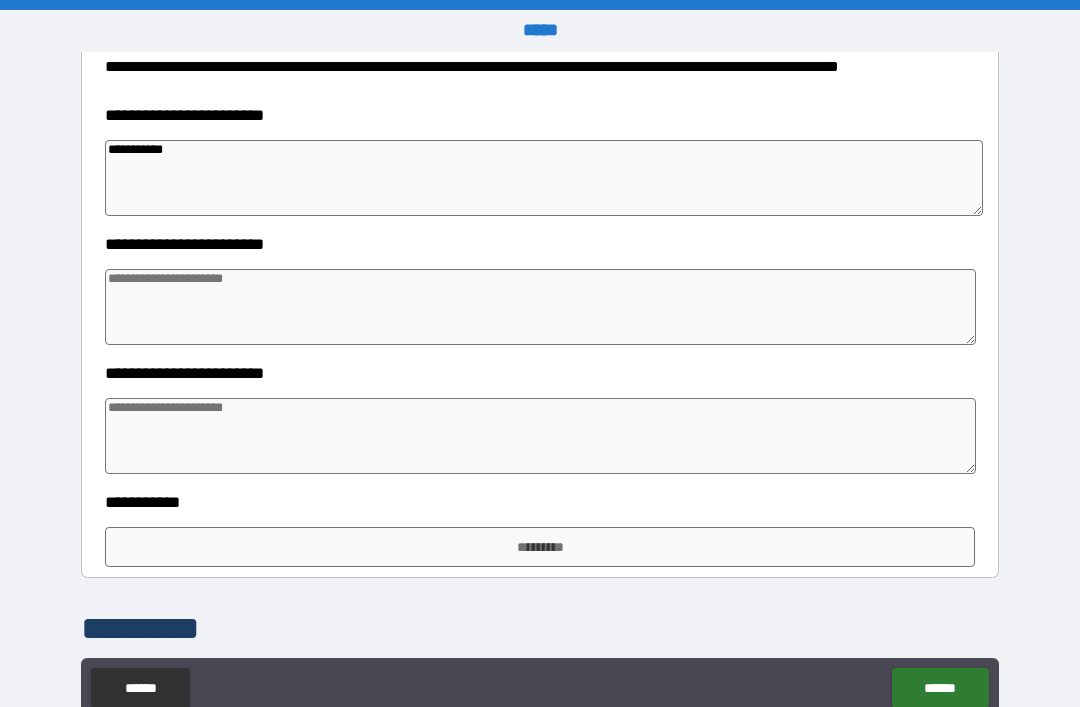 type on "*" 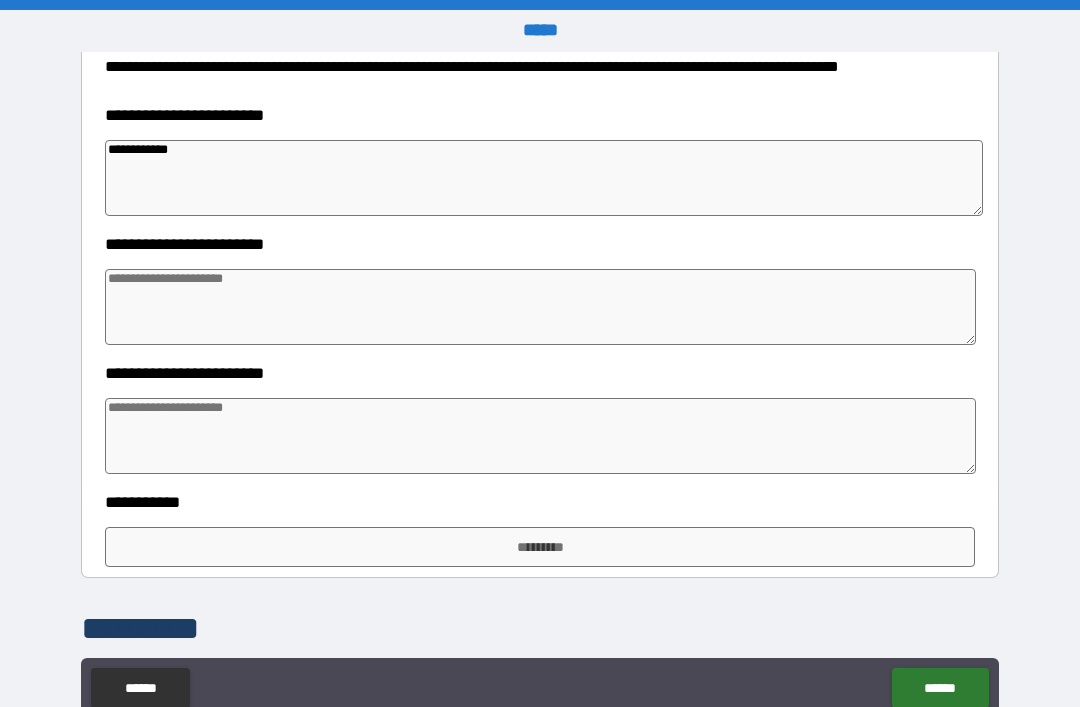 type on "*" 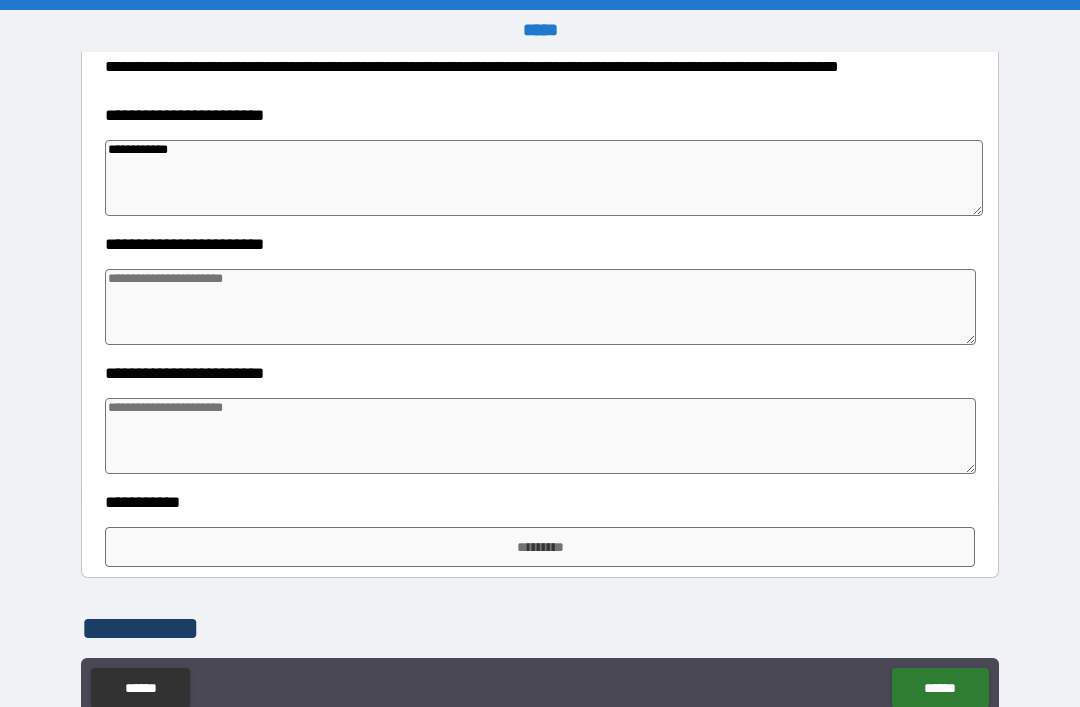 type on "*" 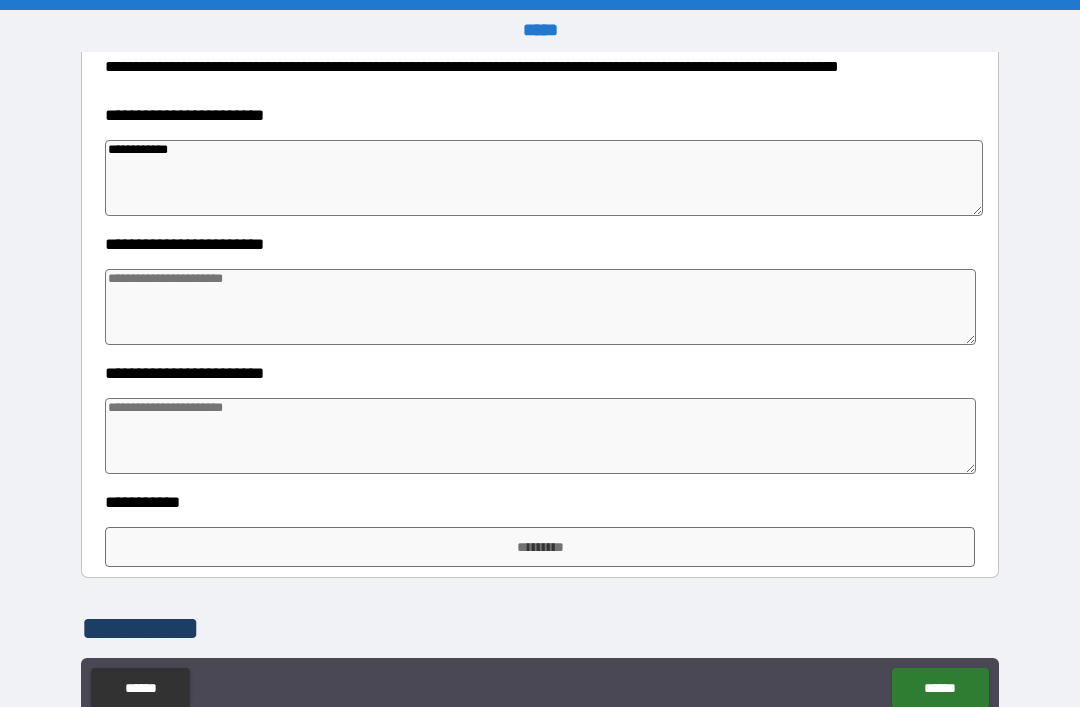 type on "*" 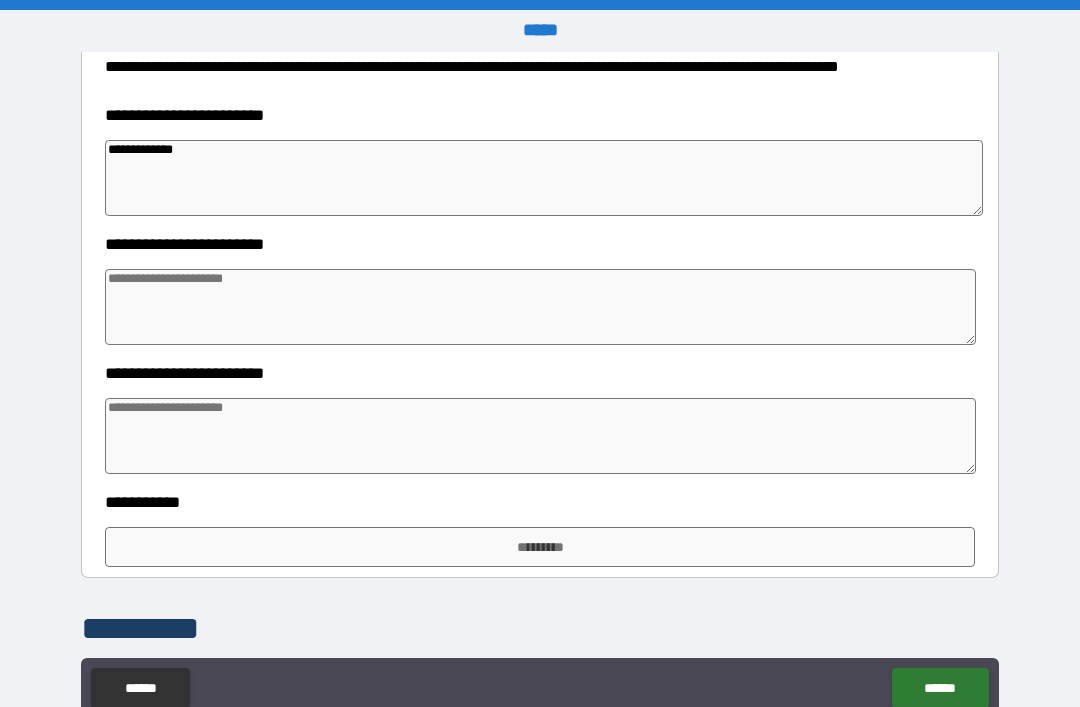type on "*" 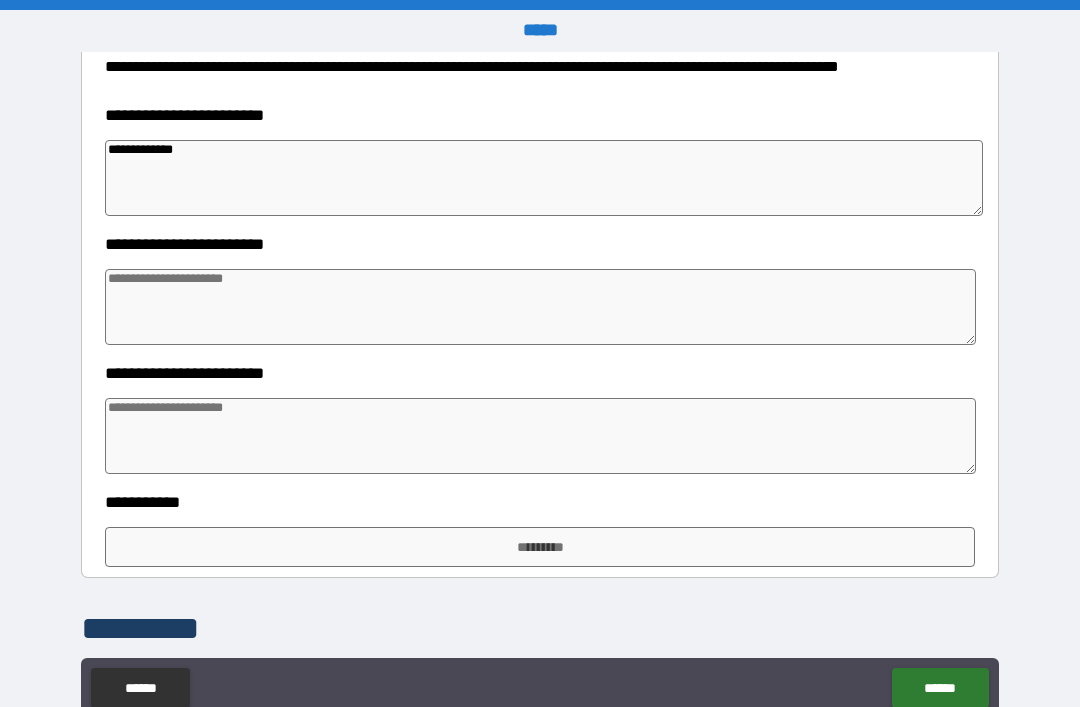 type on "*" 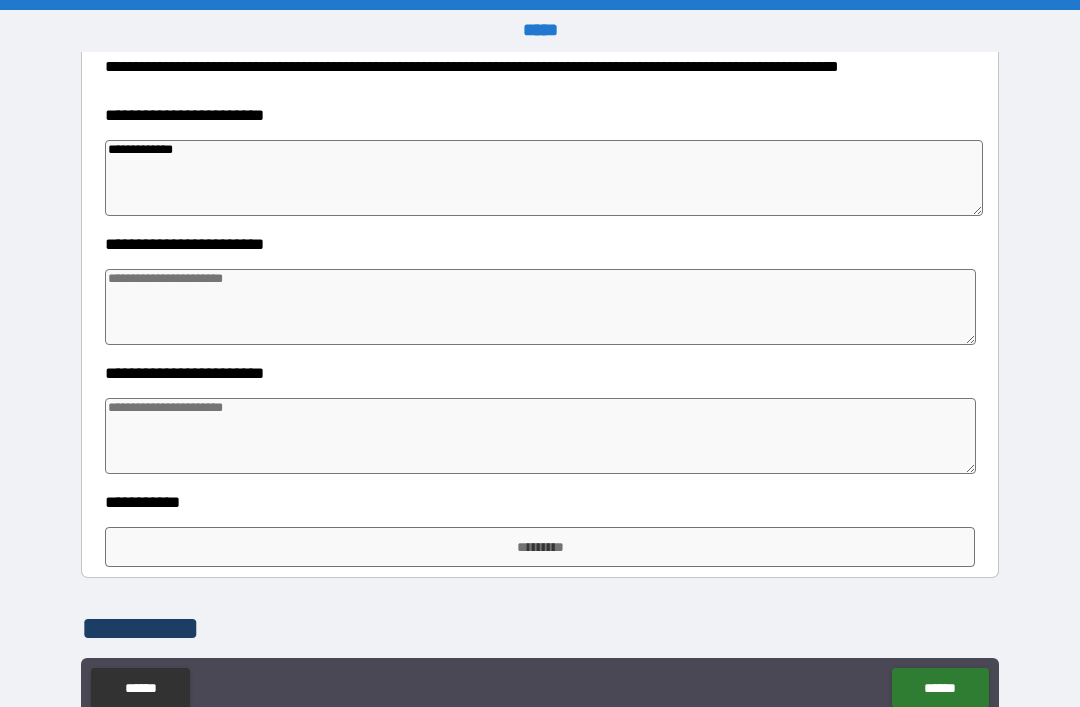 type on "*" 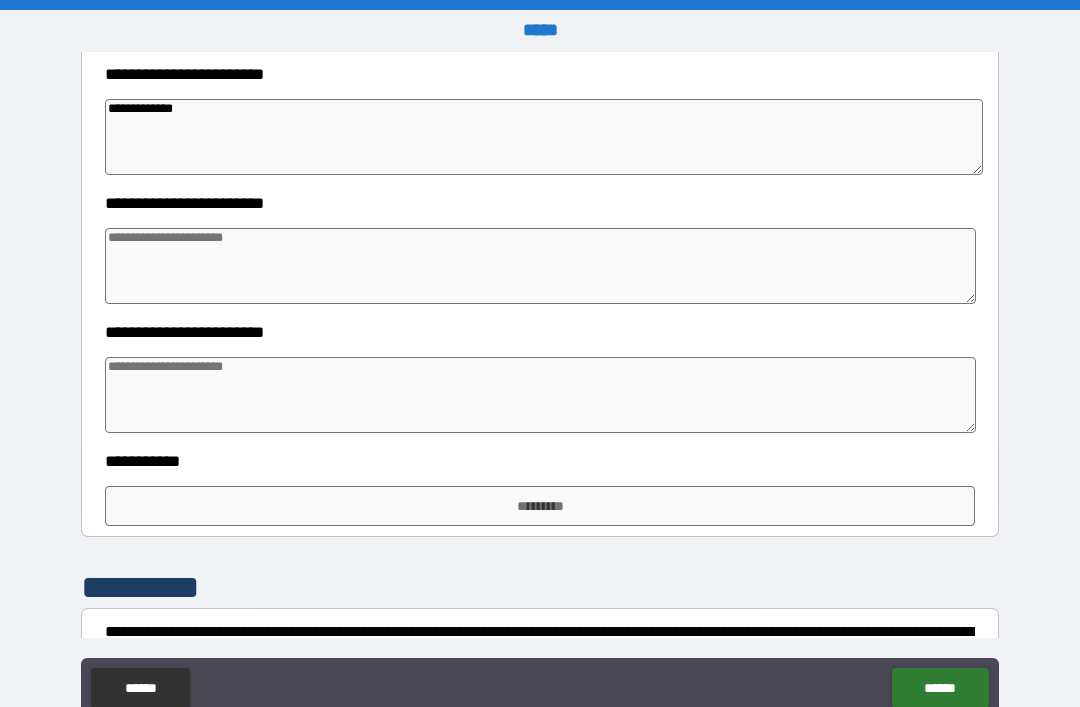 scroll, scrollTop: 500, scrollLeft: 0, axis: vertical 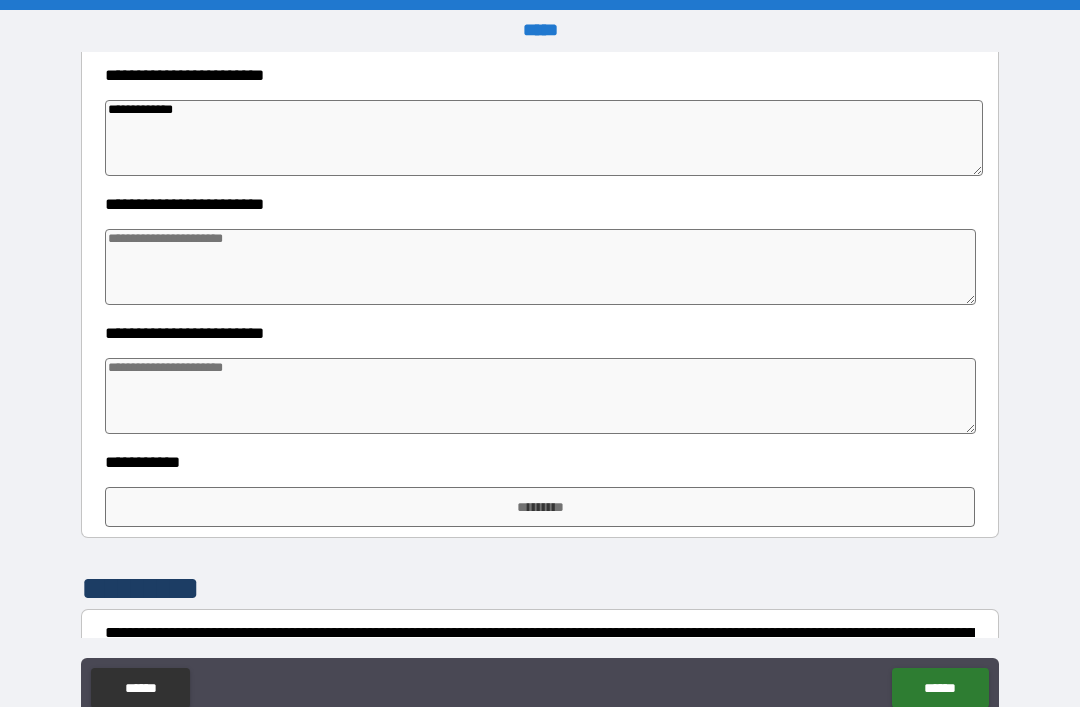 type on "**********" 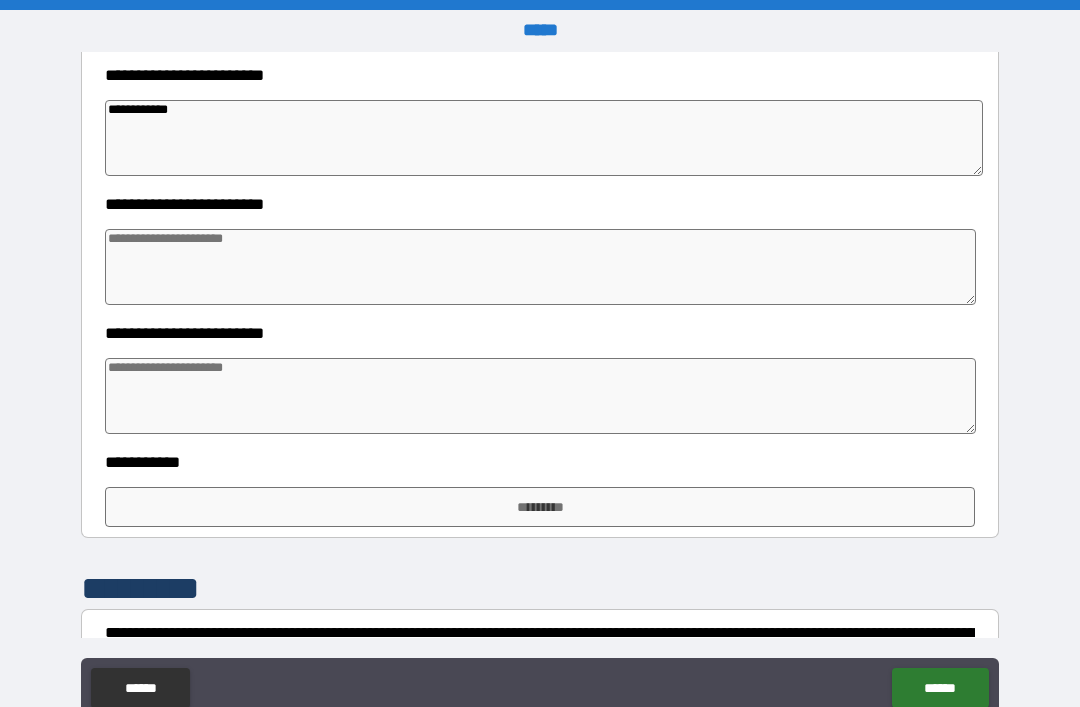 type on "*" 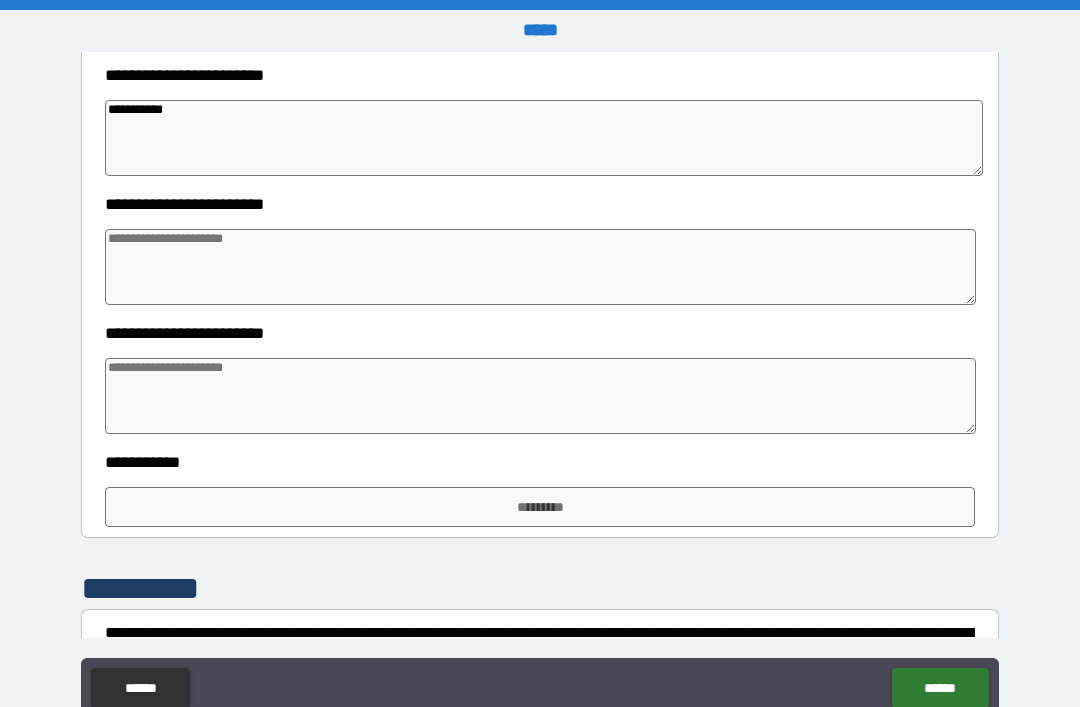 type on "*" 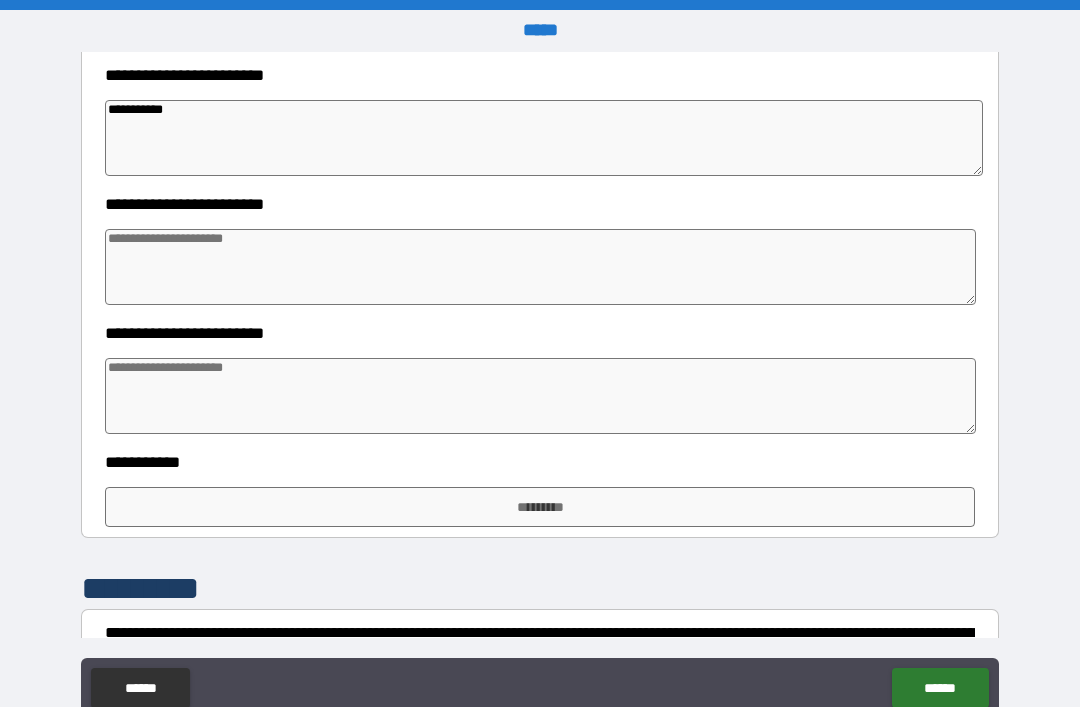 type on "*" 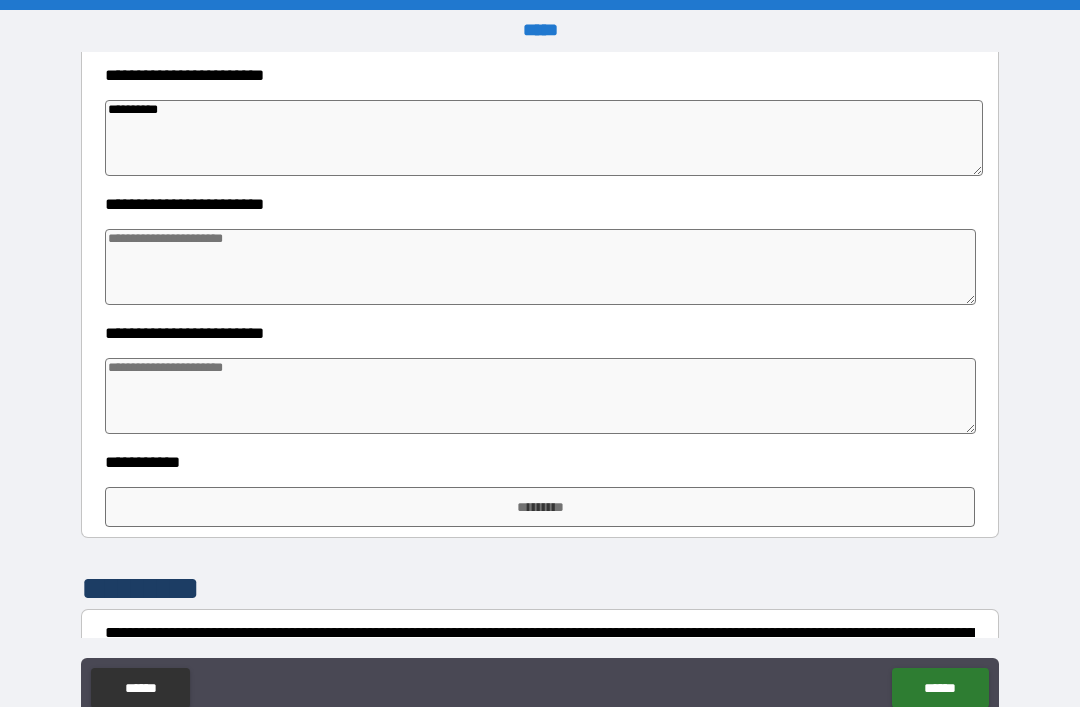 type on "*" 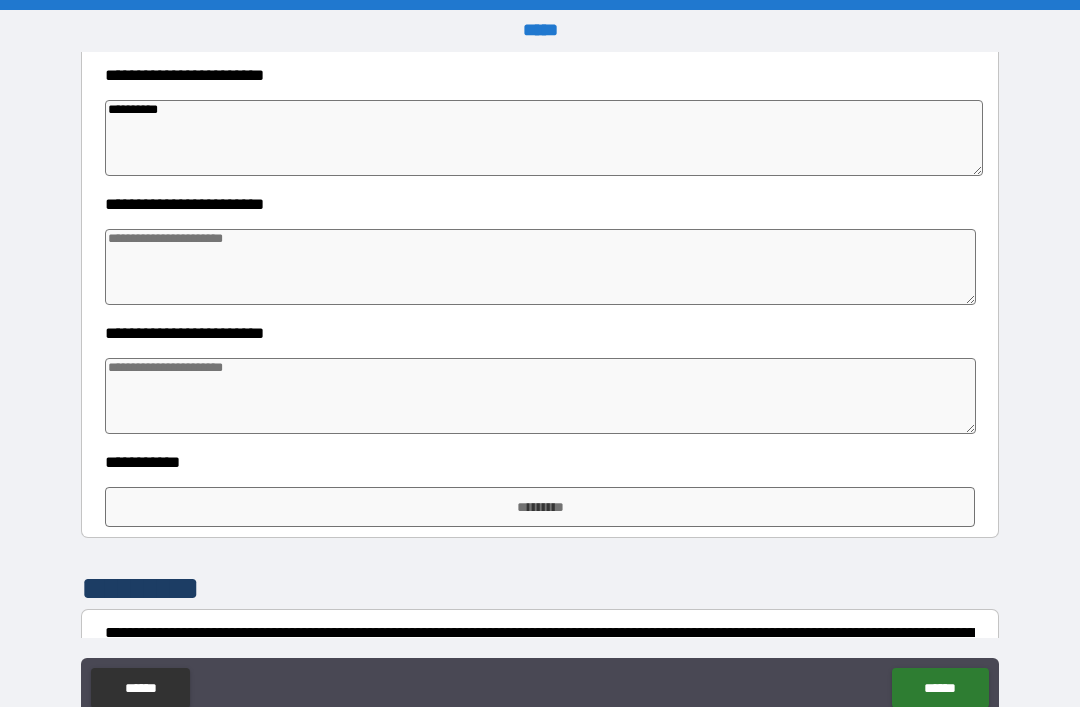 type on "*" 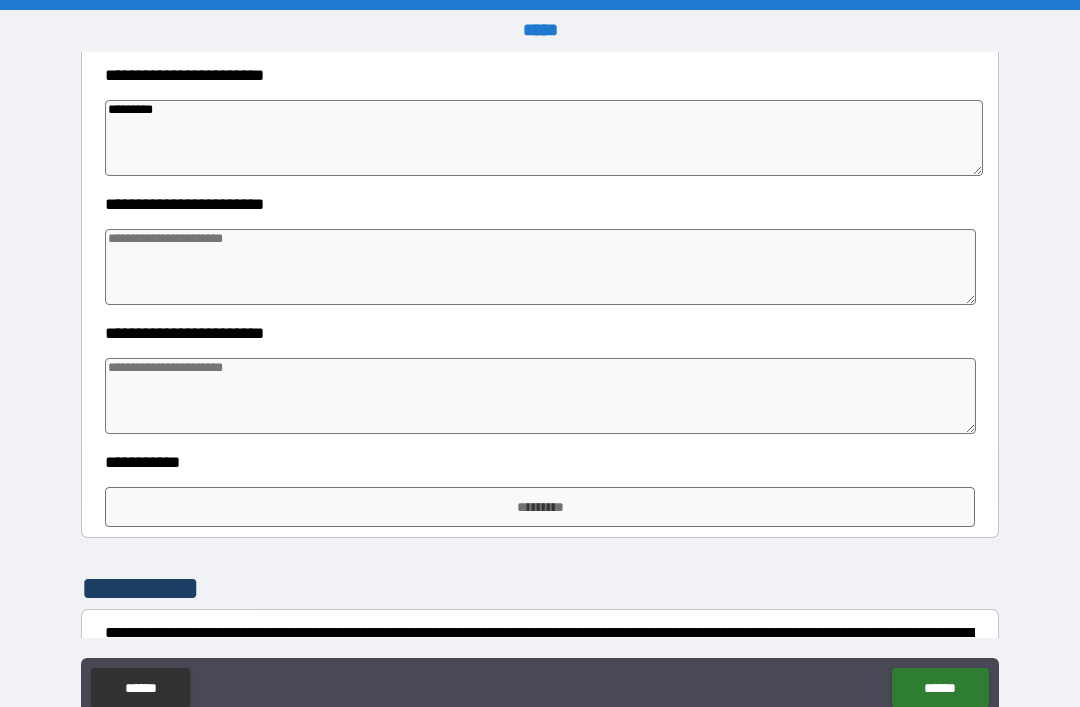 type 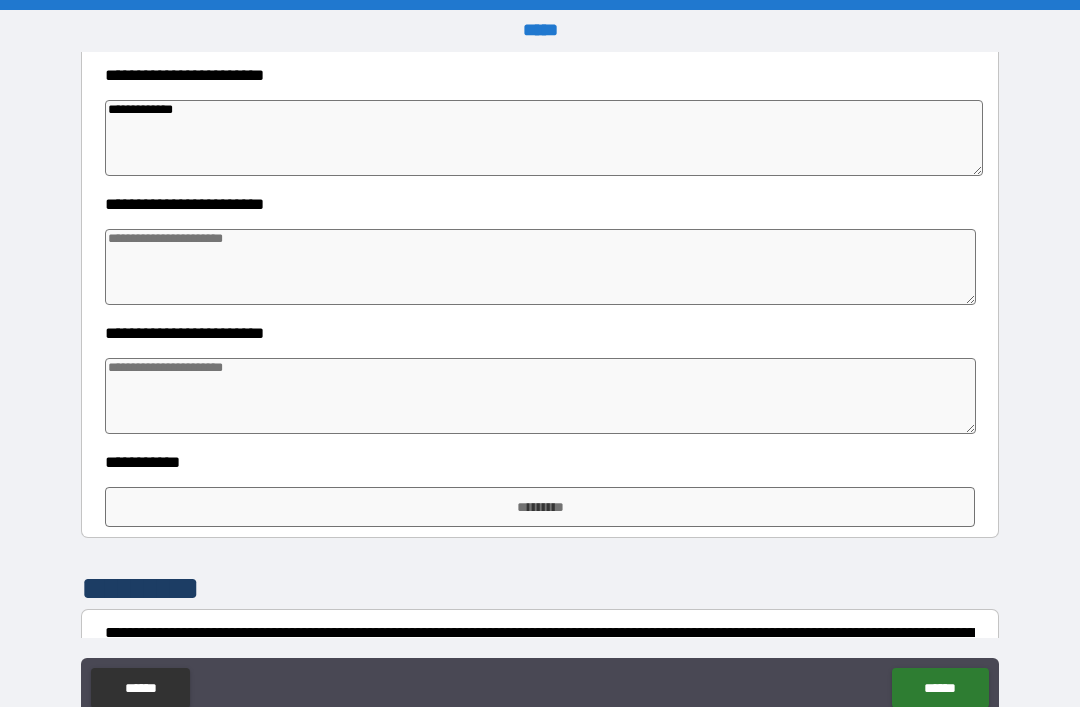 click on "**********" at bounding box center (544, 138) 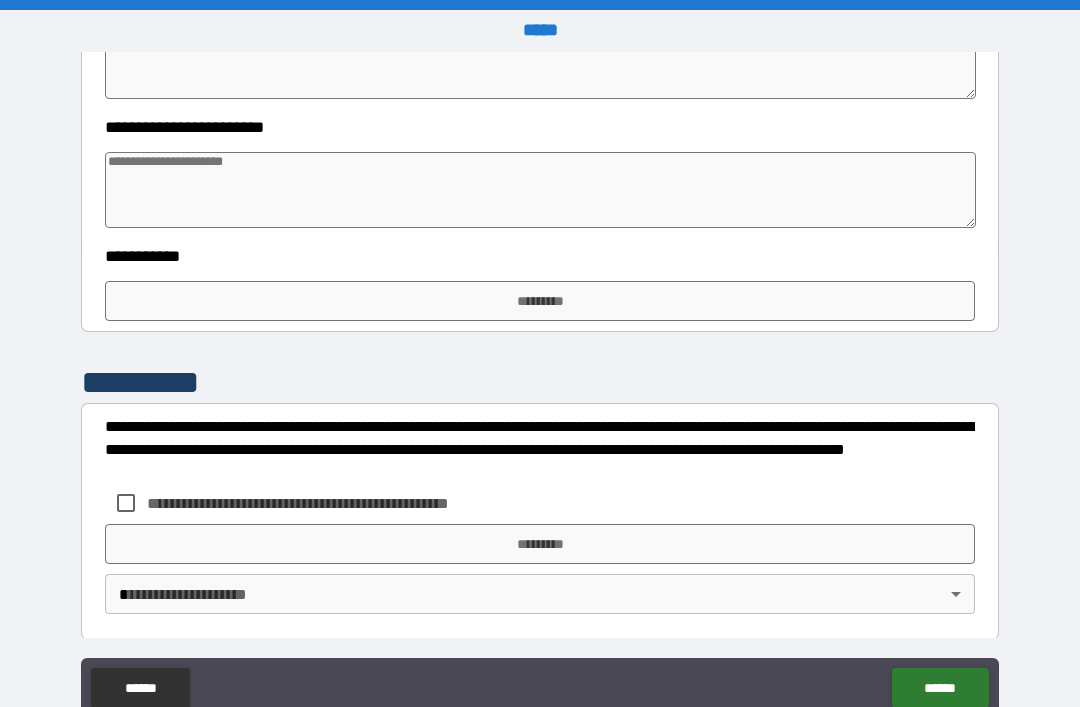 scroll, scrollTop: 706, scrollLeft: 0, axis: vertical 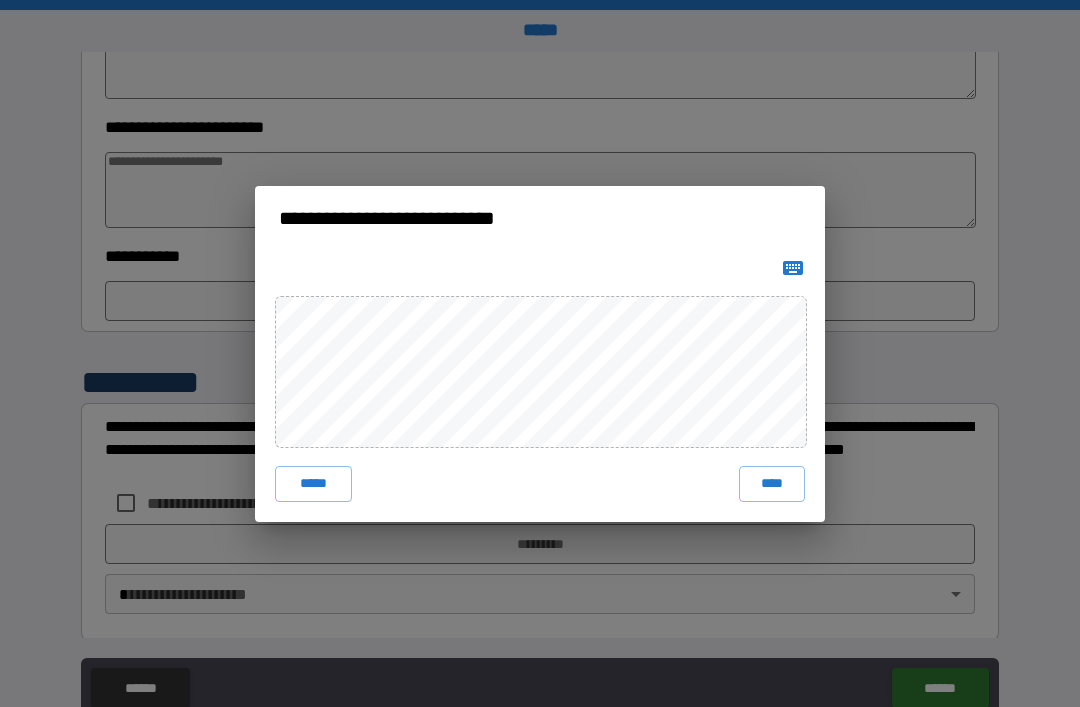 click on "****" at bounding box center (772, 484) 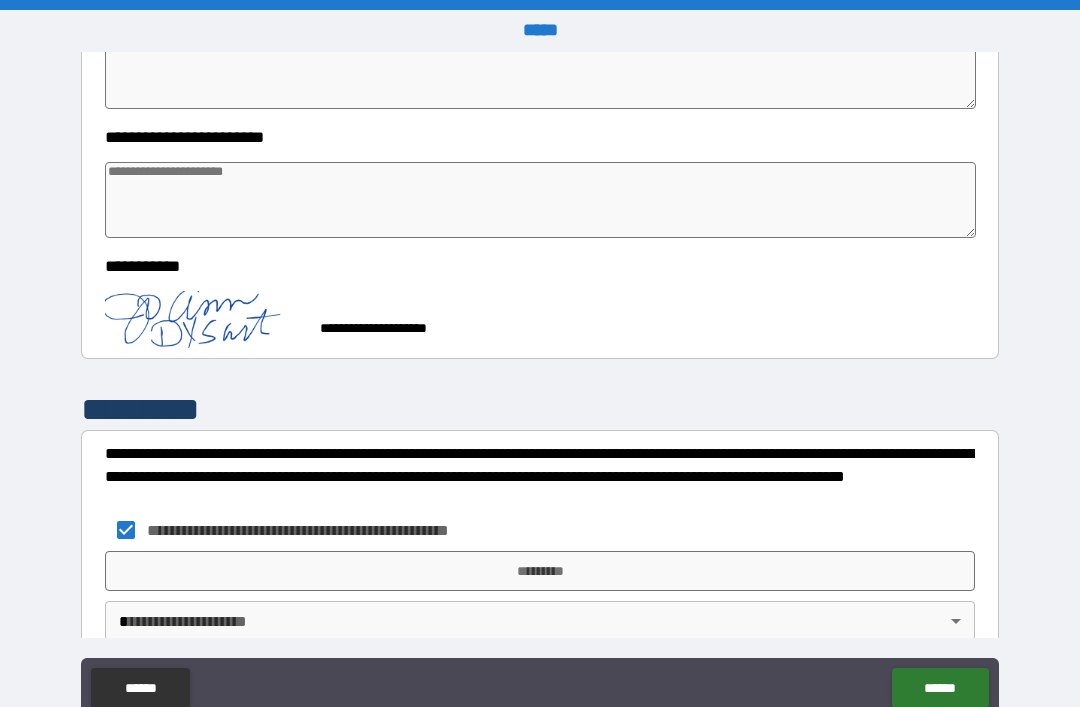 click on "*********" at bounding box center (540, 571) 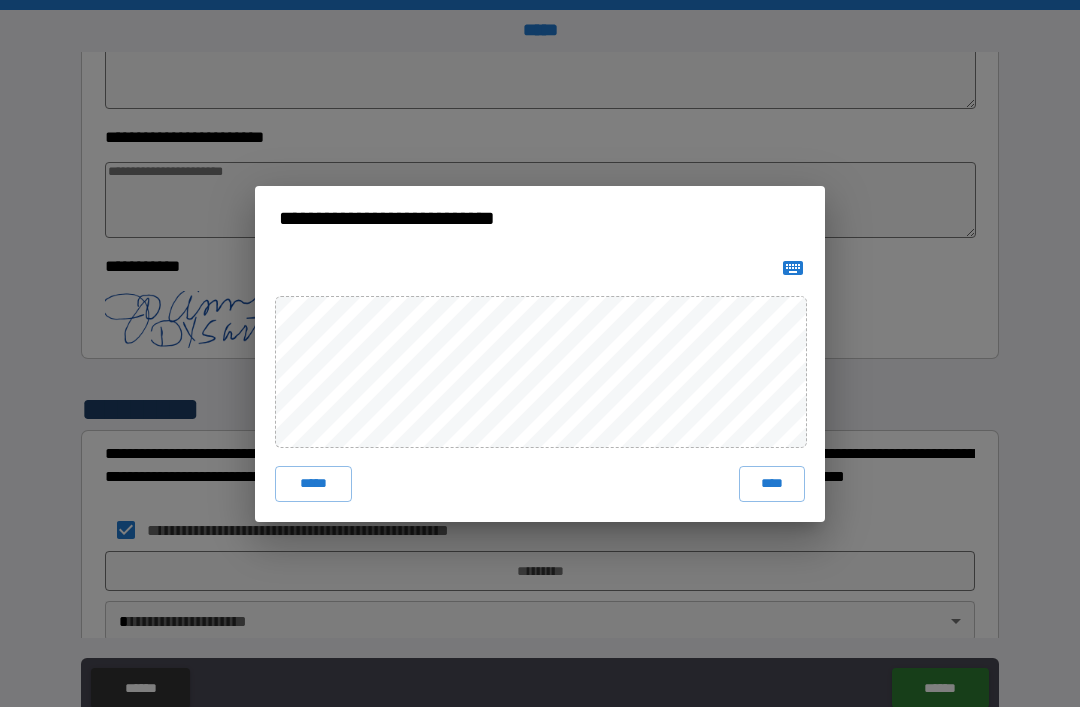 click on "****" at bounding box center (772, 484) 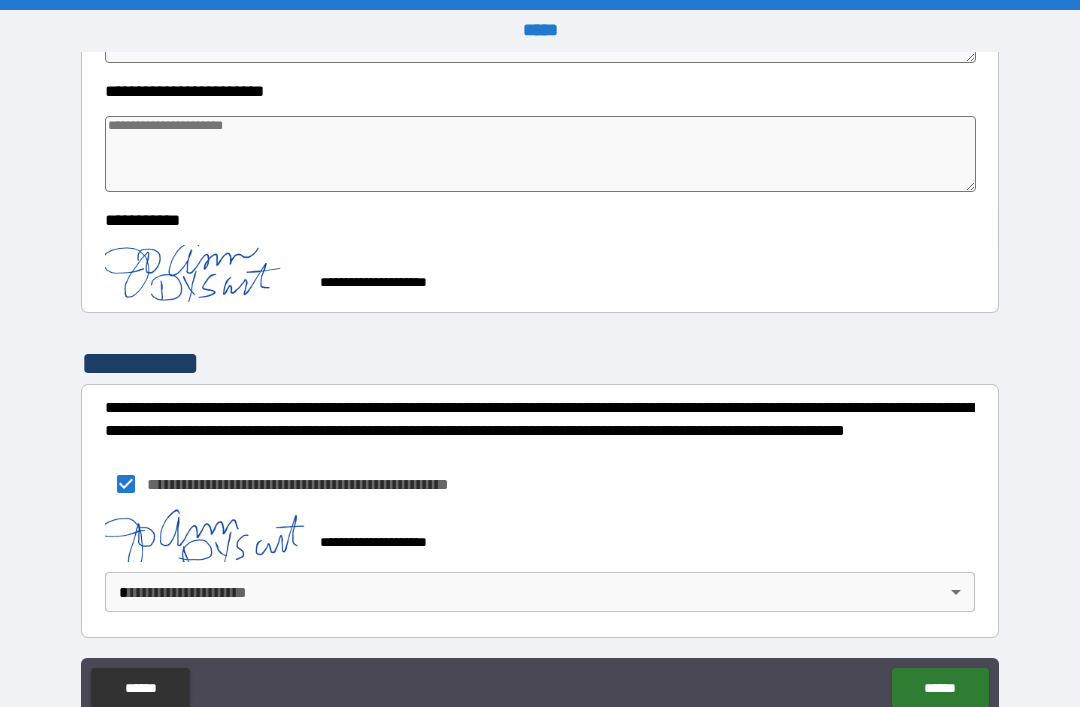 scroll, scrollTop: 740, scrollLeft: 0, axis: vertical 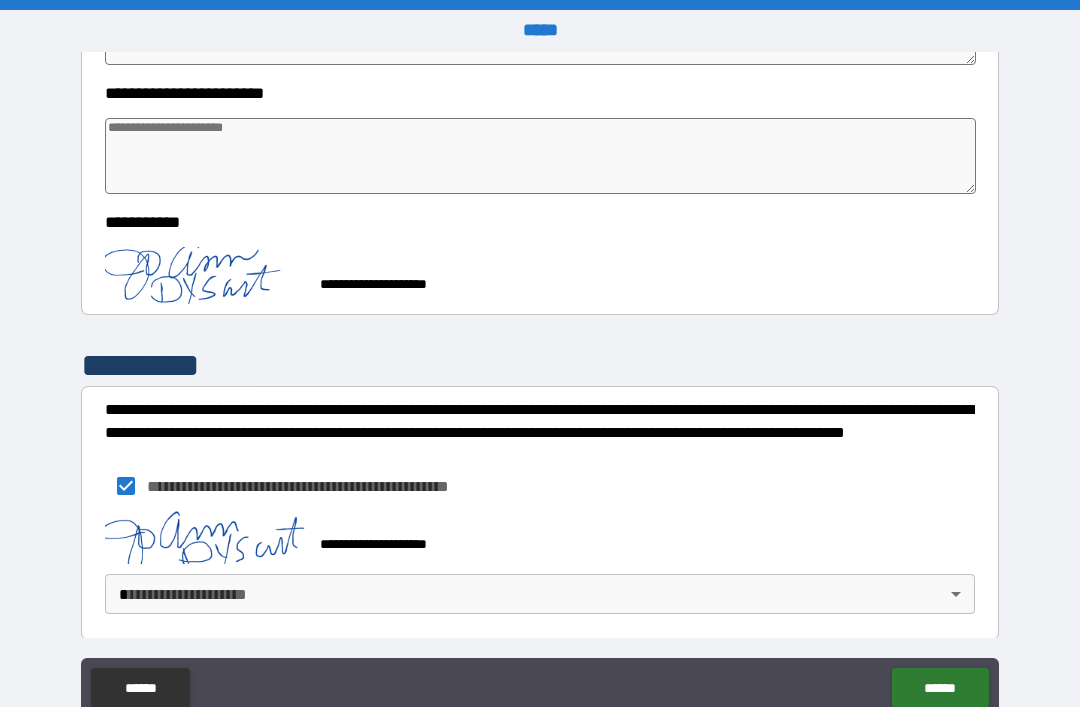 click on "**********" at bounding box center (540, 385) 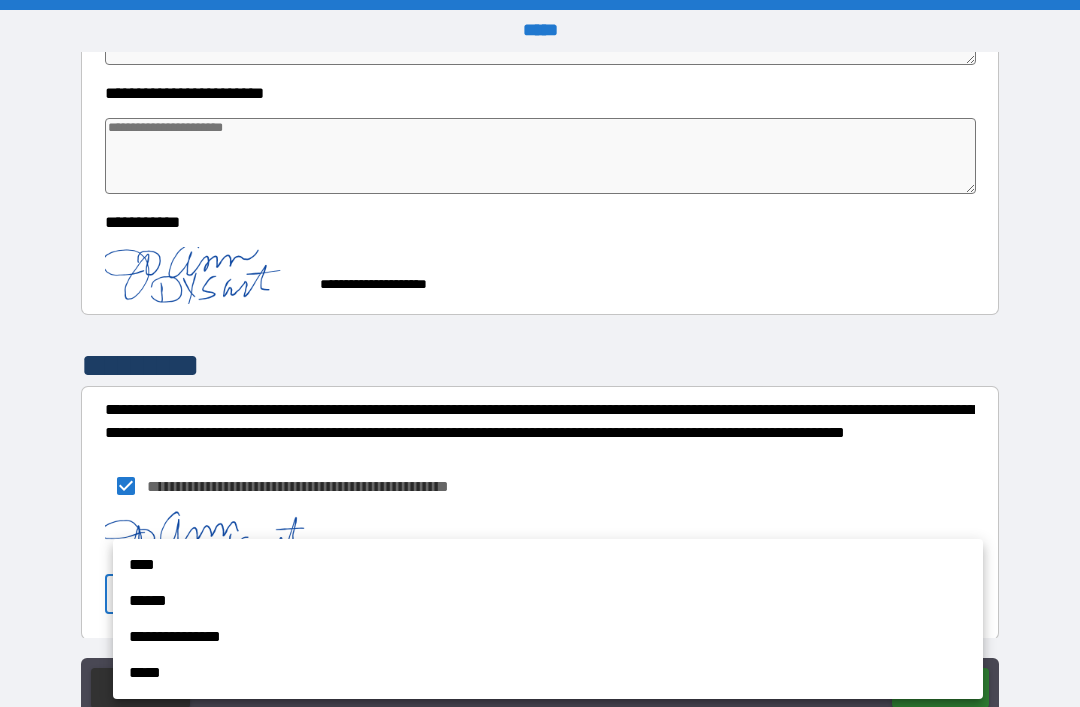click on "****" at bounding box center (548, 565) 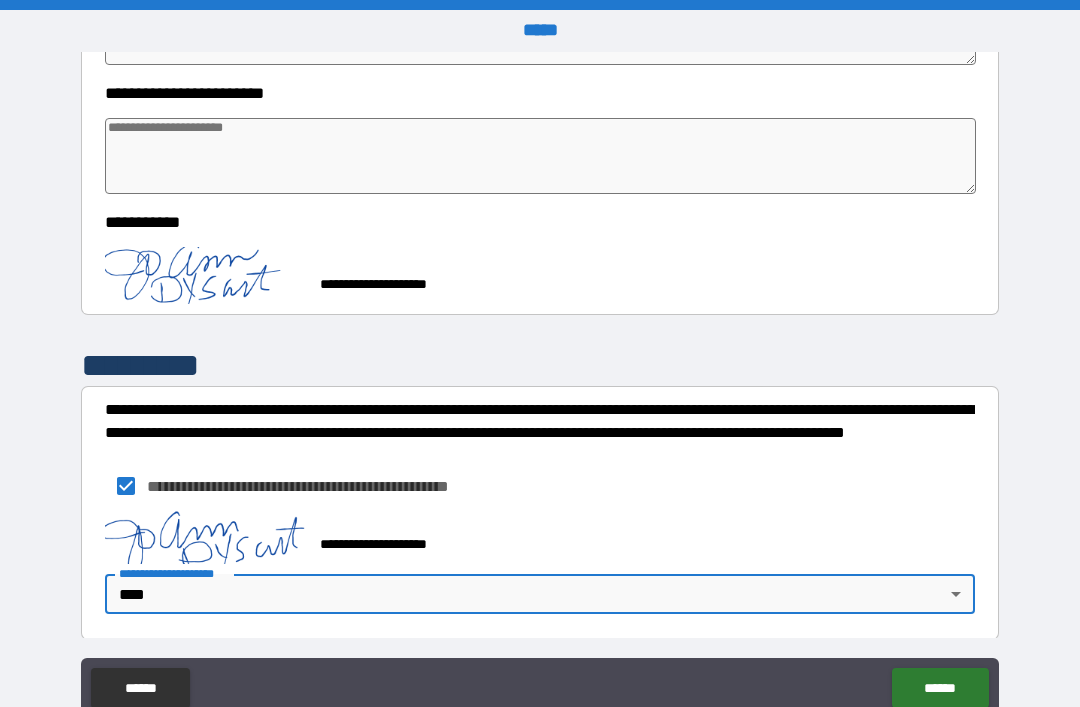 click on "******" at bounding box center [940, 688] 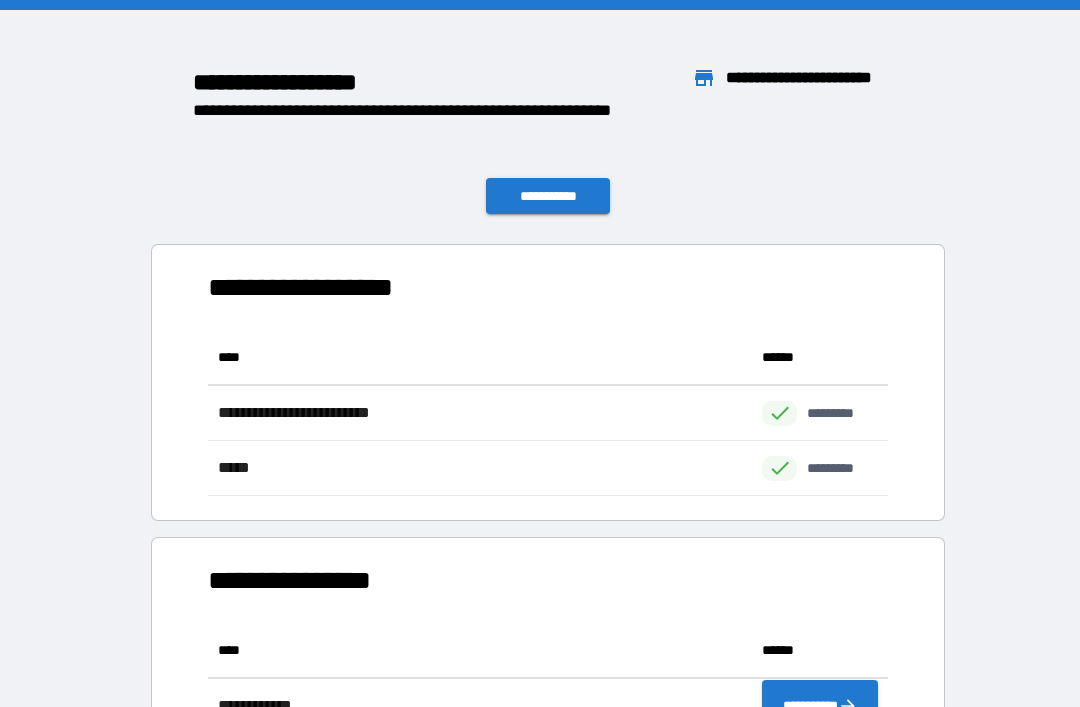 scroll, scrollTop: 1, scrollLeft: 1, axis: both 